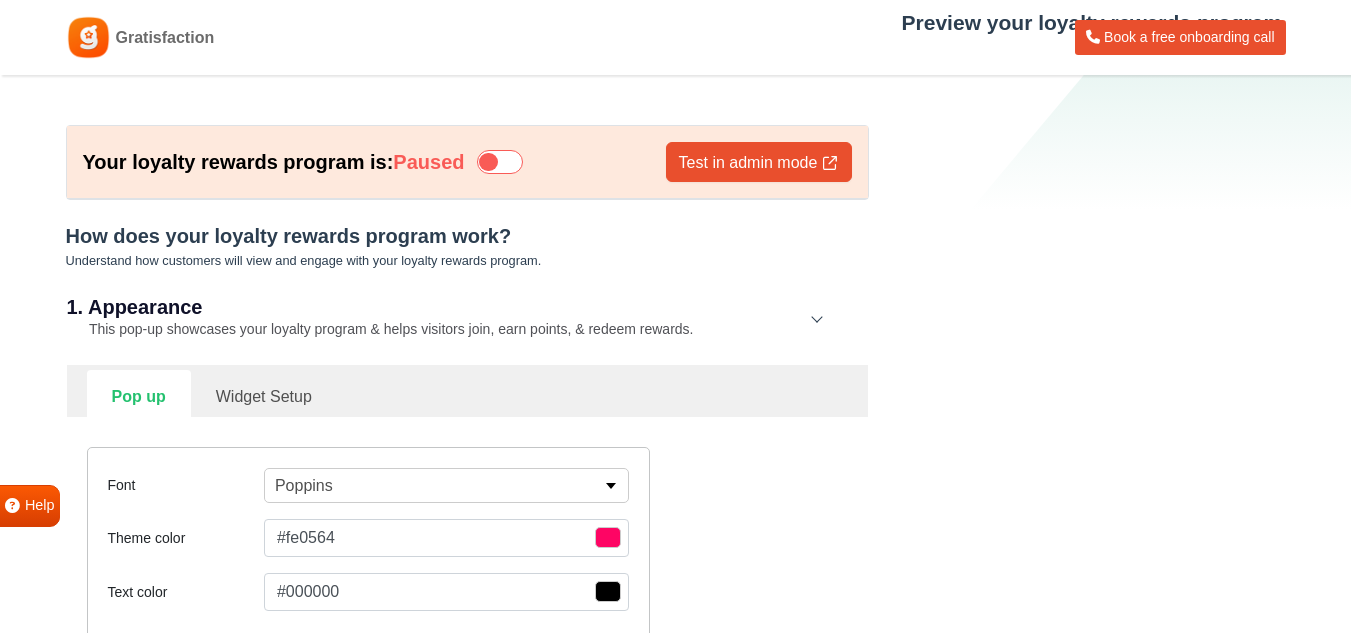 scroll, scrollTop: 1670, scrollLeft: 0, axis: vertical 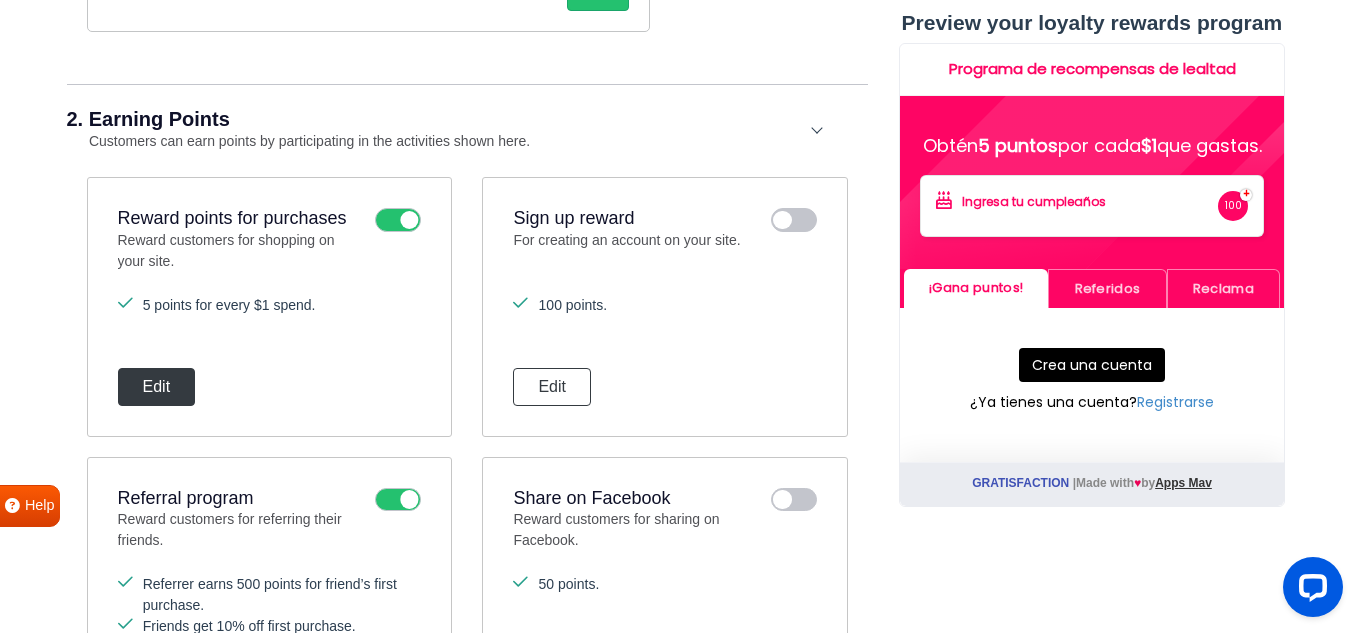click on "Edit" at bounding box center (157, 387) 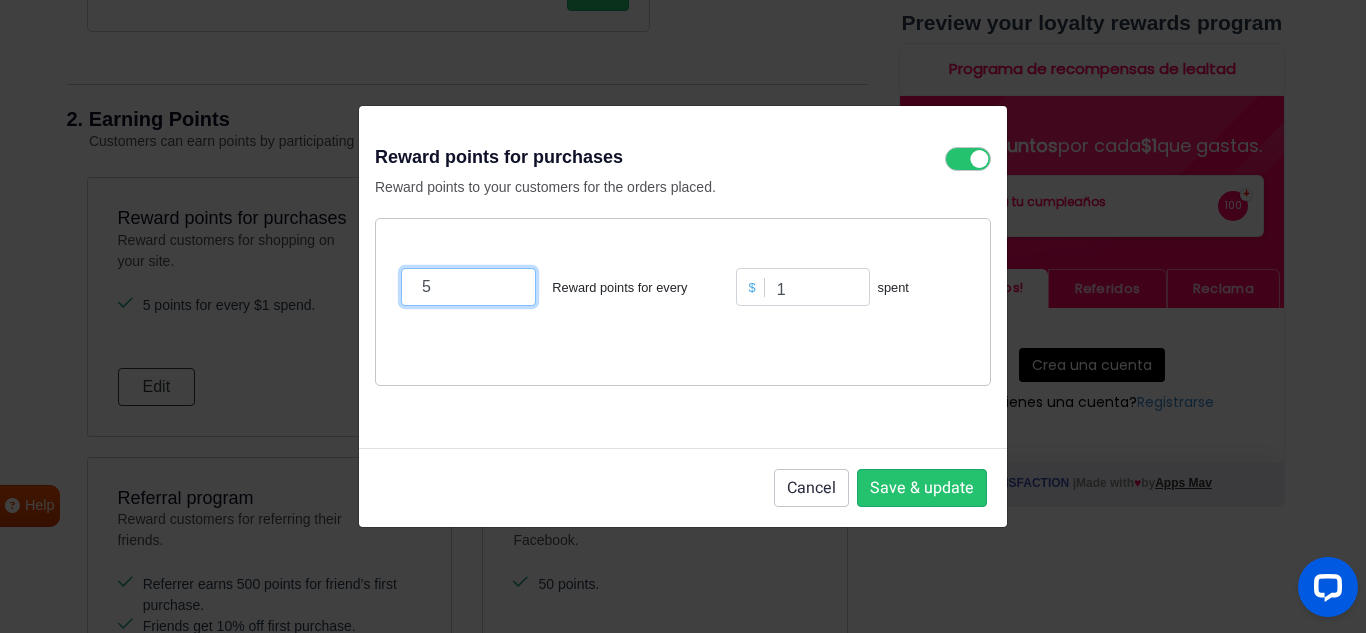 click on "5" at bounding box center (468, 287) 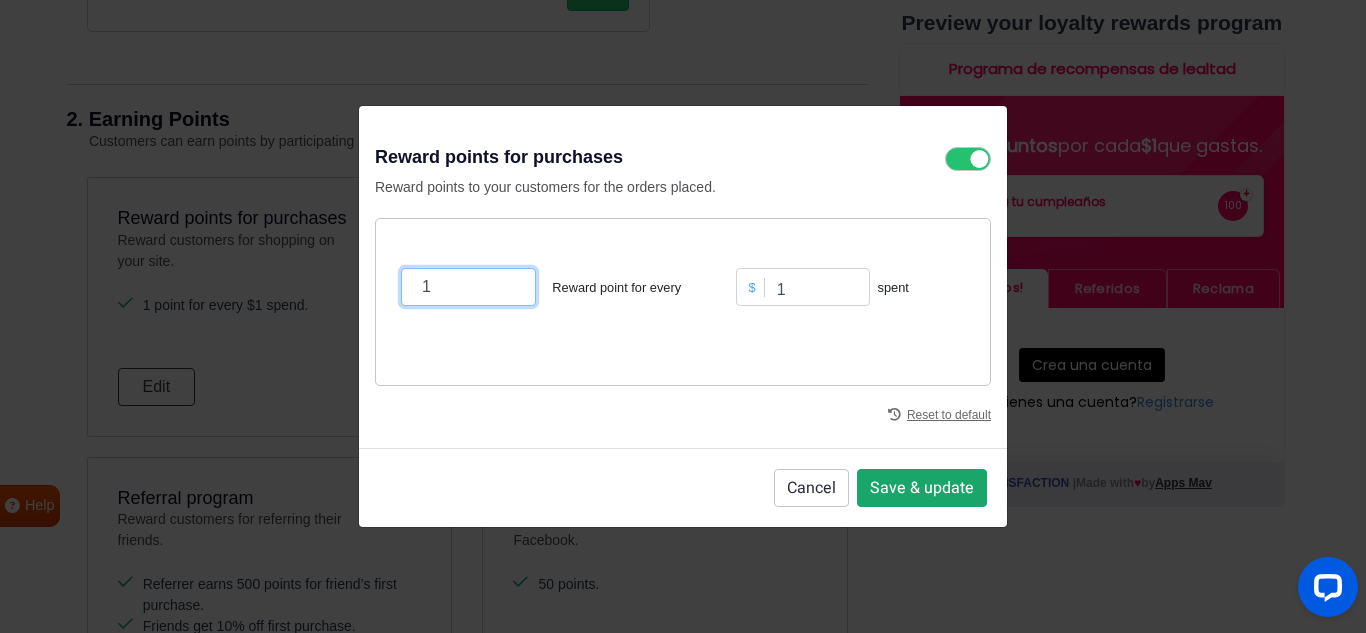 type on "1" 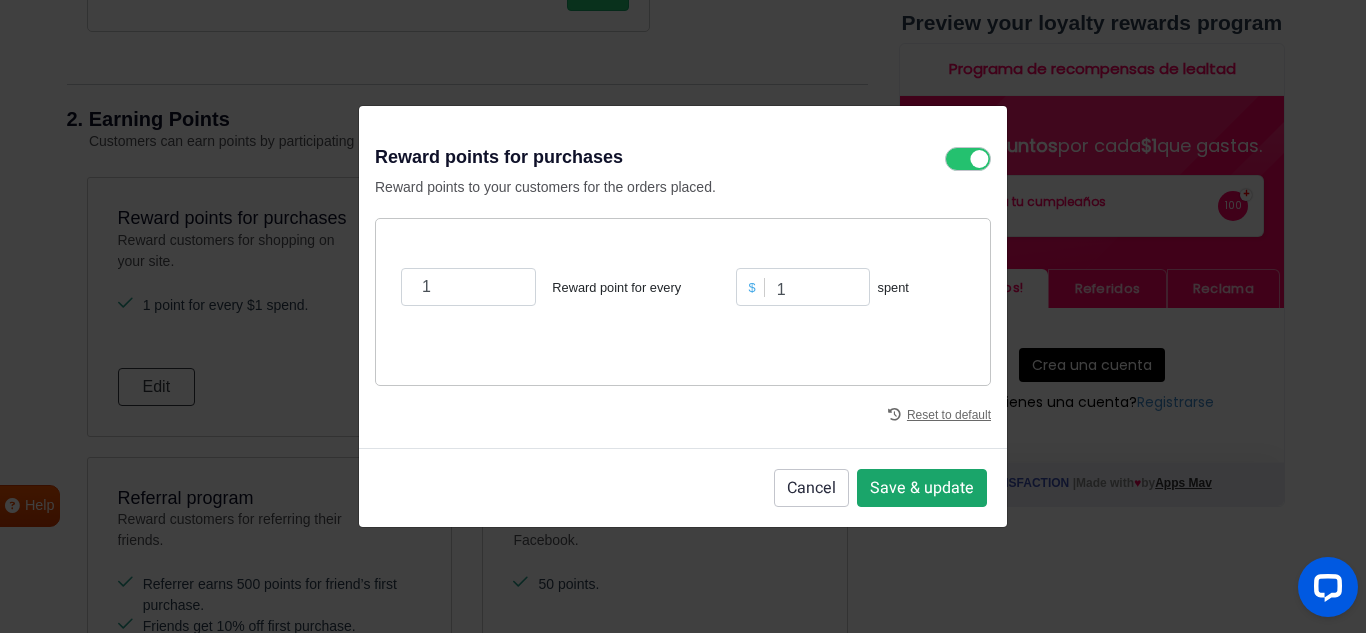 click on "Save & update" at bounding box center [922, 488] 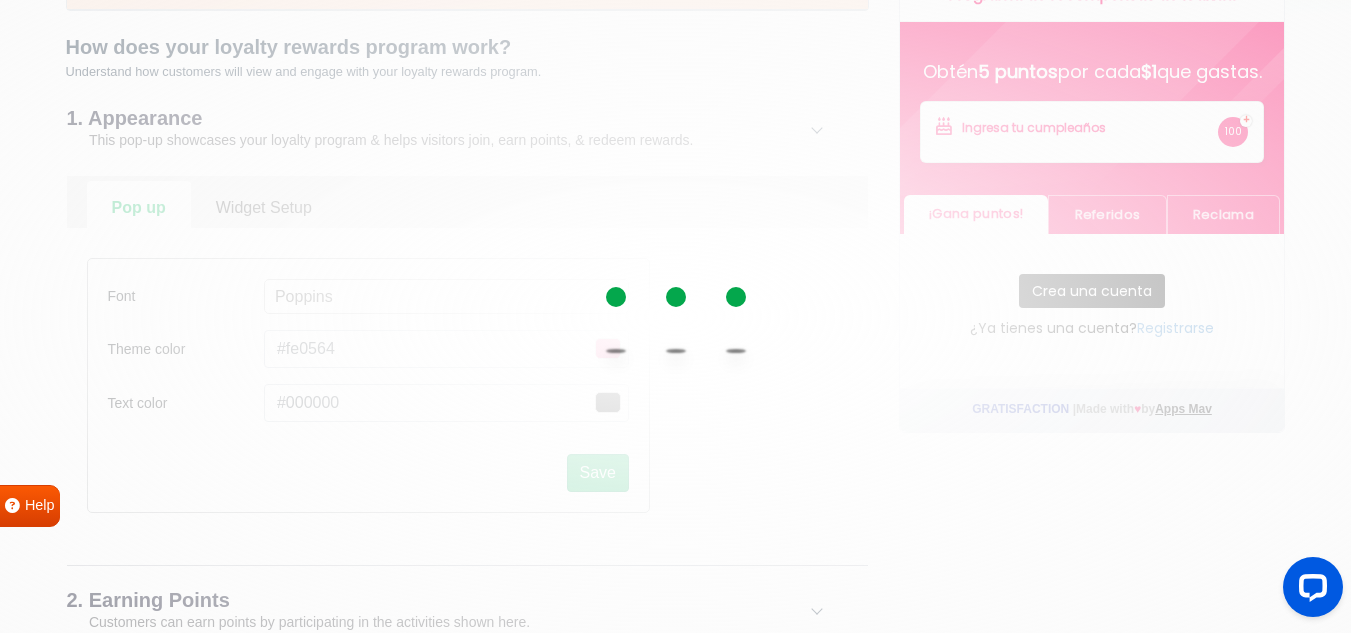 scroll, scrollTop: 0, scrollLeft: 0, axis: both 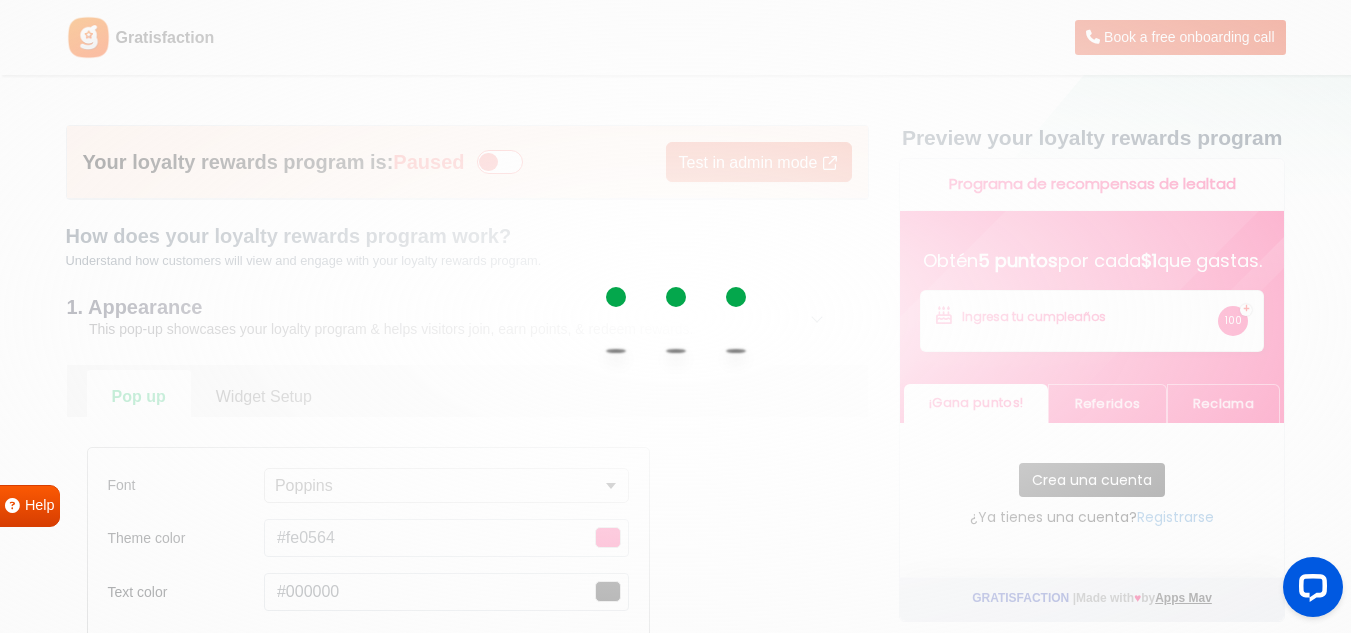 click at bounding box center [675, 316] 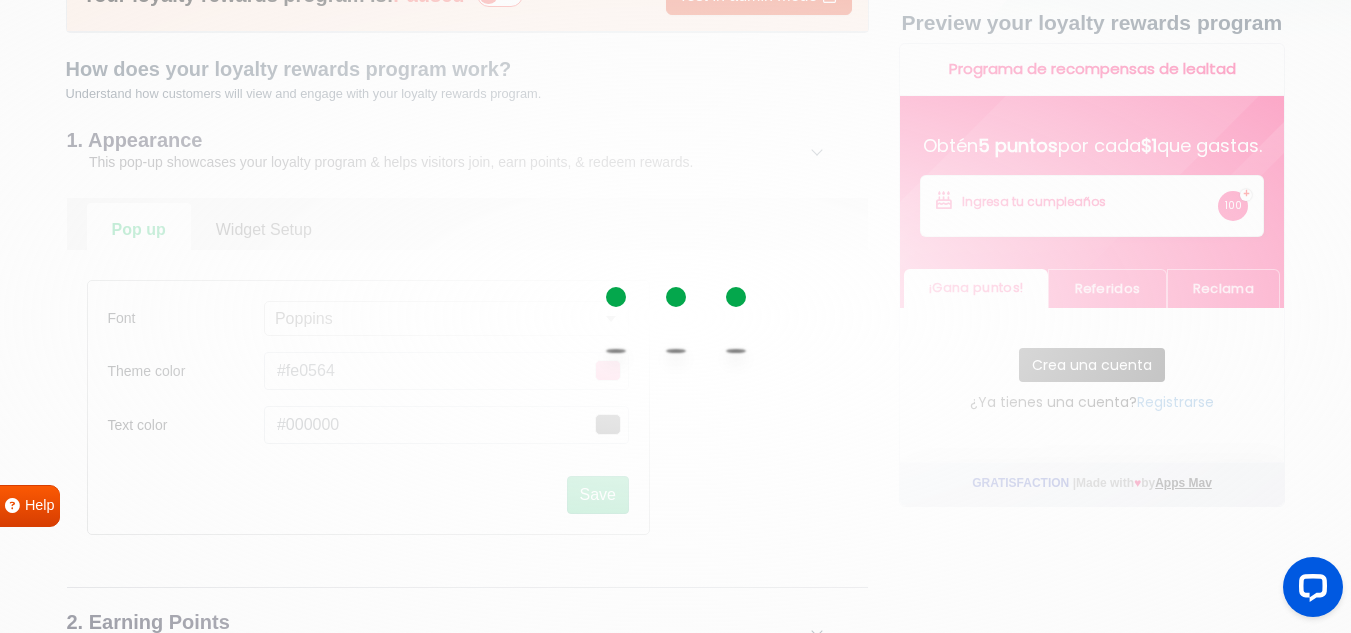 scroll, scrollTop: 400, scrollLeft: 0, axis: vertical 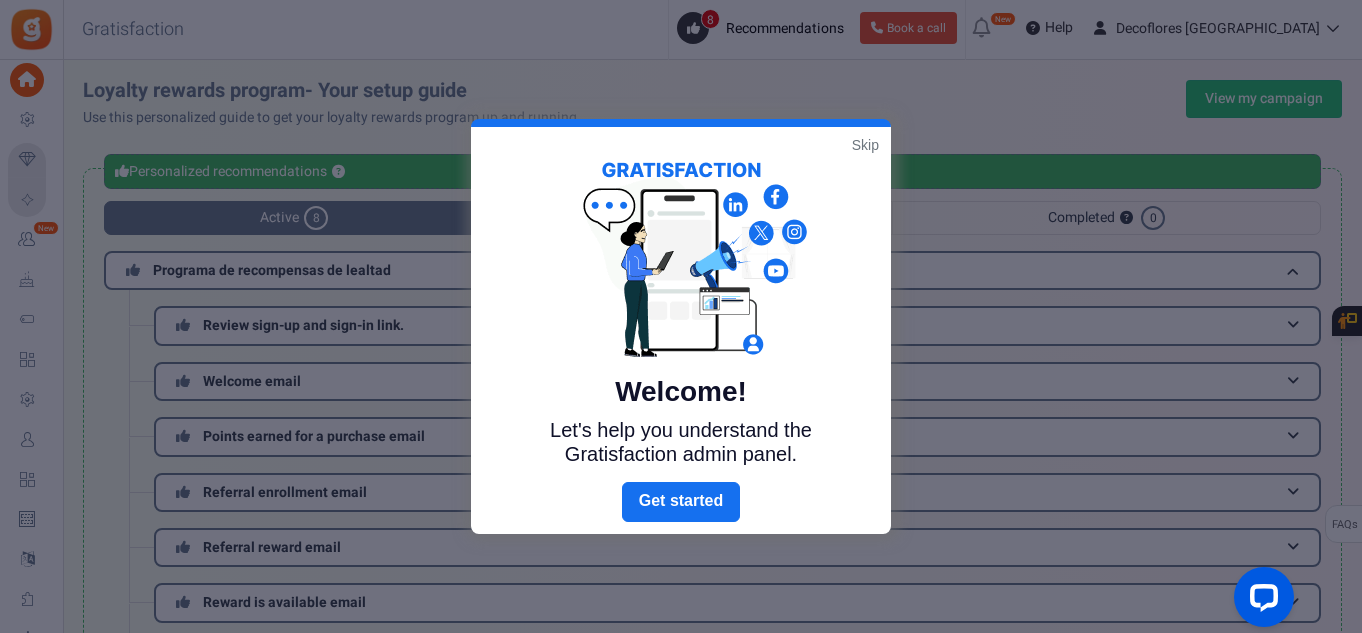 click on "Welcome!   Let's help you understand the Gratisfaction admin panel." at bounding box center (681, 304) 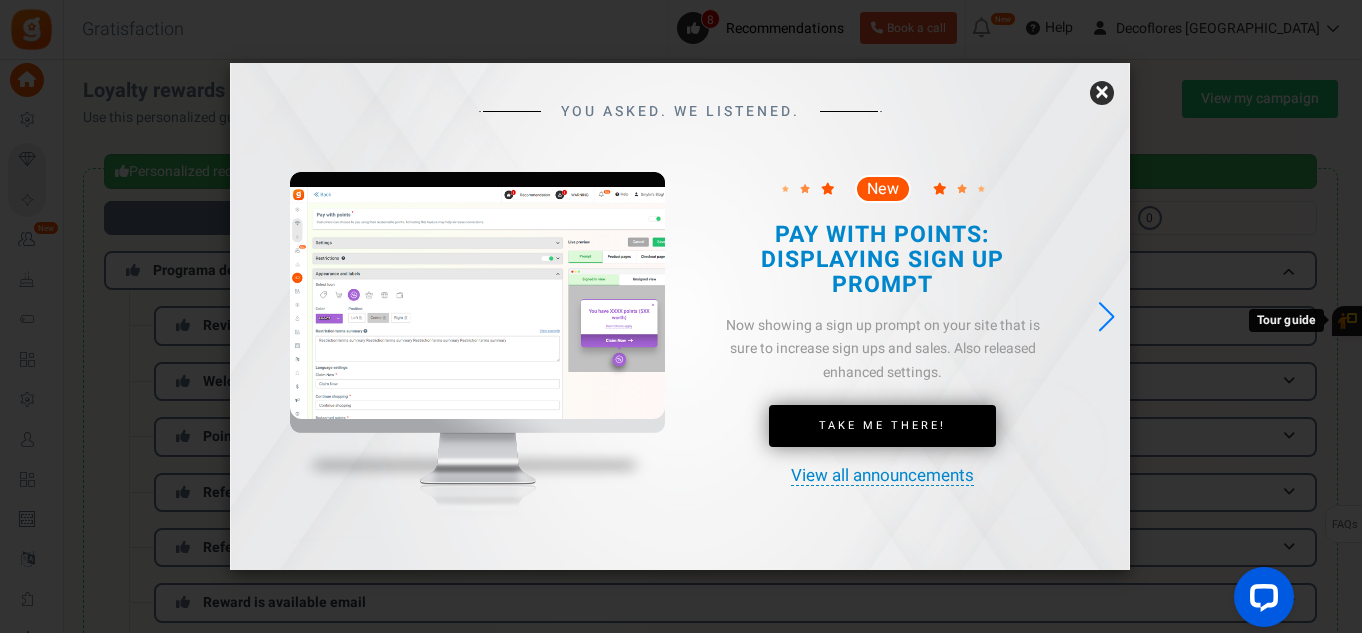 click on "×" at bounding box center (1102, 93) 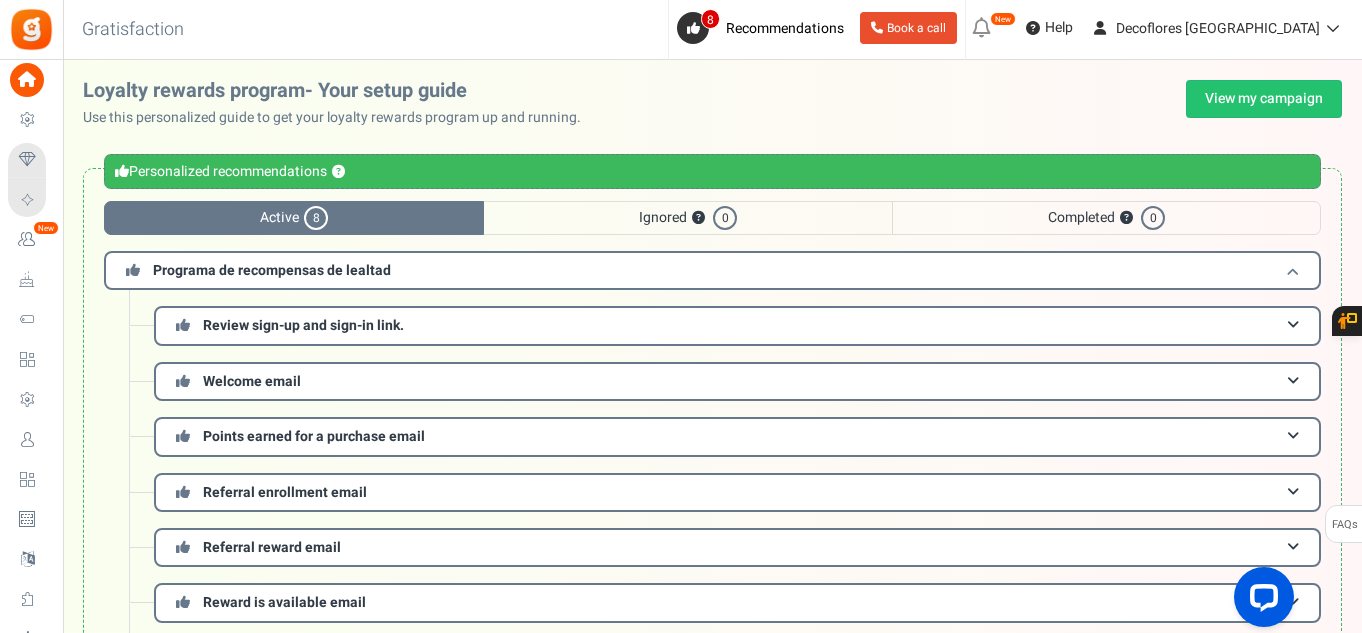 click on "Programa de recompensas de lealtad" at bounding box center (712, 270) 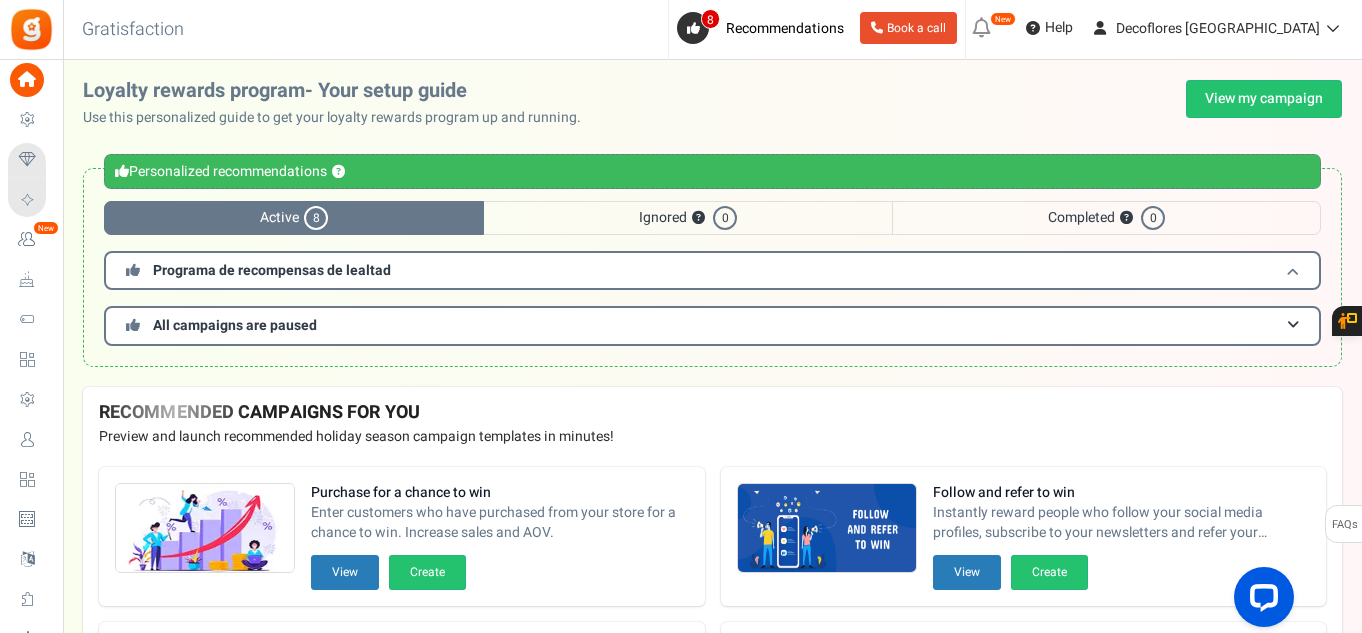 click on "Programa de recompensas de lealtad" at bounding box center [712, 270] 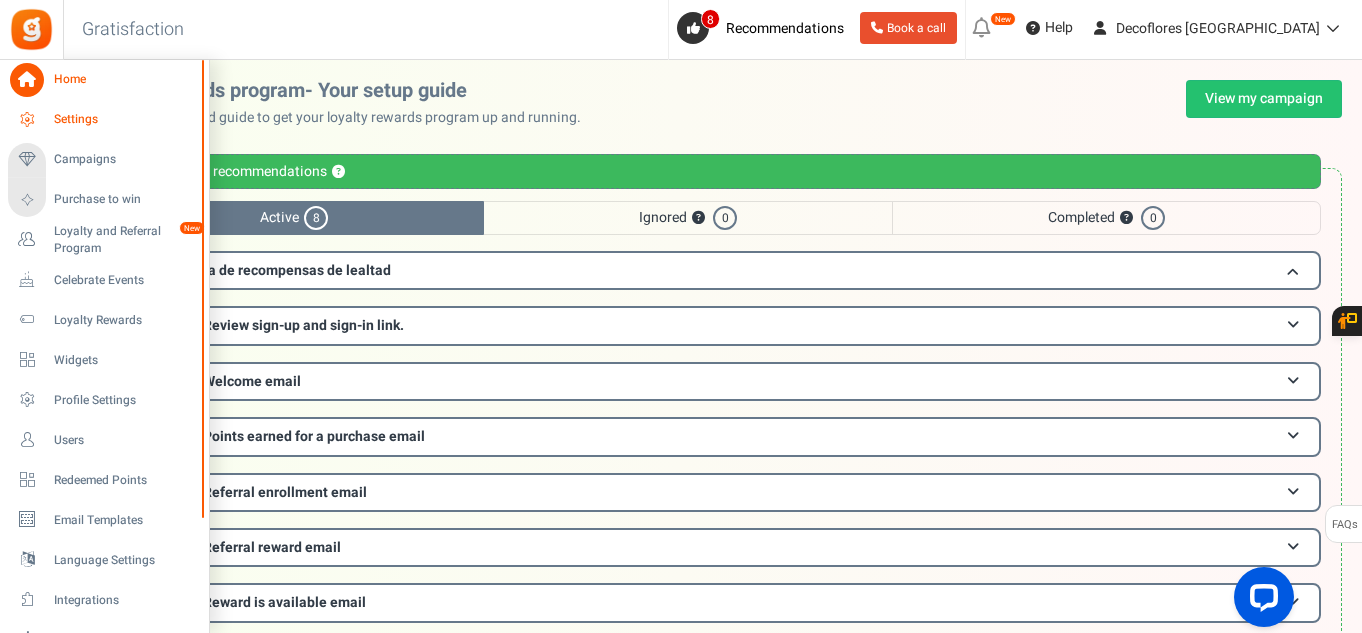 click on "Settings" at bounding box center (124, 119) 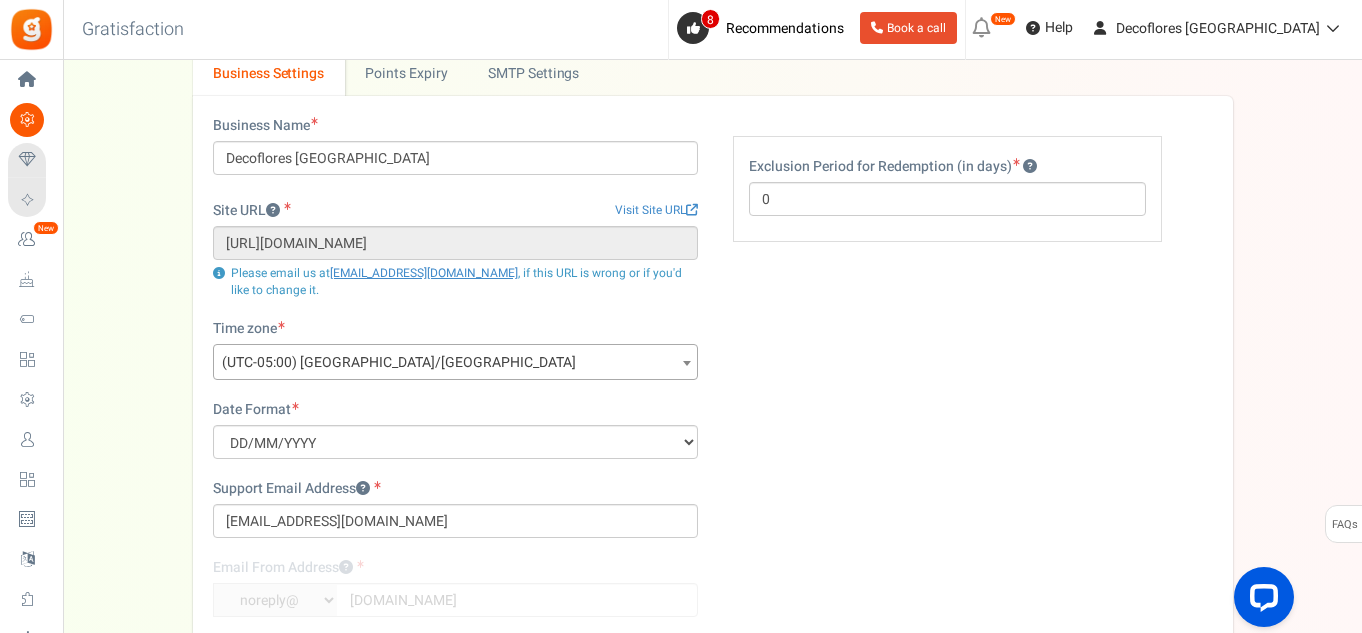 scroll, scrollTop: 200, scrollLeft: 0, axis: vertical 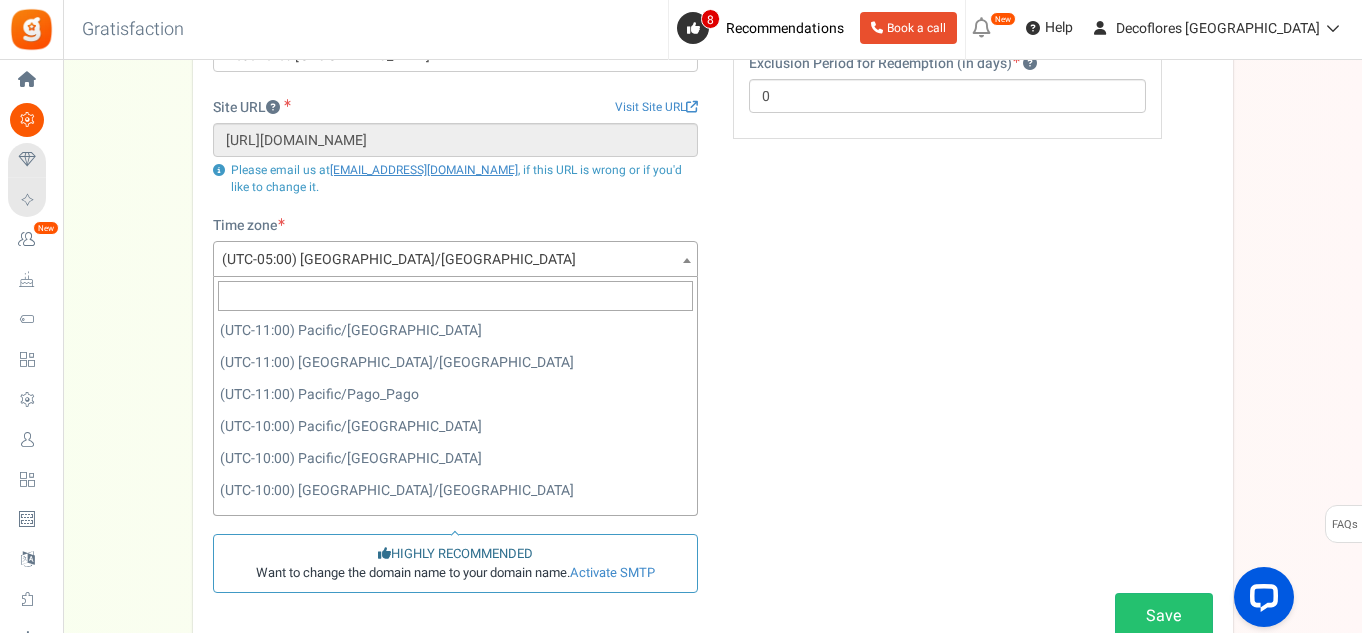 click on "(UTC-05:00) [GEOGRAPHIC_DATA]/[GEOGRAPHIC_DATA]" at bounding box center (455, 260) 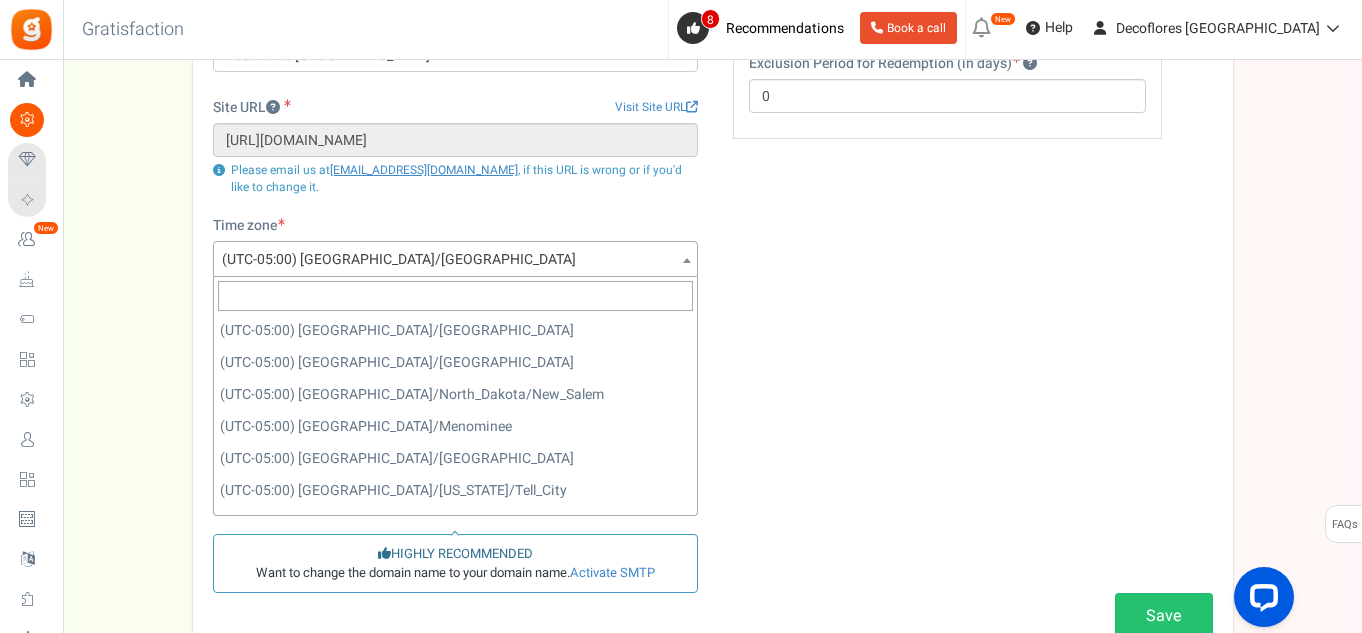 scroll, scrollTop: 1840, scrollLeft: 0, axis: vertical 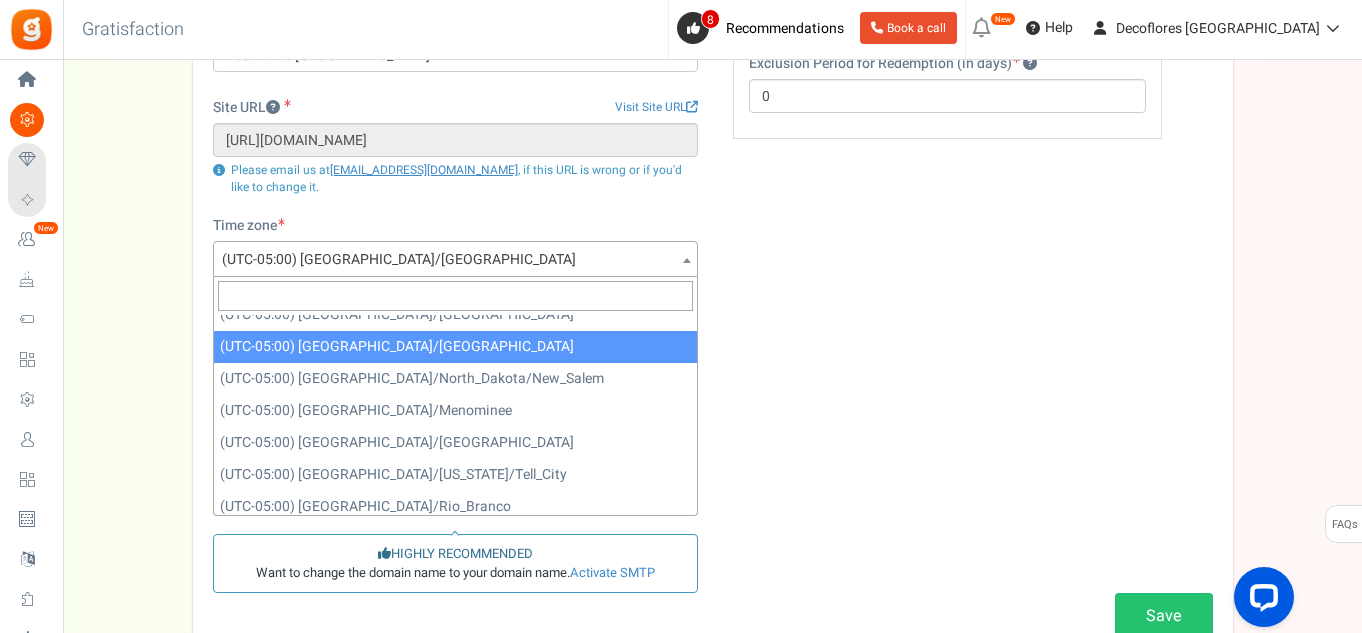 select on "America/[GEOGRAPHIC_DATA]" 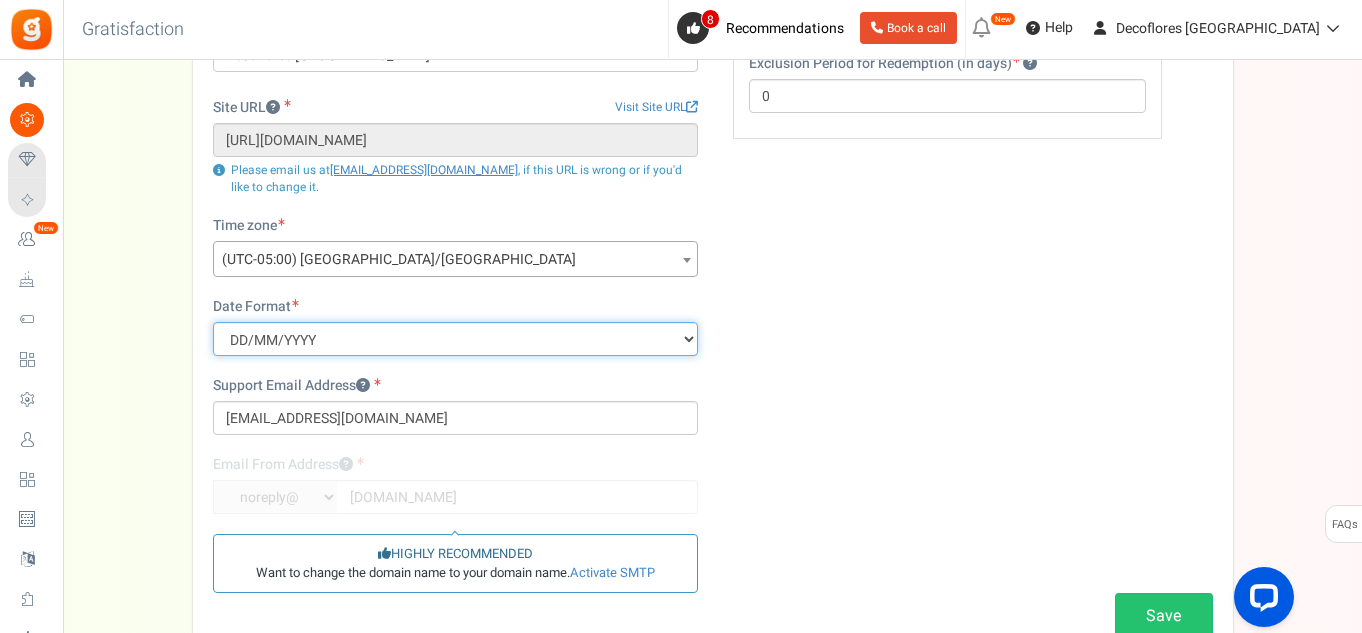 click on "MM/DD/YYYY DD/MM/YYYY YYYY/MM/DD" at bounding box center (455, 339) 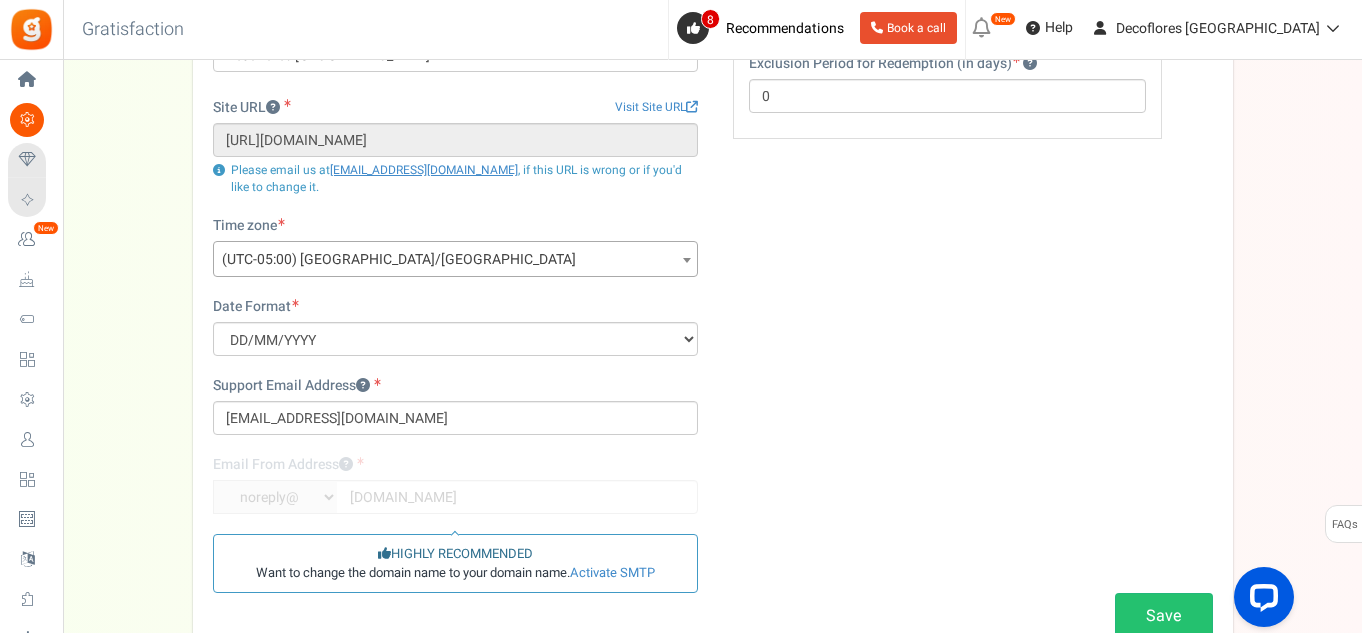 click on "Business Name
Decoflores [GEOGRAPHIC_DATA]
Site URL
Visit Site URL
[URL][DOMAIN_NAME]
Update site URL
Please email us at  [EMAIL_ADDRESS][DOMAIN_NAME] , if this URL is wrong or if you'd like to change it.
Time zone    *" at bounding box center [713, 334] 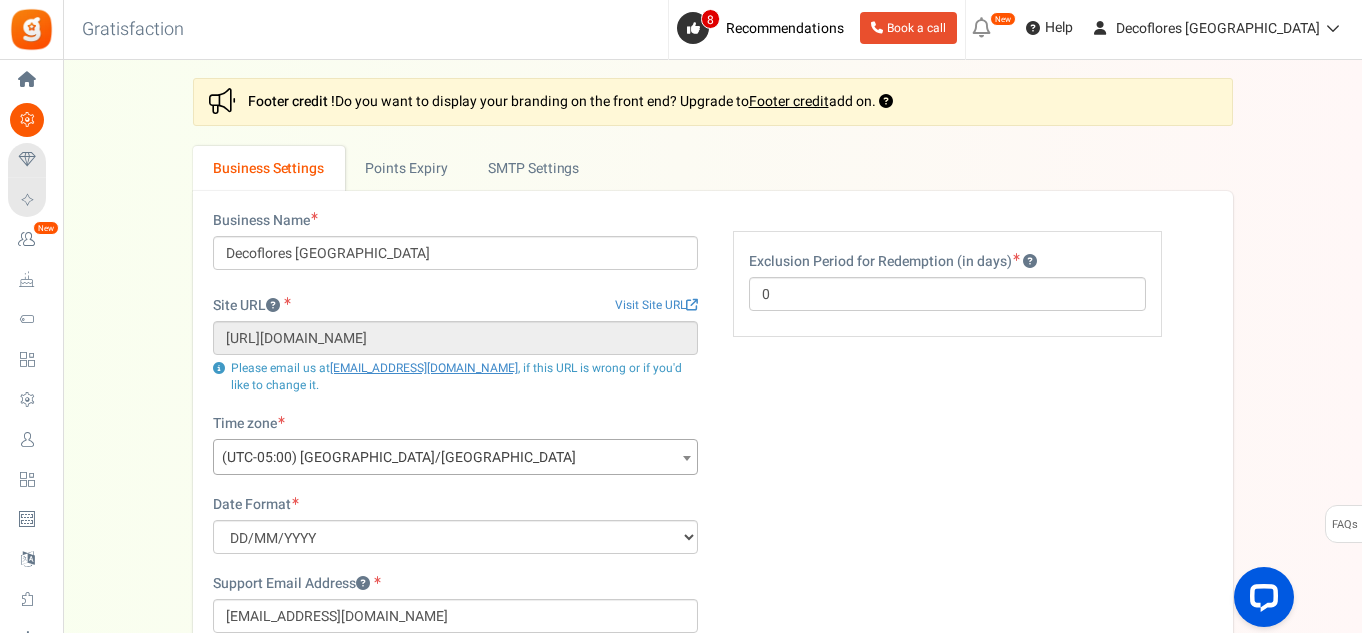 scroll, scrollTop: 0, scrollLeft: 0, axis: both 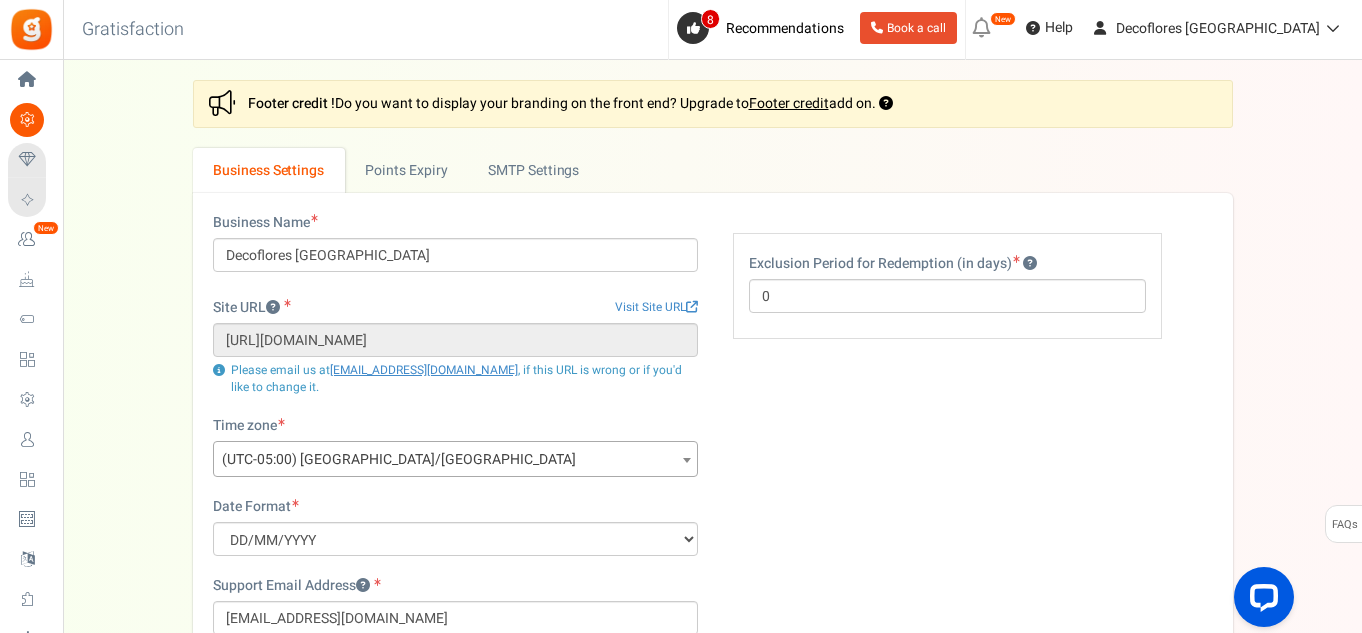 drag, startPoint x: 870, startPoint y: 388, endPoint x: 870, endPoint y: 525, distance: 137 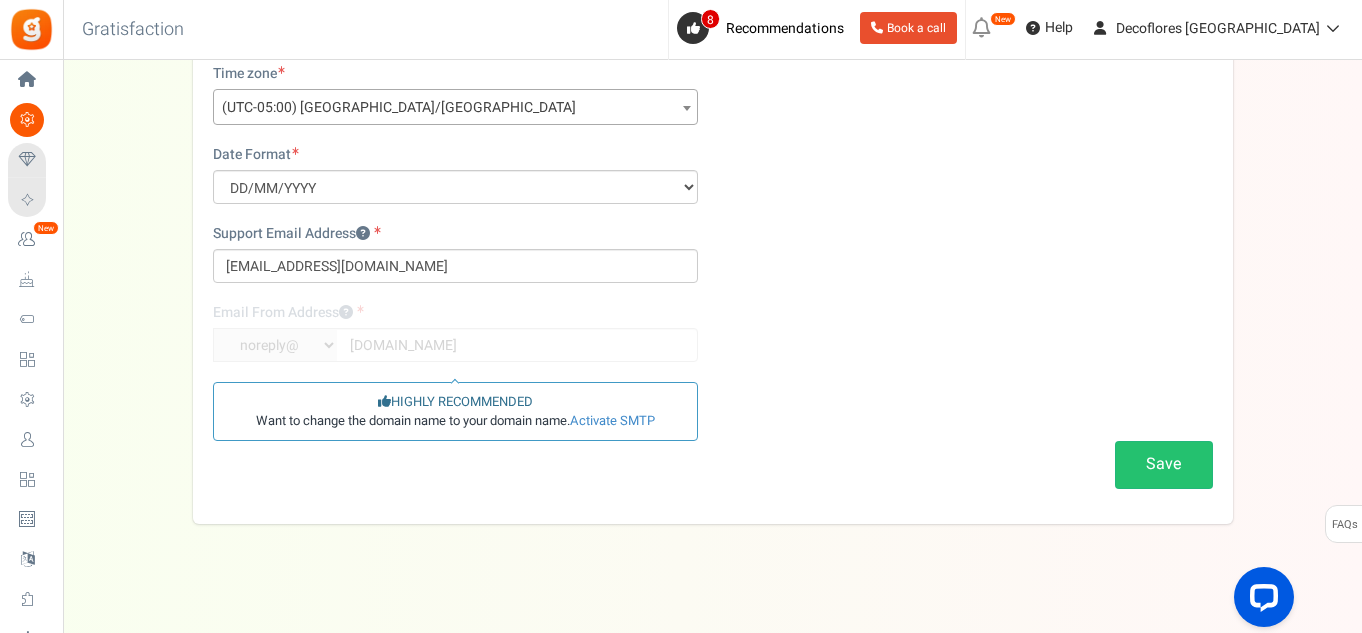 scroll, scrollTop: 364, scrollLeft: 0, axis: vertical 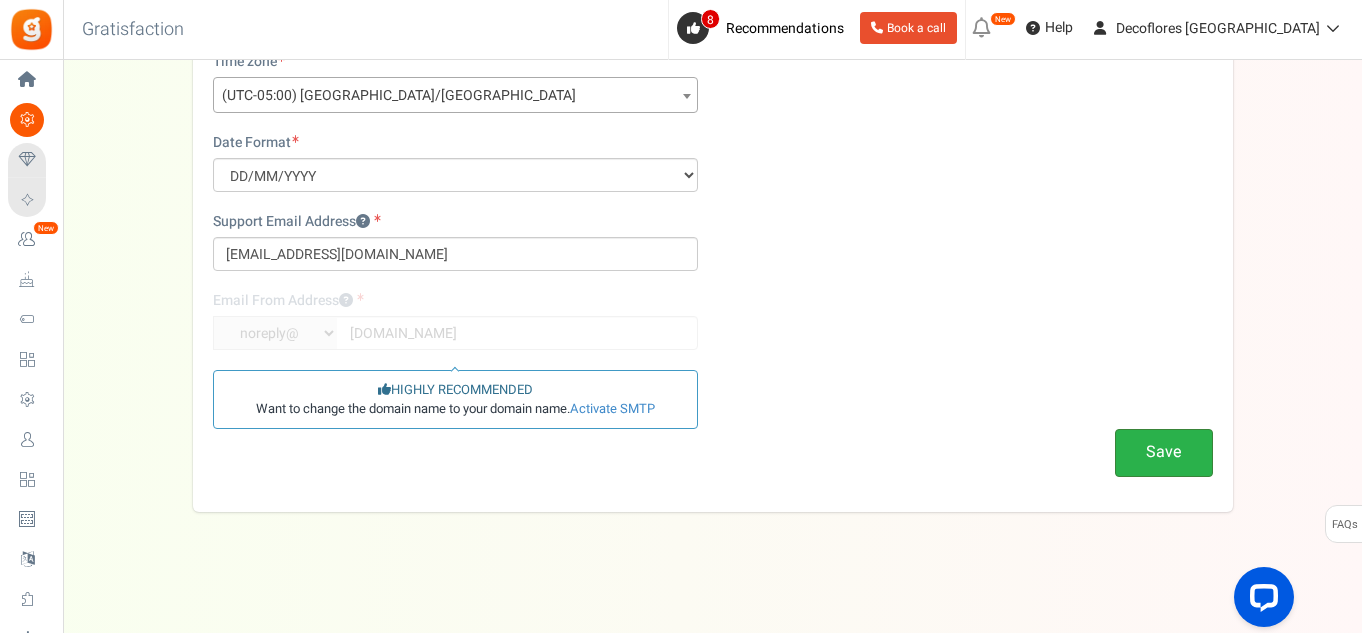 click on "Save" at bounding box center (1164, 452) 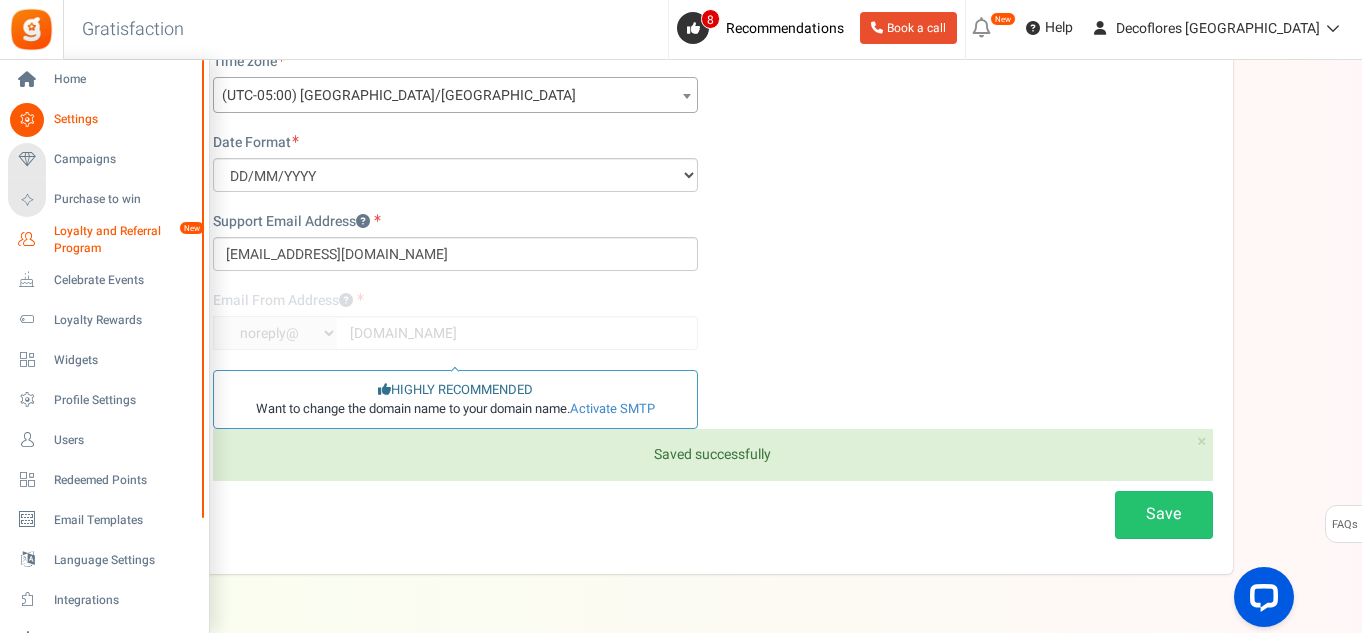click on "Loyalty and Referral Program" at bounding box center (127, 240) 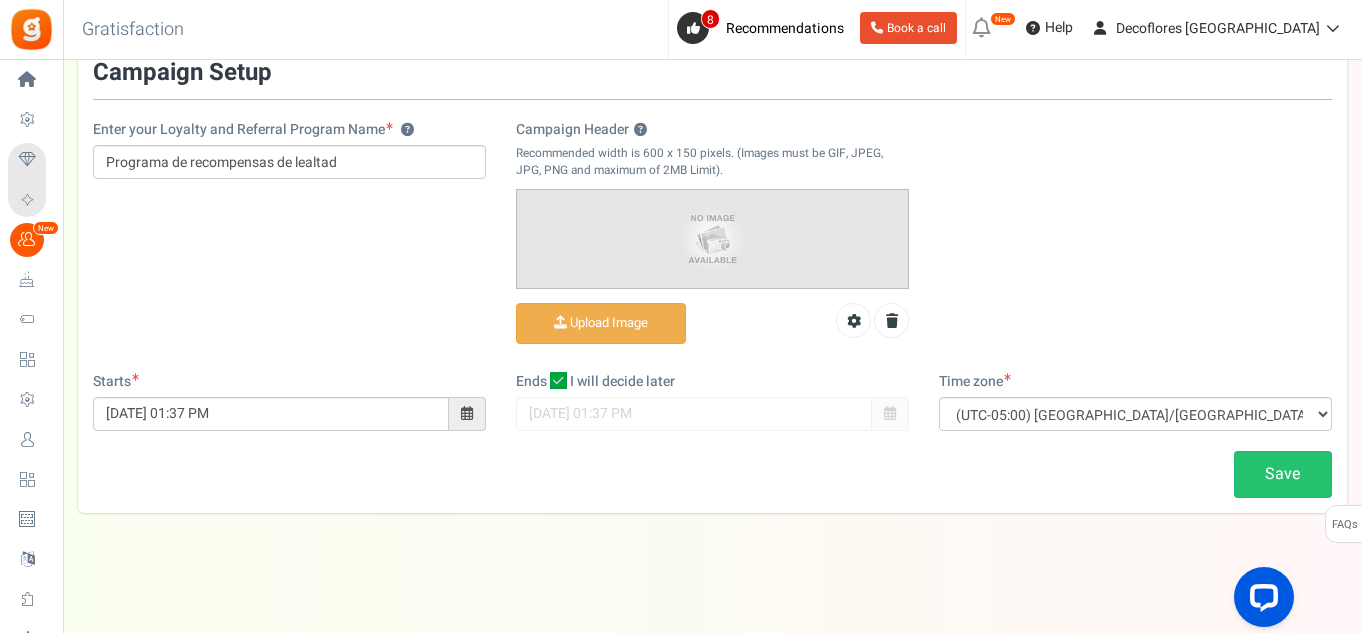 scroll, scrollTop: 148, scrollLeft: 0, axis: vertical 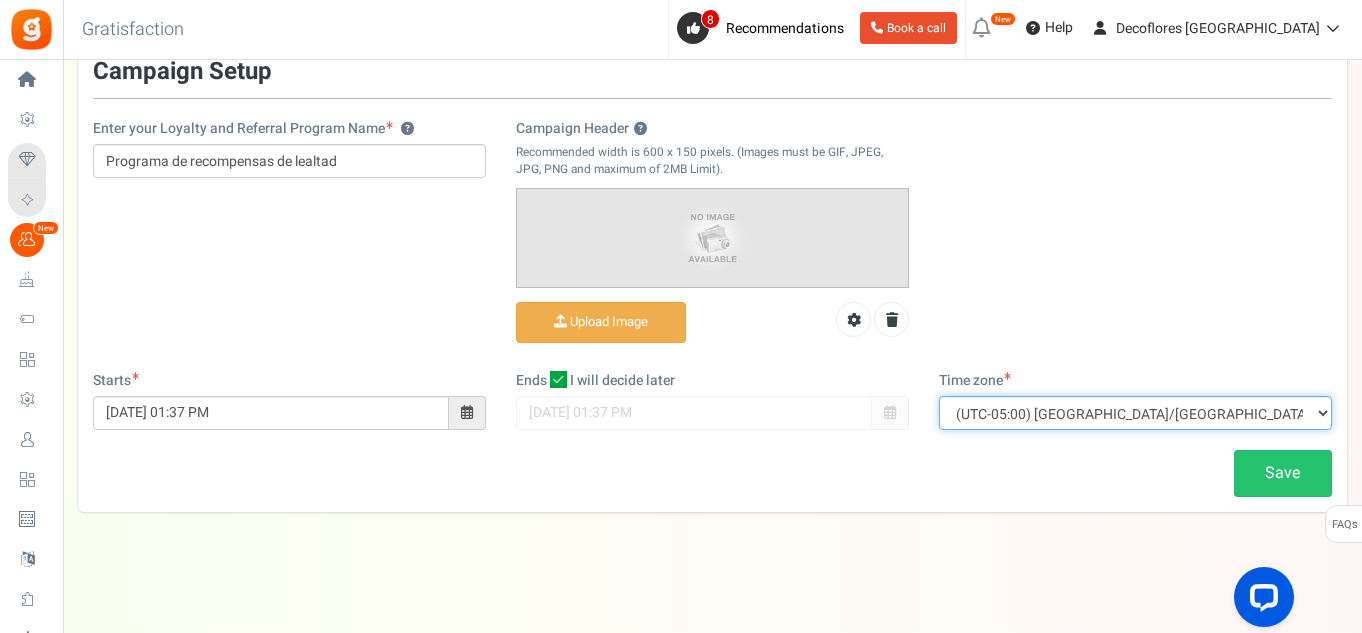 click on "(UTC-11:00) Pacific/[GEOGRAPHIC_DATA] (UTC-11:00) [GEOGRAPHIC_DATA]/[GEOGRAPHIC_DATA] (UTC-11:00) [GEOGRAPHIC_DATA]/[GEOGRAPHIC_DATA] (UTC-10:00) [GEOGRAPHIC_DATA]/[GEOGRAPHIC_DATA] (UTC-10:00) [GEOGRAPHIC_DATA]/[GEOGRAPHIC_DATA] (UTC-10:00) [GEOGRAPHIC_DATA]/[GEOGRAPHIC_DATA] (UTC-09:30) Pacific/[GEOGRAPHIC_DATA] (UTC-09:00) America/[GEOGRAPHIC_DATA] (UTC-09:00) Pacific/[GEOGRAPHIC_DATA] (UTC-08:00) Pacific/[GEOGRAPHIC_DATA] (UTC-08:00) [GEOGRAPHIC_DATA]/[GEOGRAPHIC_DATA] (UTC-08:00) [GEOGRAPHIC_DATA]/[GEOGRAPHIC_DATA] (UTC-08:00) [GEOGRAPHIC_DATA]/[GEOGRAPHIC_DATA] (UTC-08:00) [GEOGRAPHIC_DATA]/[GEOGRAPHIC_DATA] (UTC-08:00) [GEOGRAPHIC_DATA]/[GEOGRAPHIC_DATA] (UTC-08:00) [GEOGRAPHIC_DATA]/[GEOGRAPHIC_DATA] (UTC-07:00) [GEOGRAPHIC_DATA]/[GEOGRAPHIC_DATA] (UTC-07:00) [GEOGRAPHIC_DATA]/Fort_Nelson (UTC-07:00) [GEOGRAPHIC_DATA]/Dawson_Creek (UTC-07:00) [GEOGRAPHIC_DATA]/[GEOGRAPHIC_DATA] (UTC-07:00) [GEOGRAPHIC_DATA]/[GEOGRAPHIC_DATA] (UTC-07:00) [GEOGRAPHIC_DATA]/[GEOGRAPHIC_DATA] (UTC-07:00) [GEOGRAPHIC_DATA]/[GEOGRAPHIC_DATA] (UTC-07:00) [GEOGRAPHIC_DATA]/[GEOGRAPHIC_DATA] (UTC-07:00) [GEOGRAPHIC_DATA]/[GEOGRAPHIC_DATA] (UTC-07:00) [GEOGRAPHIC_DATA]/[GEOGRAPHIC_DATA] (UTC-06:00) [GEOGRAPHIC_DATA]/[GEOGRAPHIC_DATA] (UTC-06:00) [GEOGRAPHIC_DATA]/[GEOGRAPHIC_DATA] (UTC-06:00) [GEOGRAPHIC_DATA]/Swift_Current (UTC-06:00) [GEOGRAPHIC_DATA]/[GEOGRAPHIC_DATA] (UTC-06:00) [GEOGRAPHIC_DATA]/[GEOGRAPHIC_DATA] (UTC-06:00) [GEOGRAPHIC_DATA]/[GEOGRAPHIC_DATA] (UTC-06:00) [GEOGRAPHIC_DATA]/Mazatlan (UTC+03:00) [GEOGRAPHIC_DATA]/[GEOGRAPHIC_DATA]" at bounding box center [1135, 413] 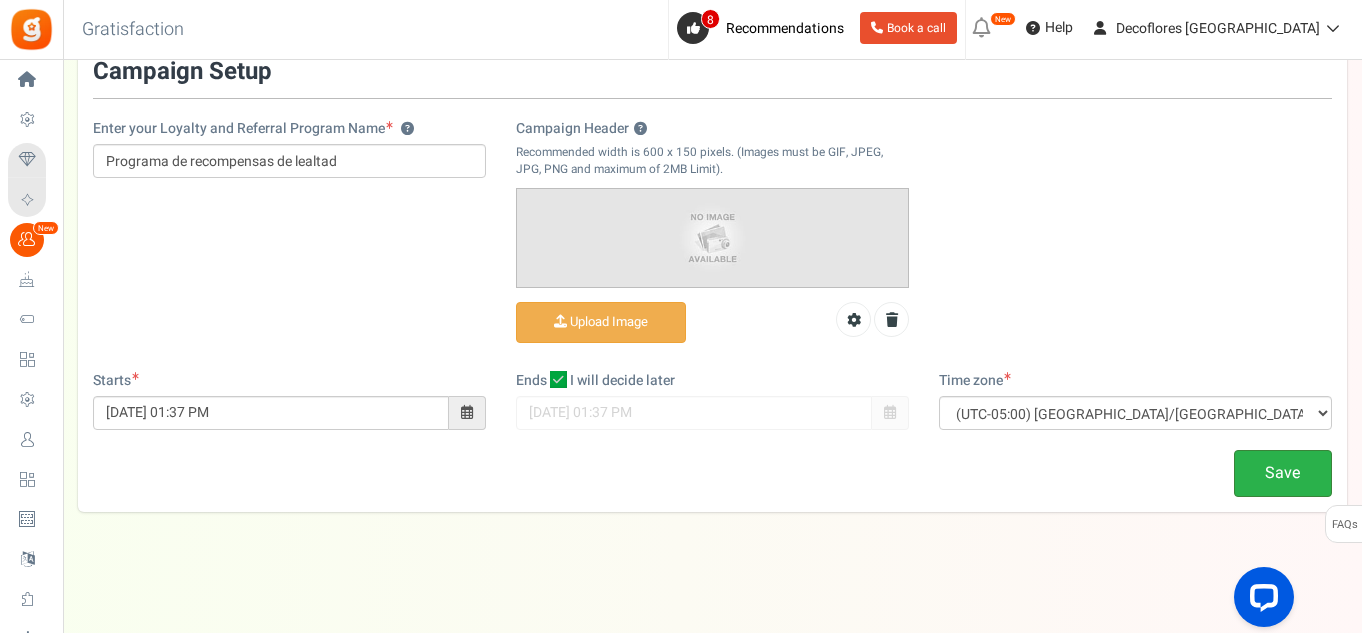click on "Save" at bounding box center [1283, 473] 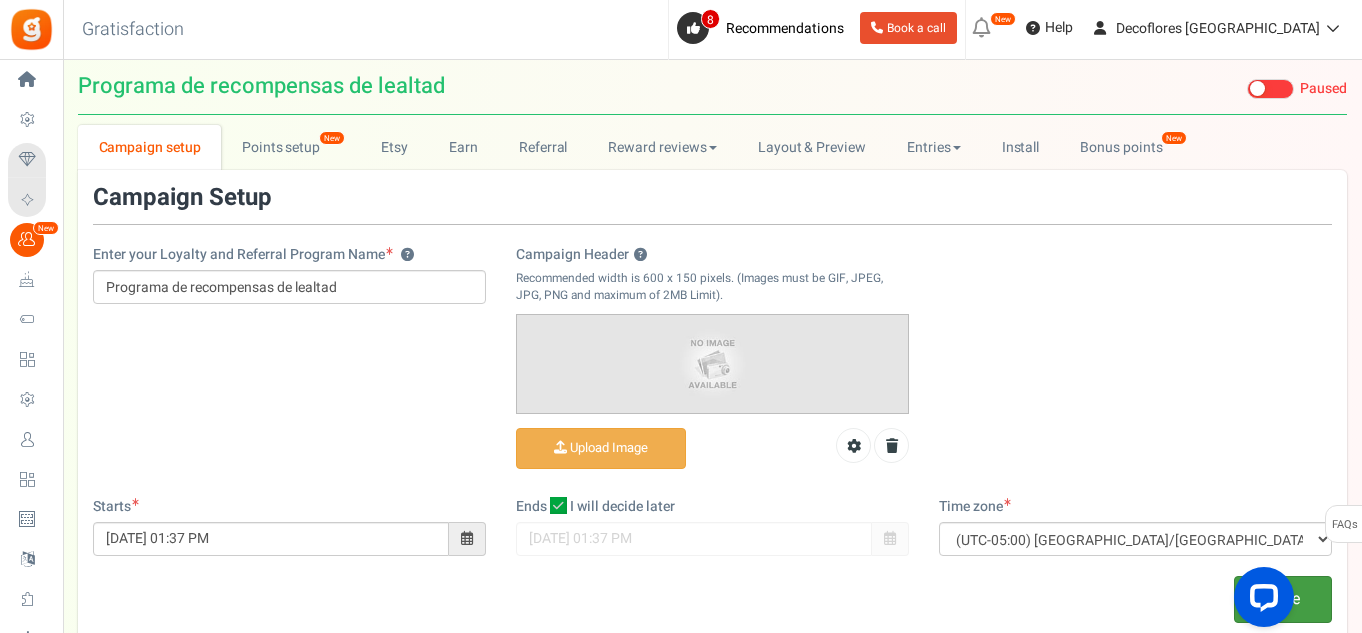 scroll, scrollTop: 0, scrollLeft: 0, axis: both 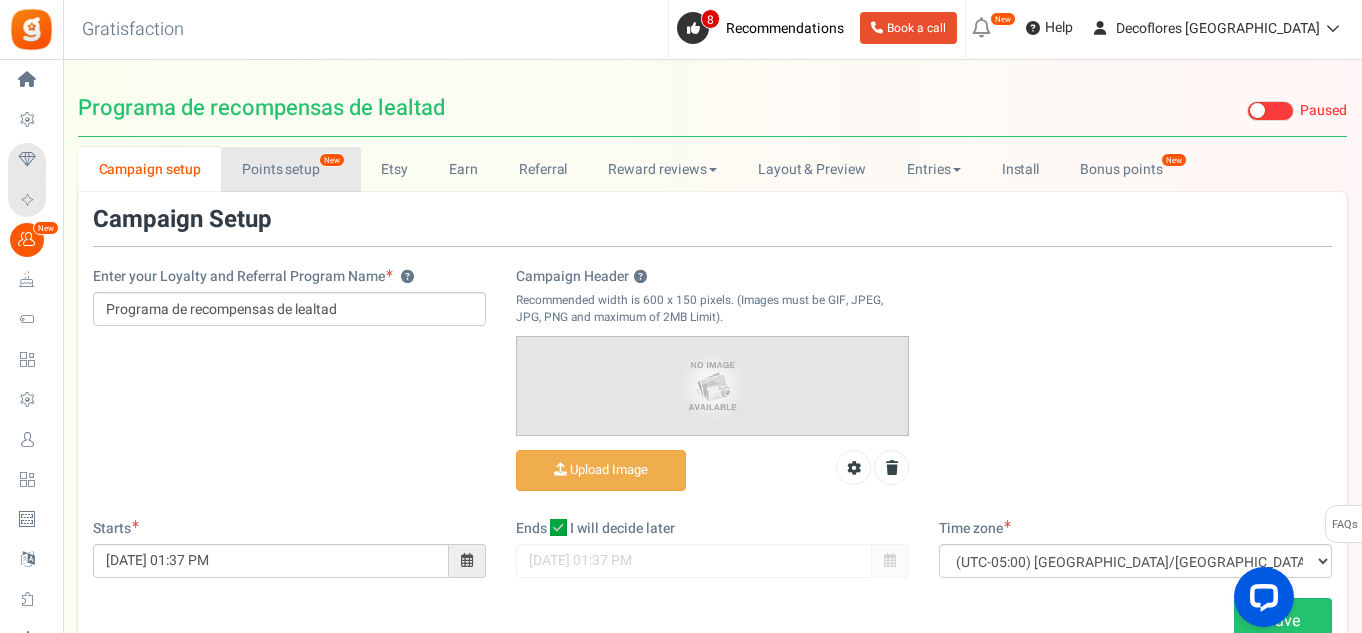 click on "Points setup
New" at bounding box center (290, 169) 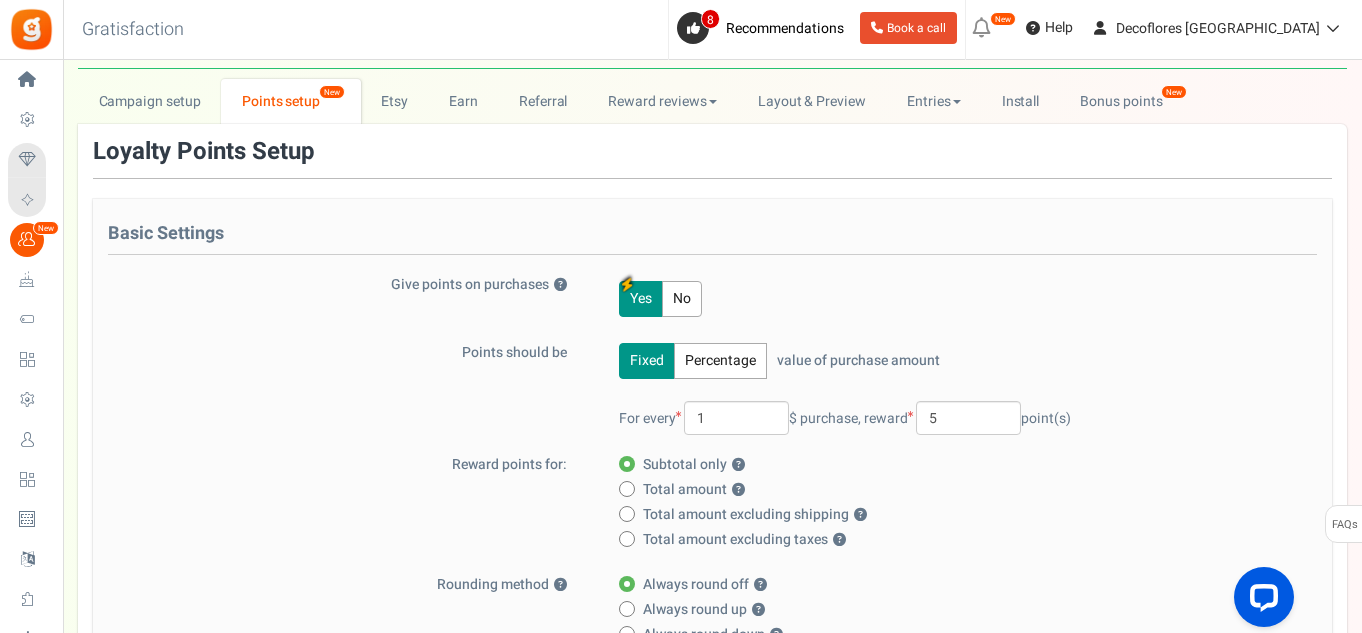 scroll, scrollTop: 200, scrollLeft: 0, axis: vertical 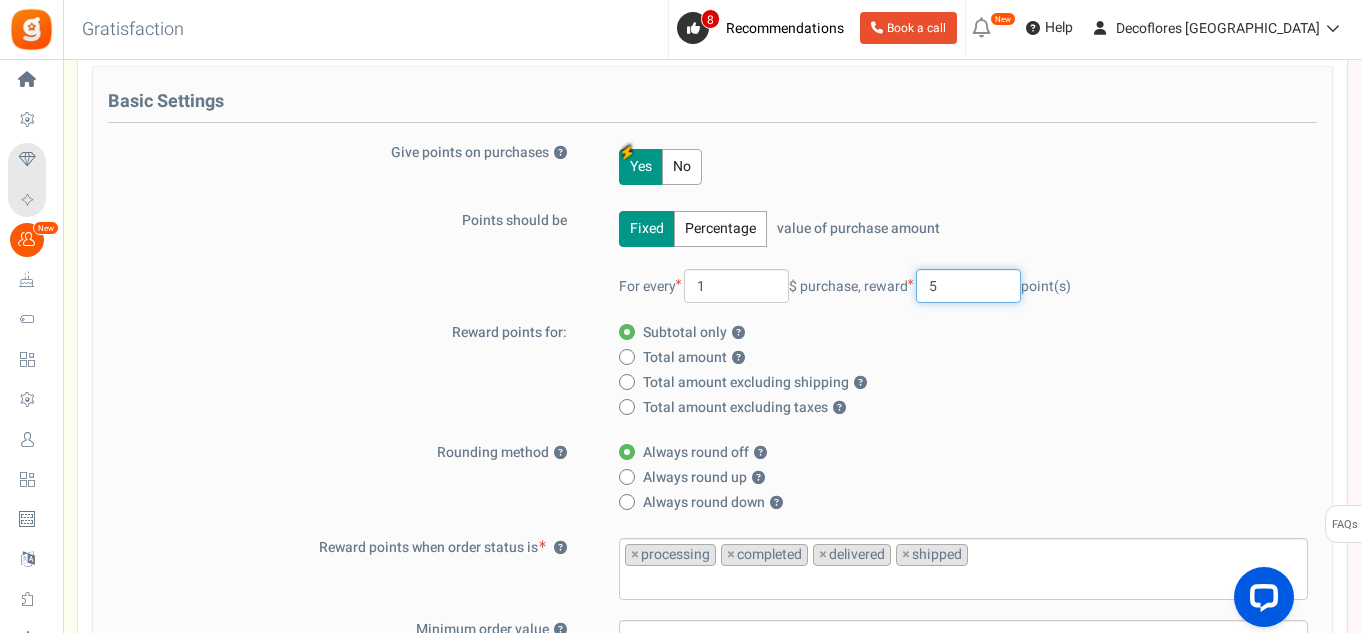 click on "5" at bounding box center [968, 286] 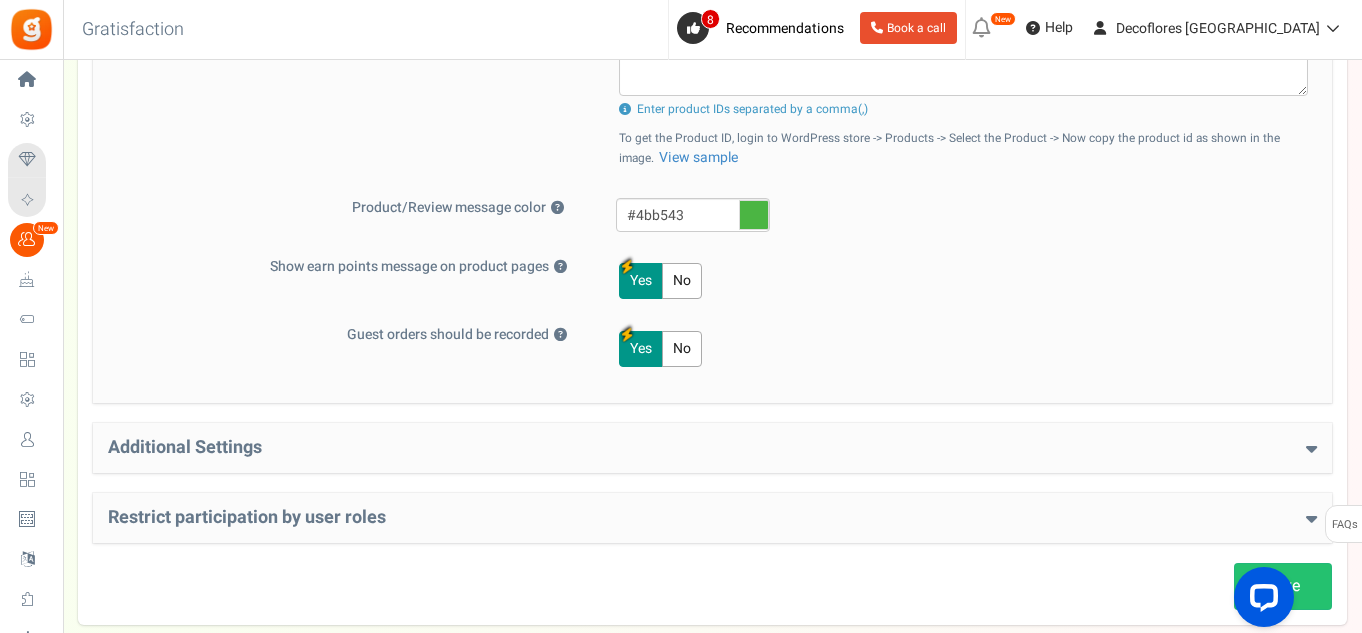 scroll, scrollTop: 900, scrollLeft: 0, axis: vertical 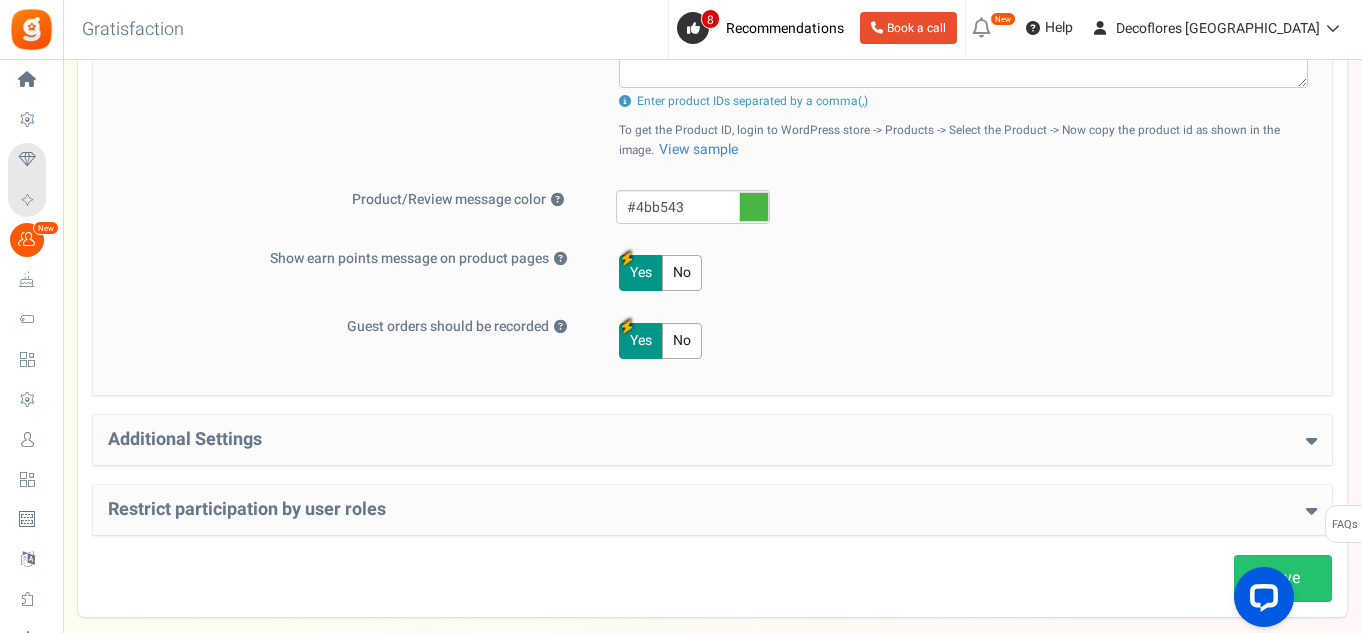 type on "1" 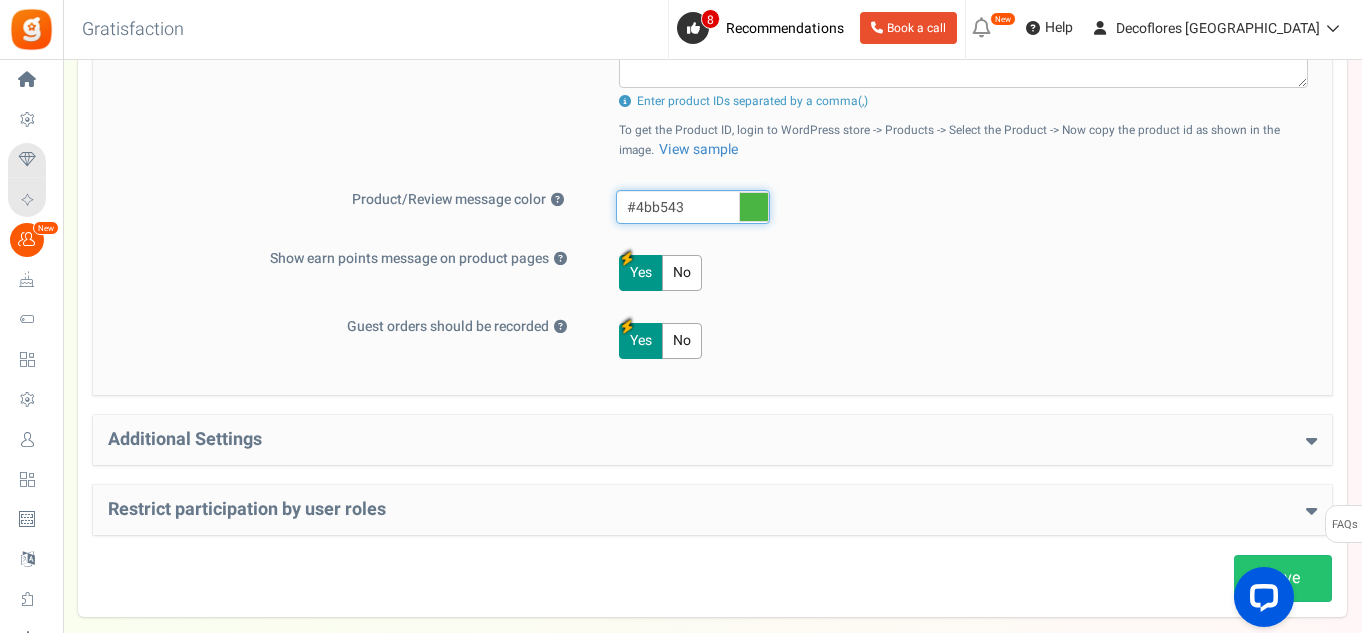 click on "#4bb543" at bounding box center [693, 207] 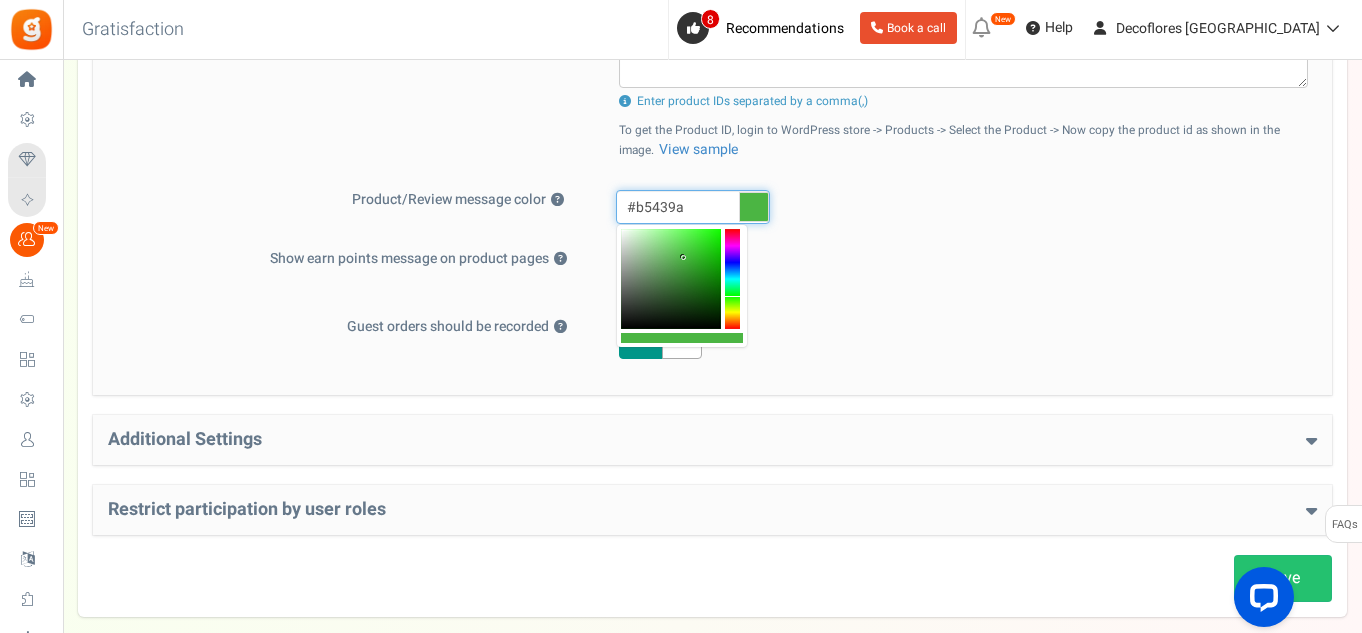 click at bounding box center (732, 279) 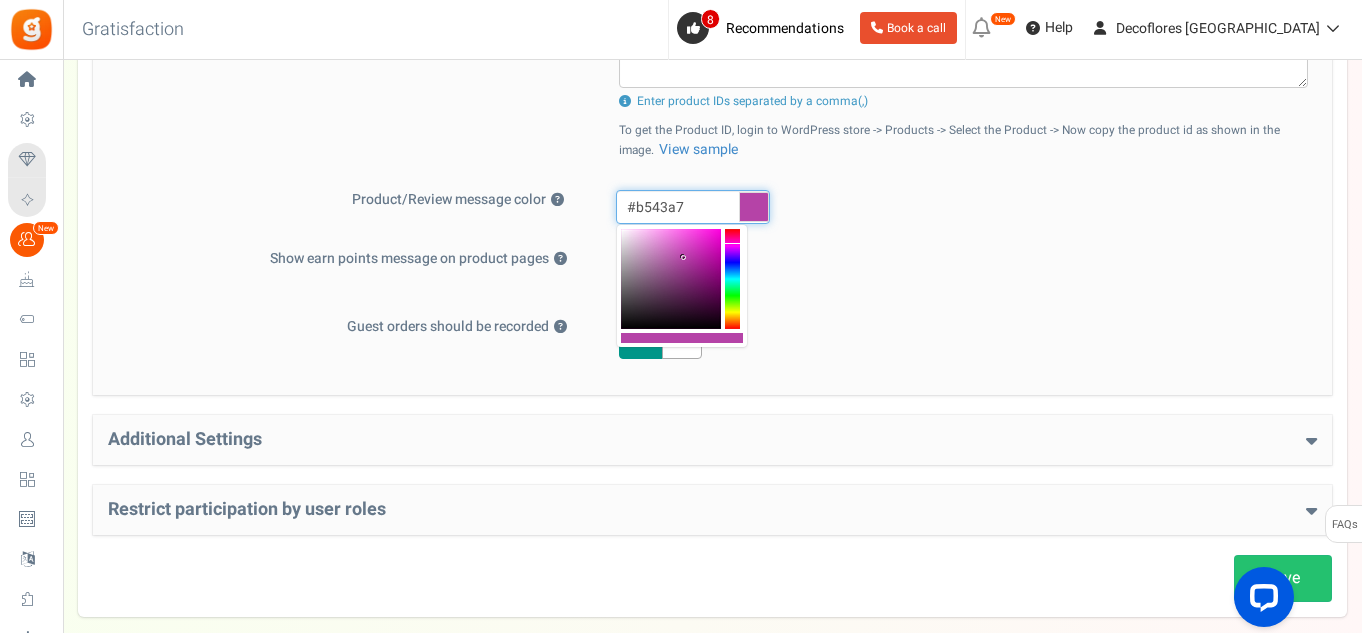 click at bounding box center (732, 279) 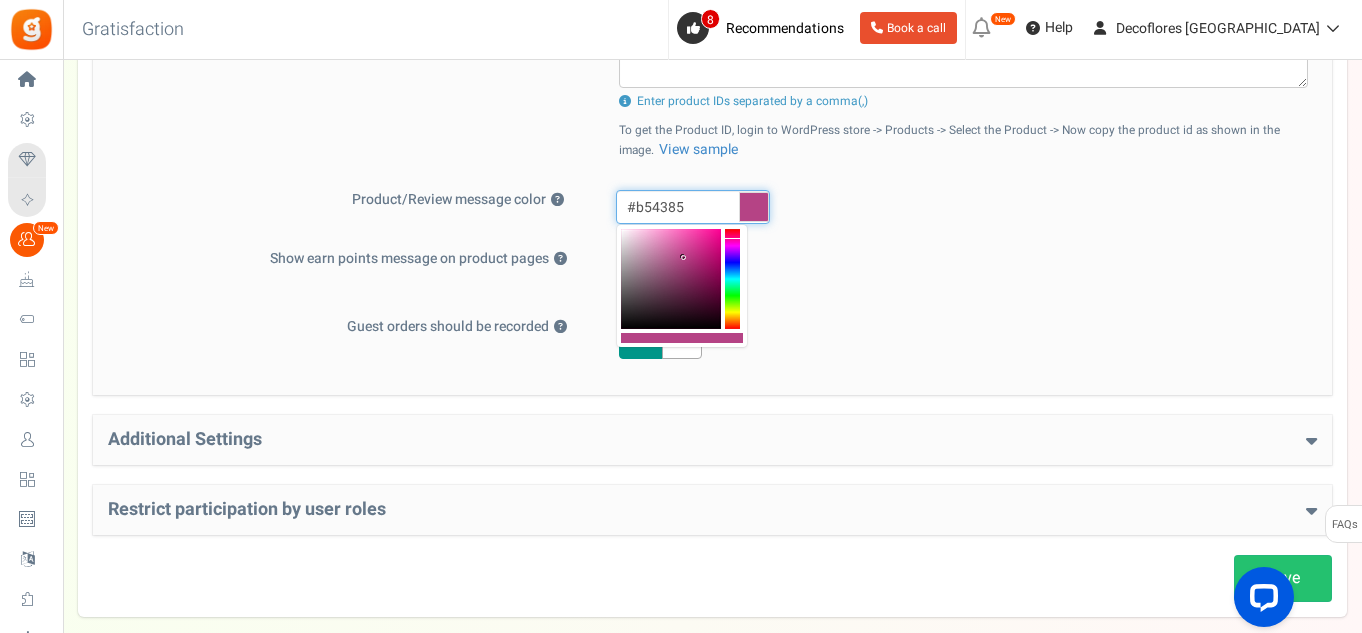 click at bounding box center (732, 279) 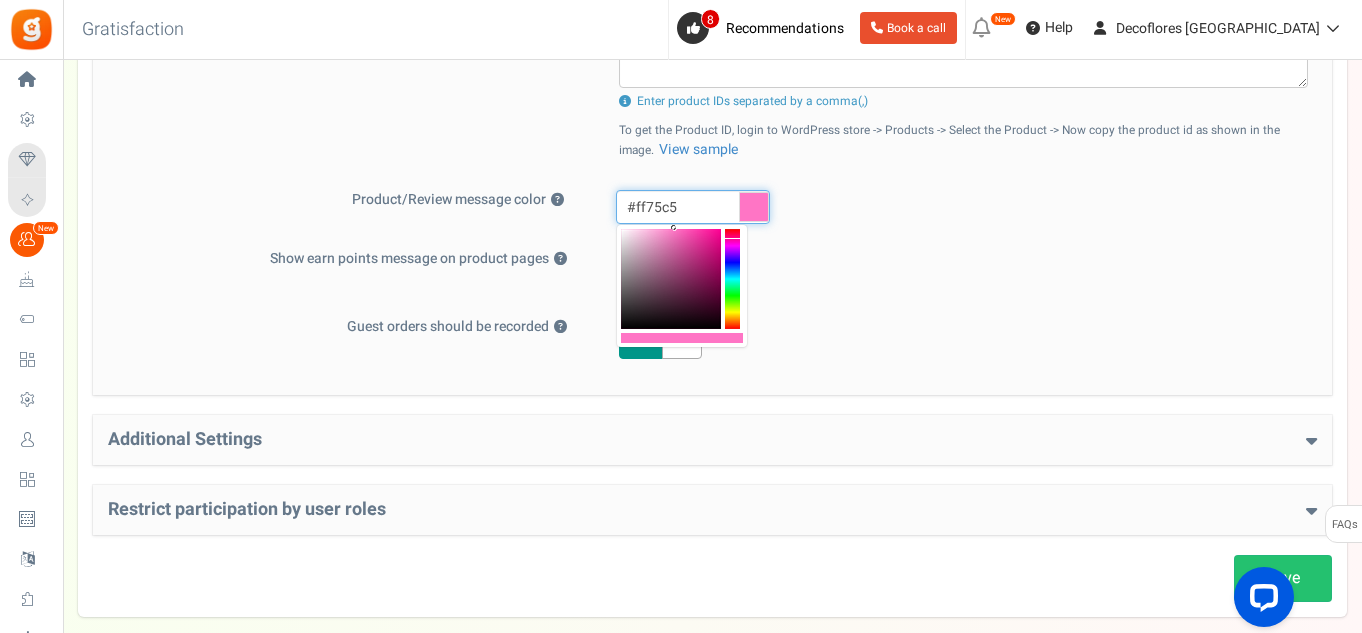 drag, startPoint x: 689, startPoint y: 256, endPoint x: 675, endPoint y: 228, distance: 31.304953 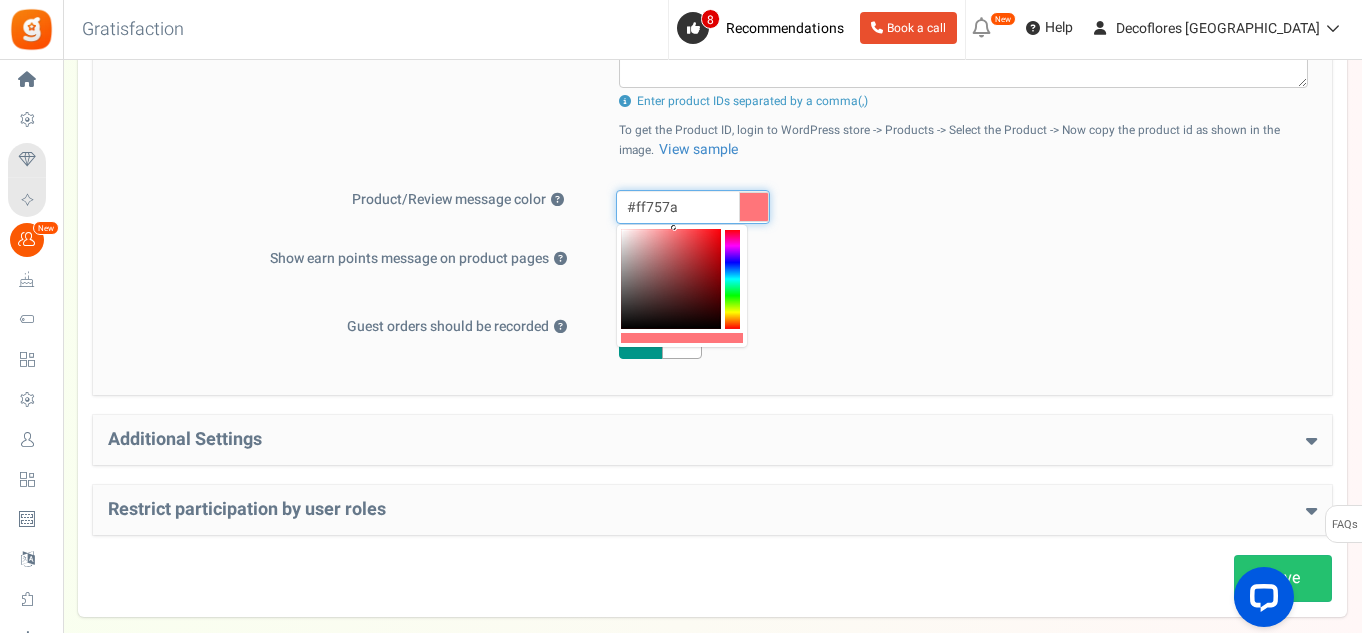 click at bounding box center (732, 279) 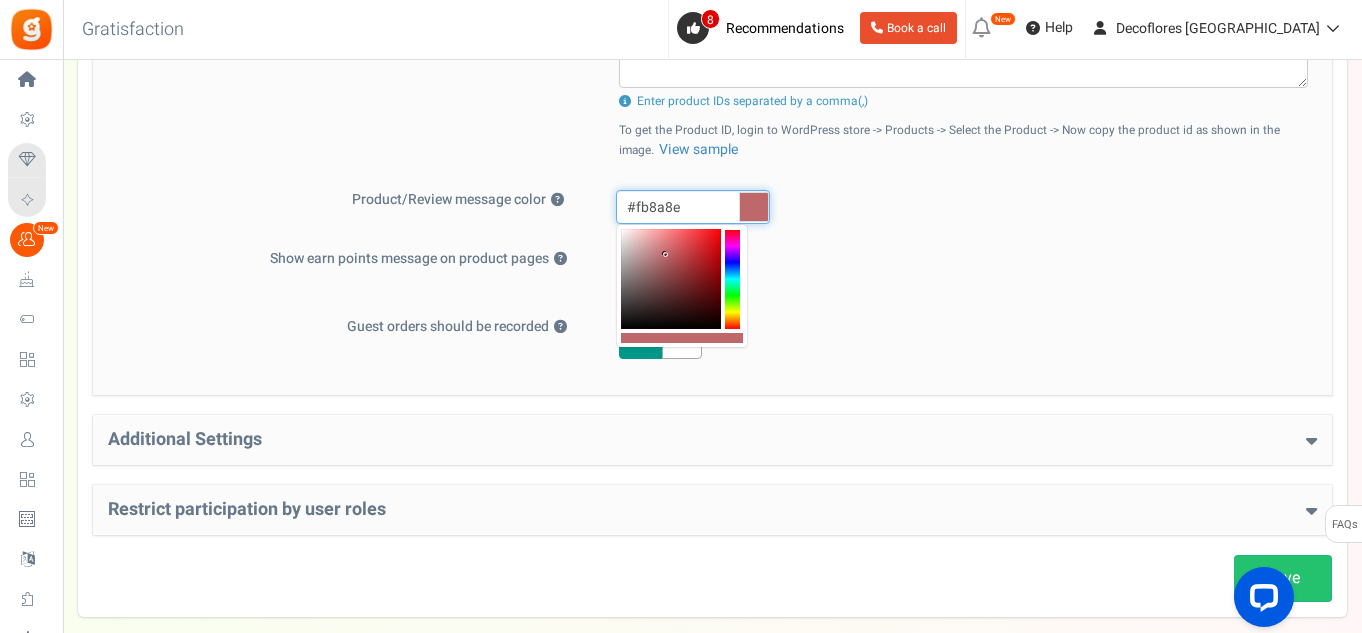 type on "#ff8c90" 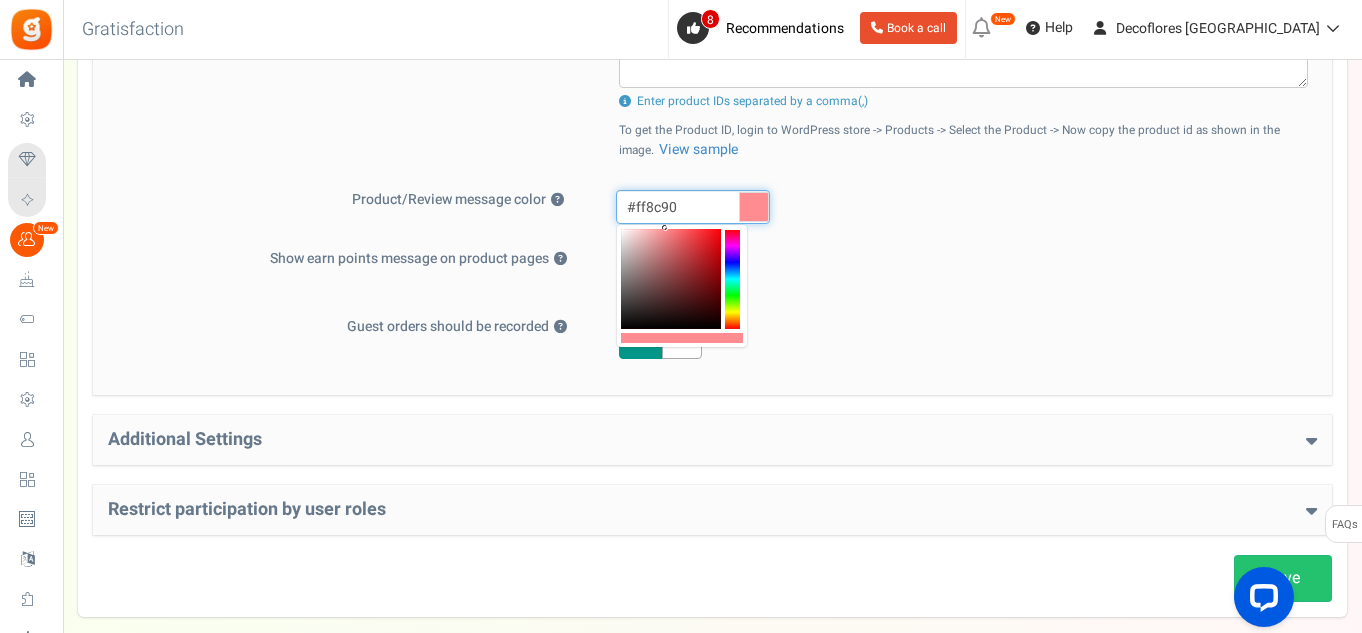drag, startPoint x: 668, startPoint y: 243, endPoint x: 666, endPoint y: 227, distance: 16.124516 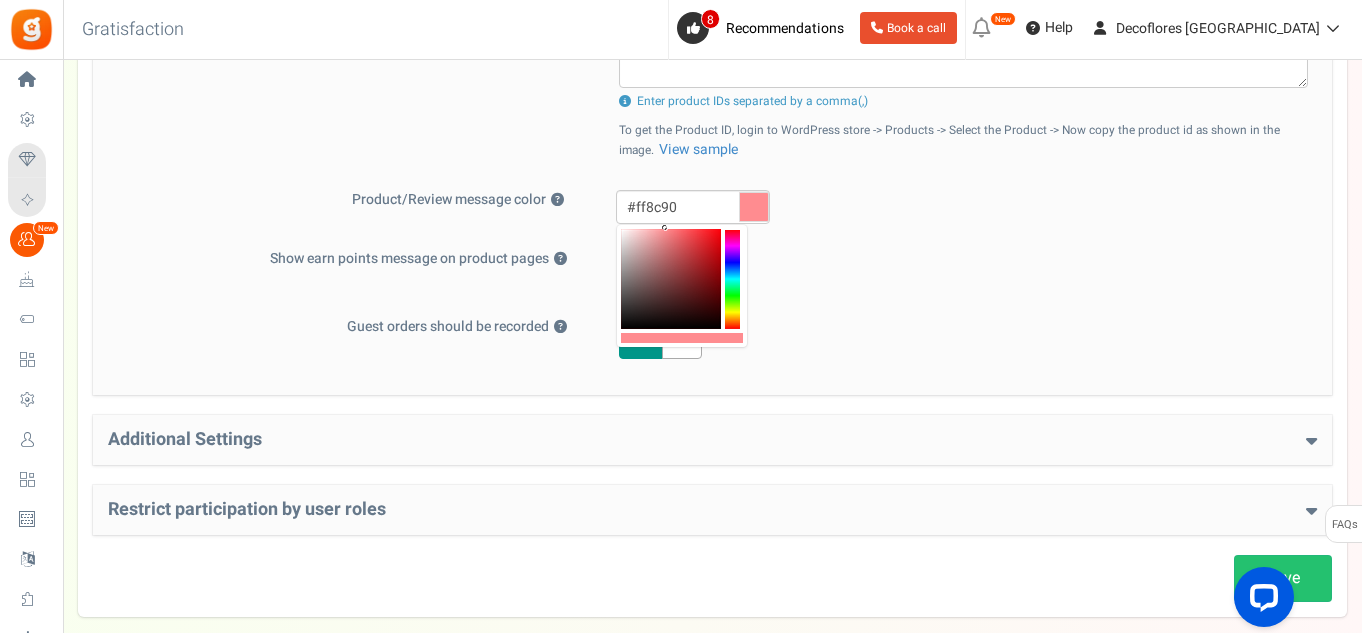 click on "Yes
No" at bounding box center (951, 273) 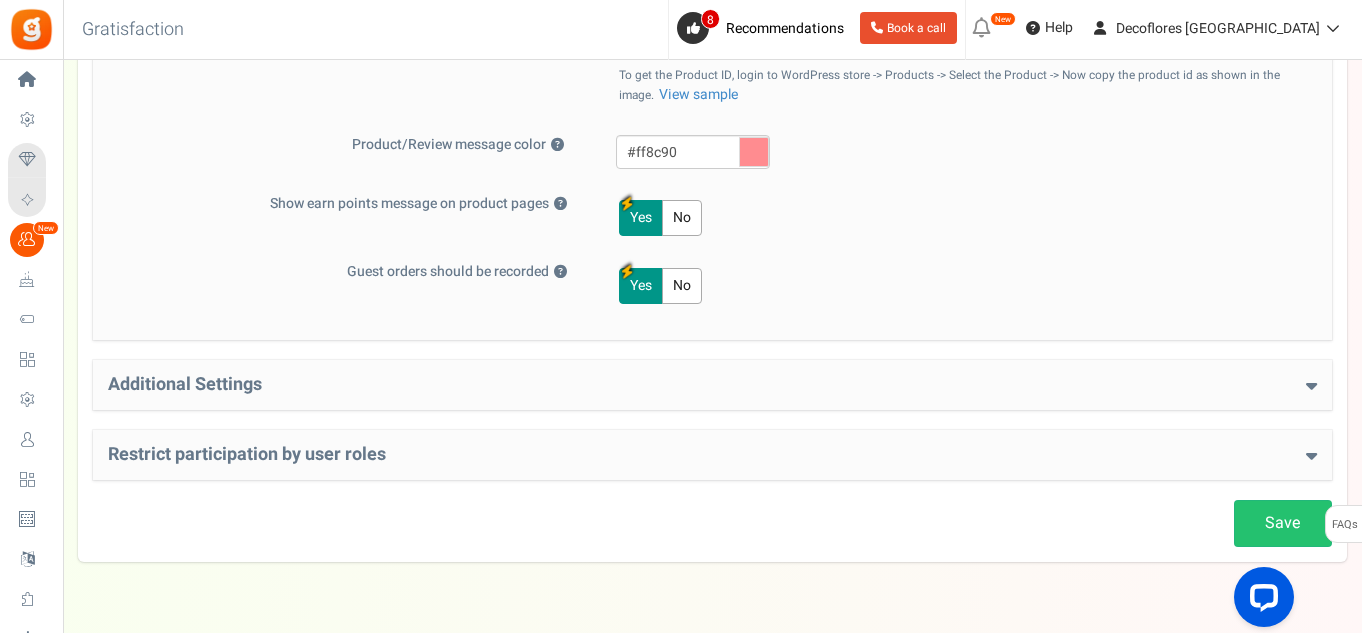 scroll, scrollTop: 1005, scrollLeft: 0, axis: vertical 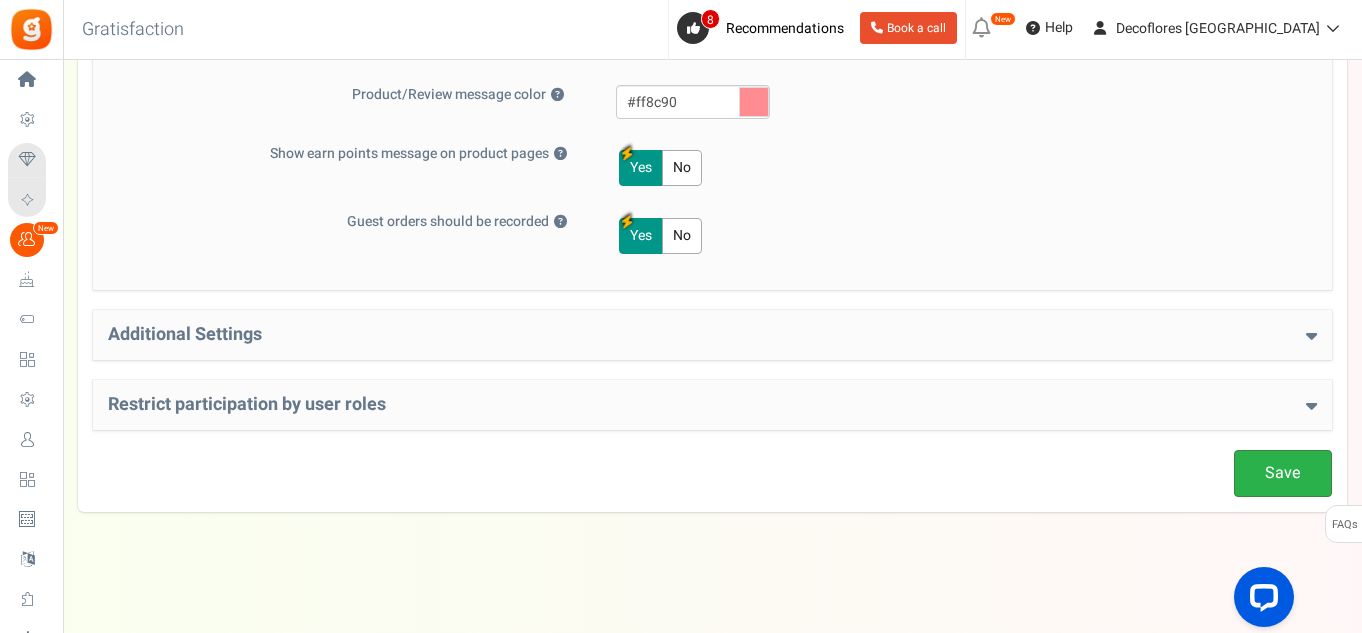 click on "Save" at bounding box center (1283, 473) 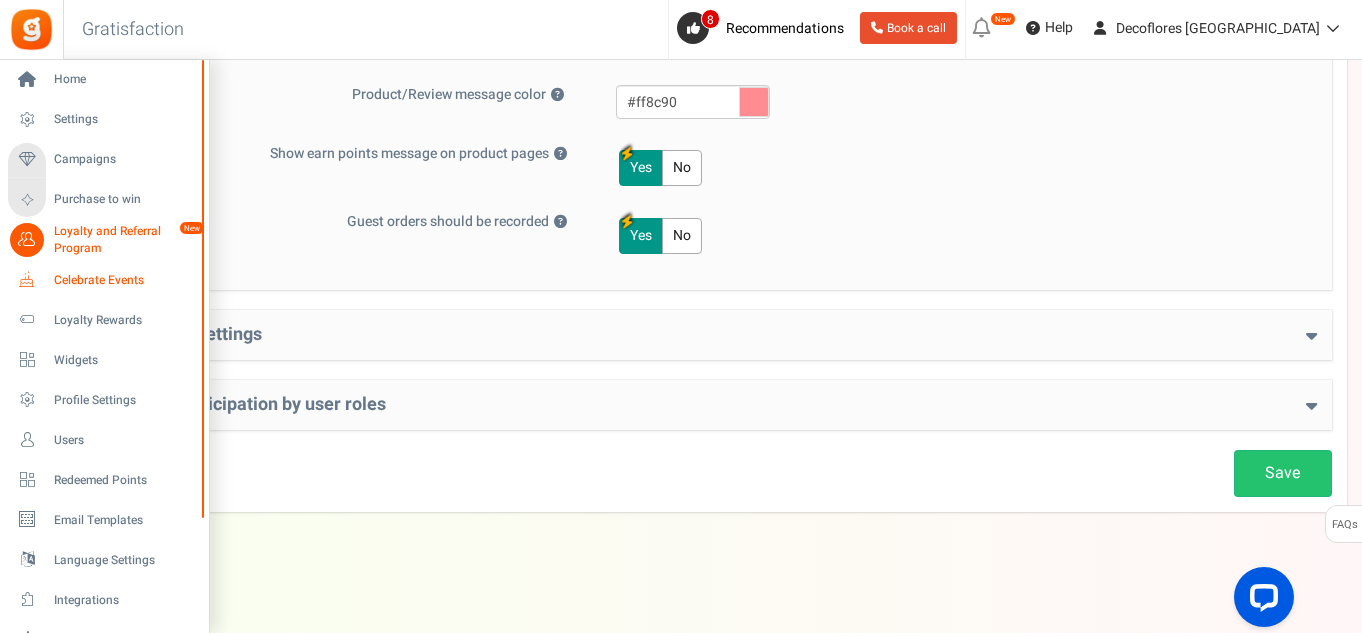 click at bounding box center [27, 280] 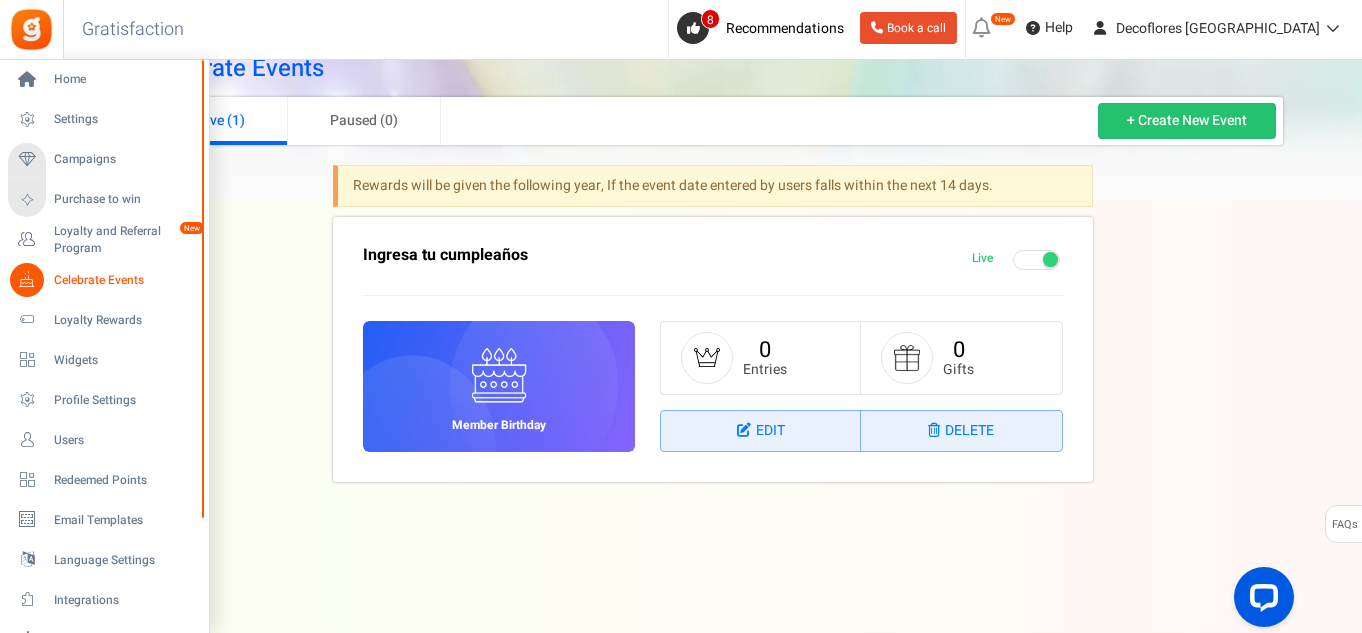 scroll, scrollTop: 0, scrollLeft: 0, axis: both 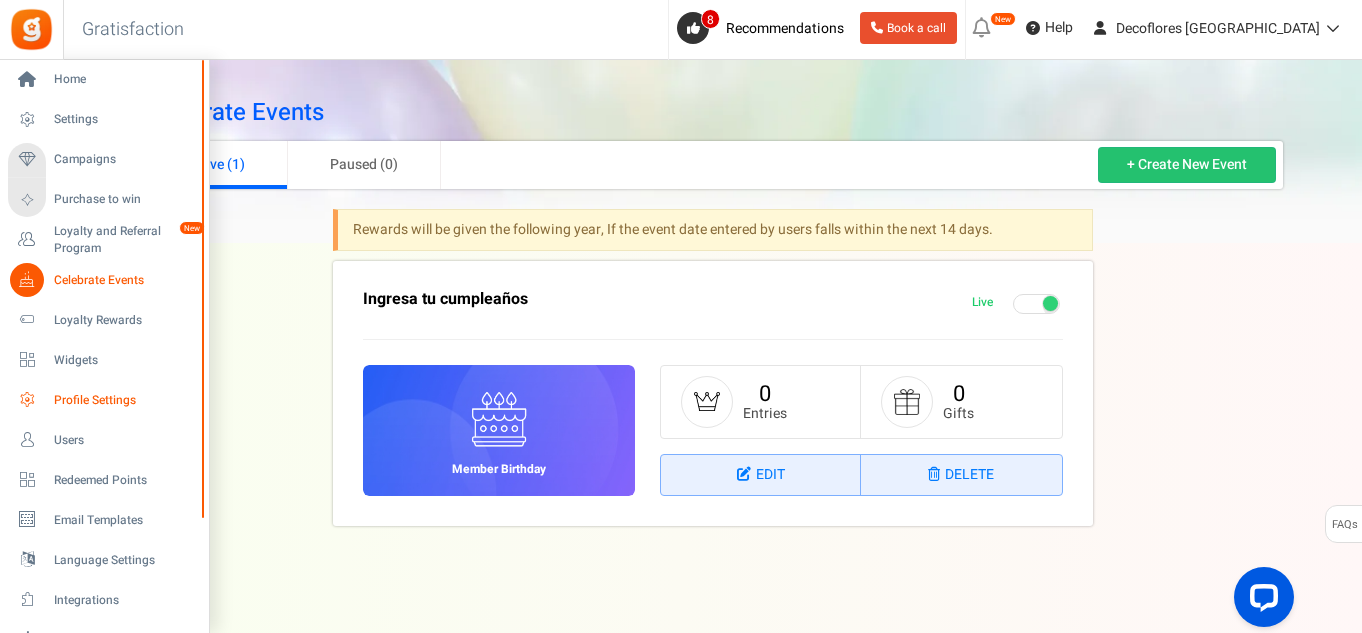 click on "Profile Settings" at bounding box center [124, 400] 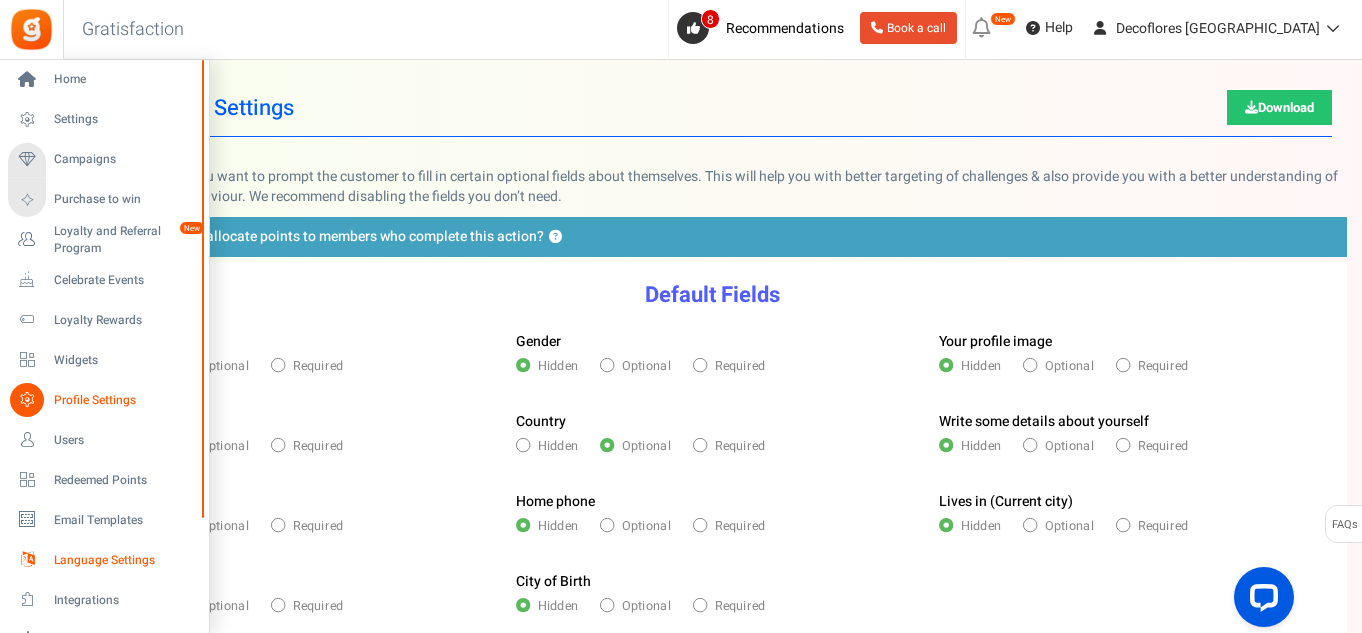 click on "Language Settings" at bounding box center (124, 560) 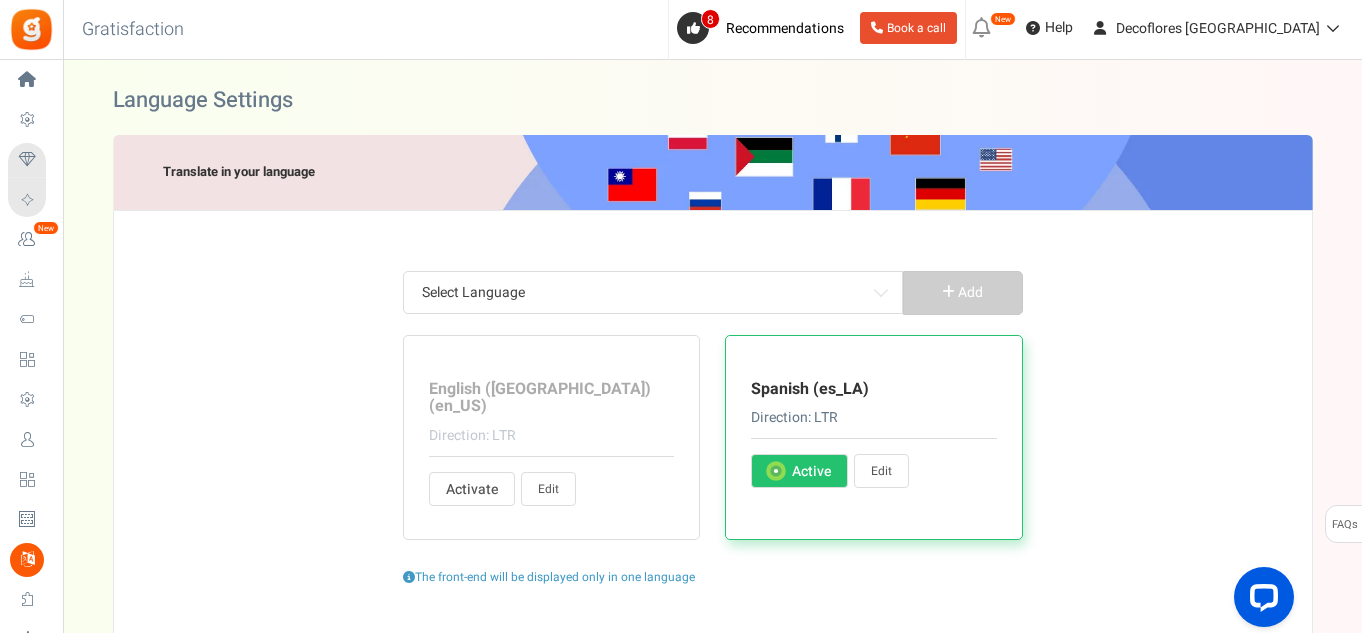 click on "Edit" at bounding box center (548, 489) 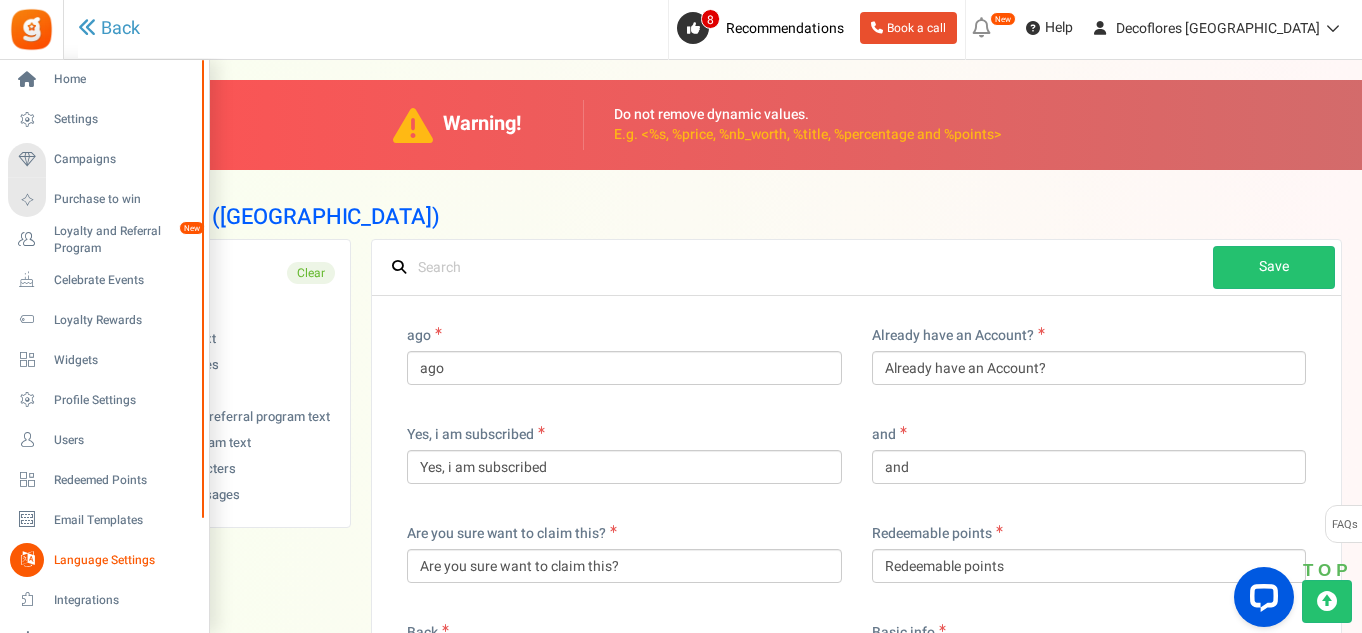 click on "Language Settings" at bounding box center (124, 560) 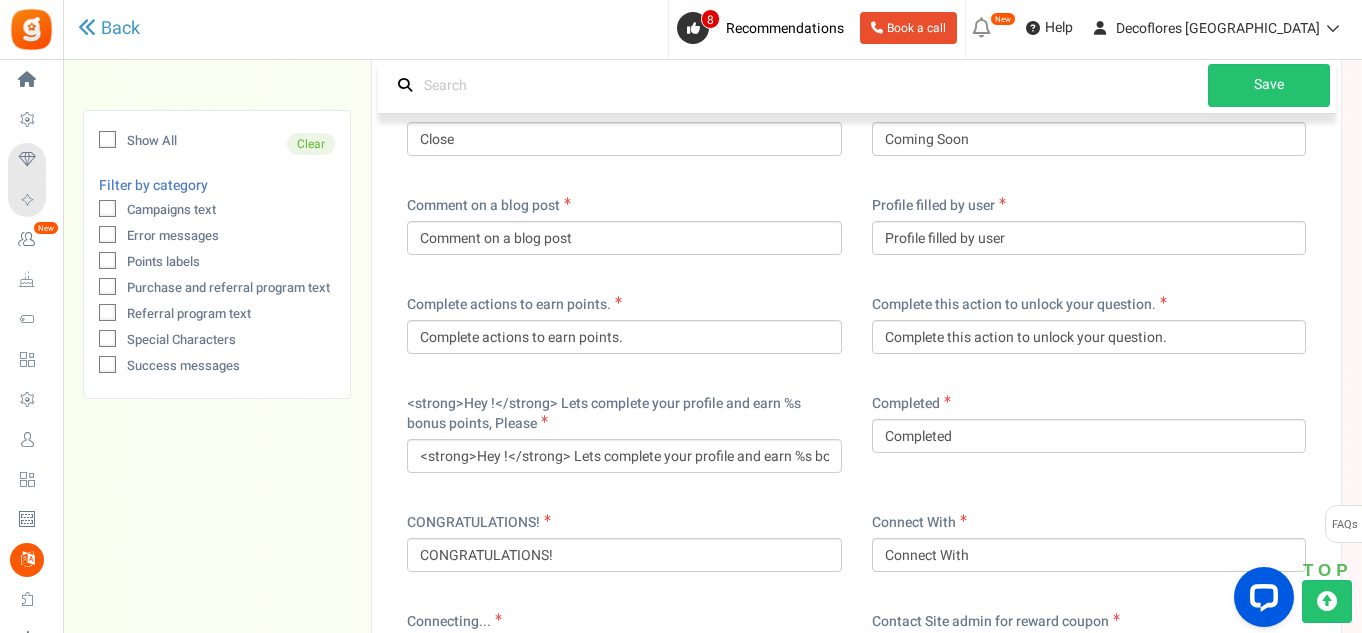 scroll, scrollTop: 1300, scrollLeft: 0, axis: vertical 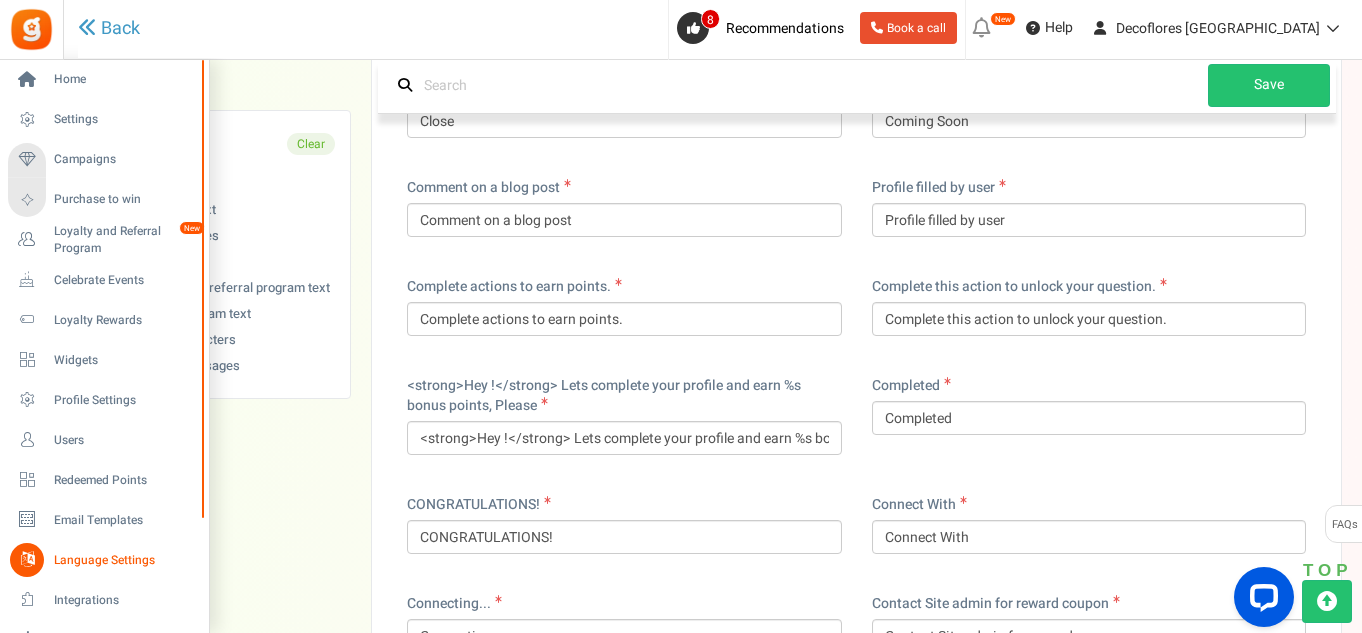 click on "Language Settings" at bounding box center [124, 560] 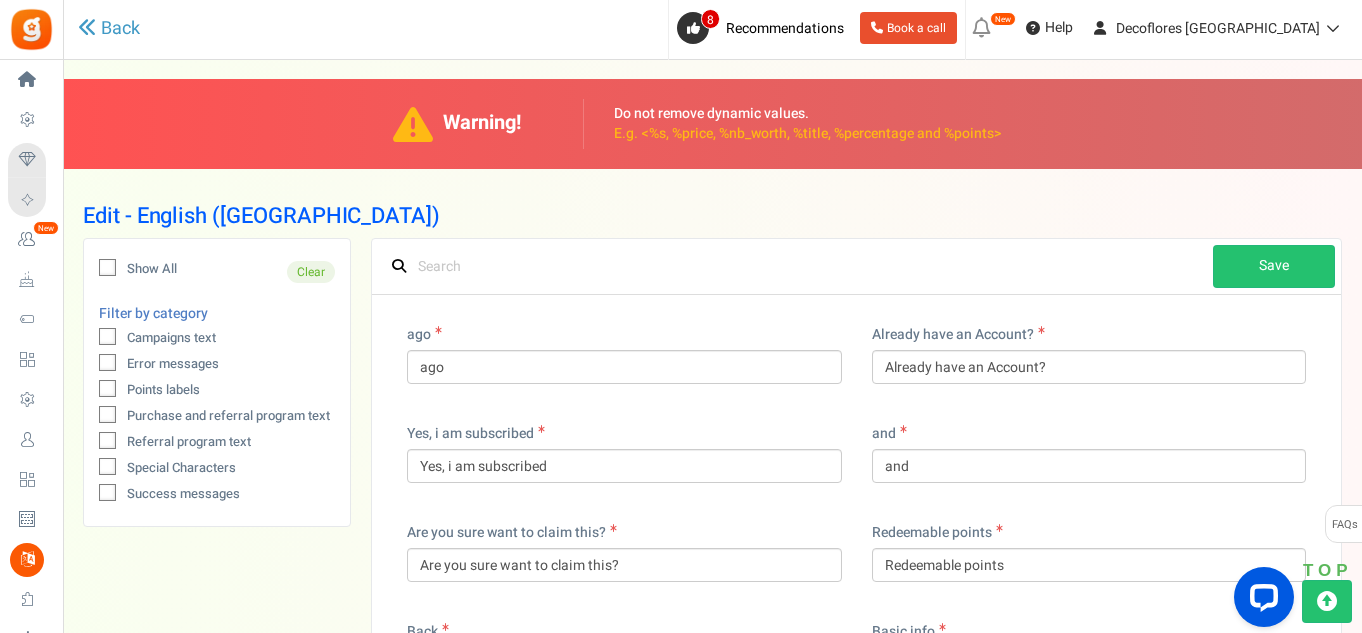 scroll, scrollTop: 0, scrollLeft: 0, axis: both 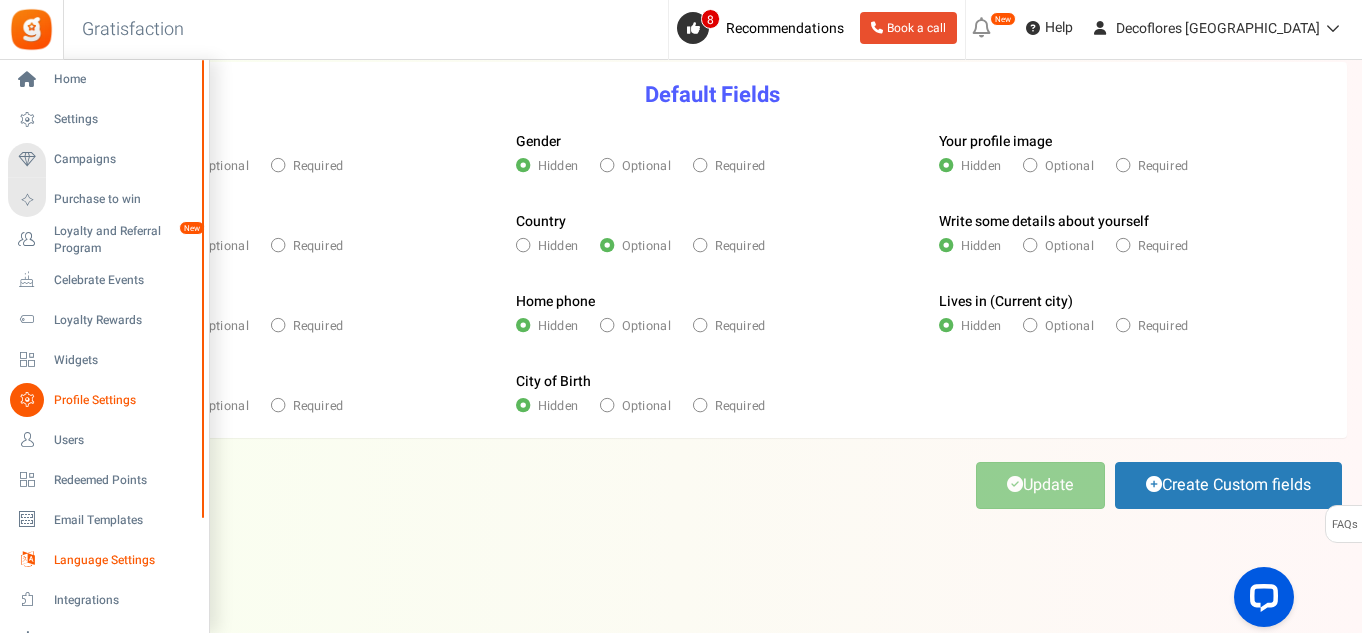 click on "Language Settings" at bounding box center [124, 560] 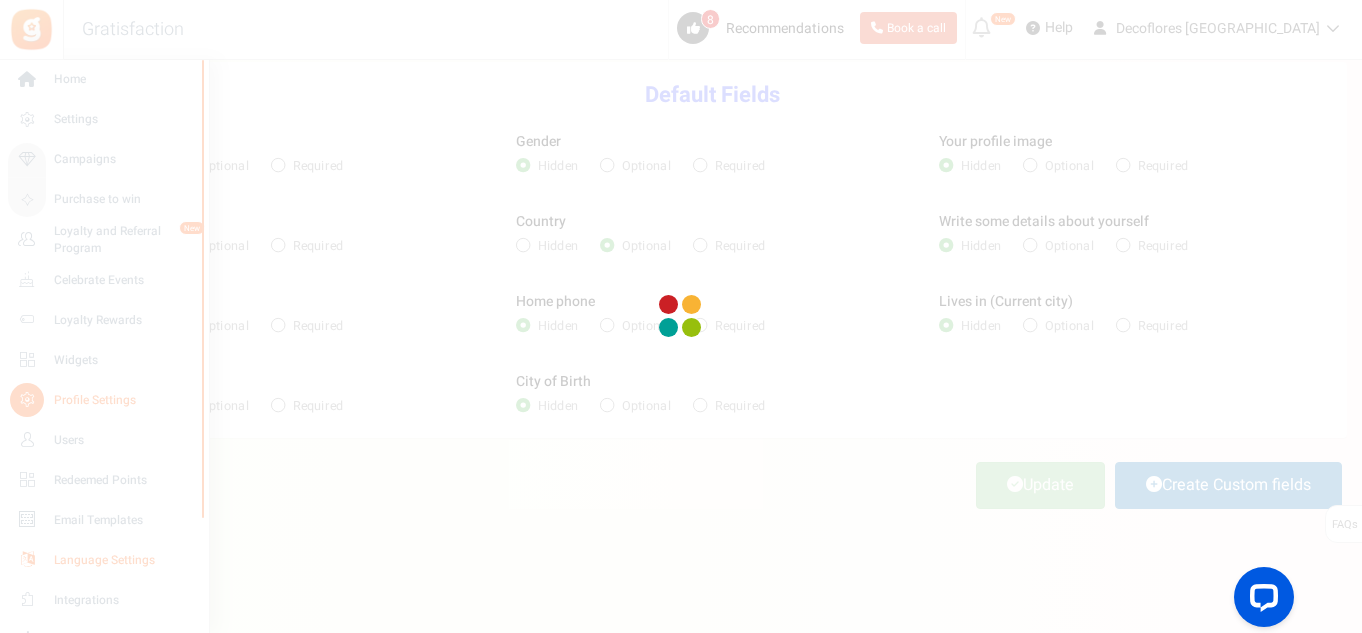 scroll, scrollTop: 0, scrollLeft: 0, axis: both 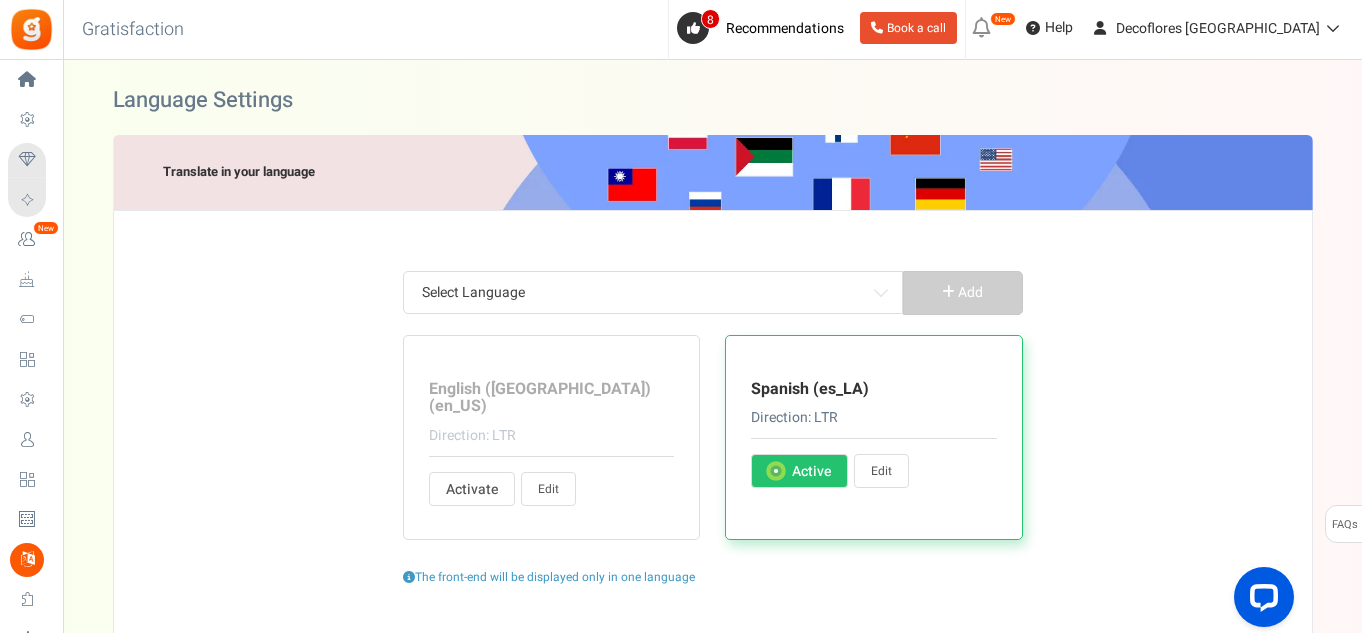 click on "Active" at bounding box center (811, 472) 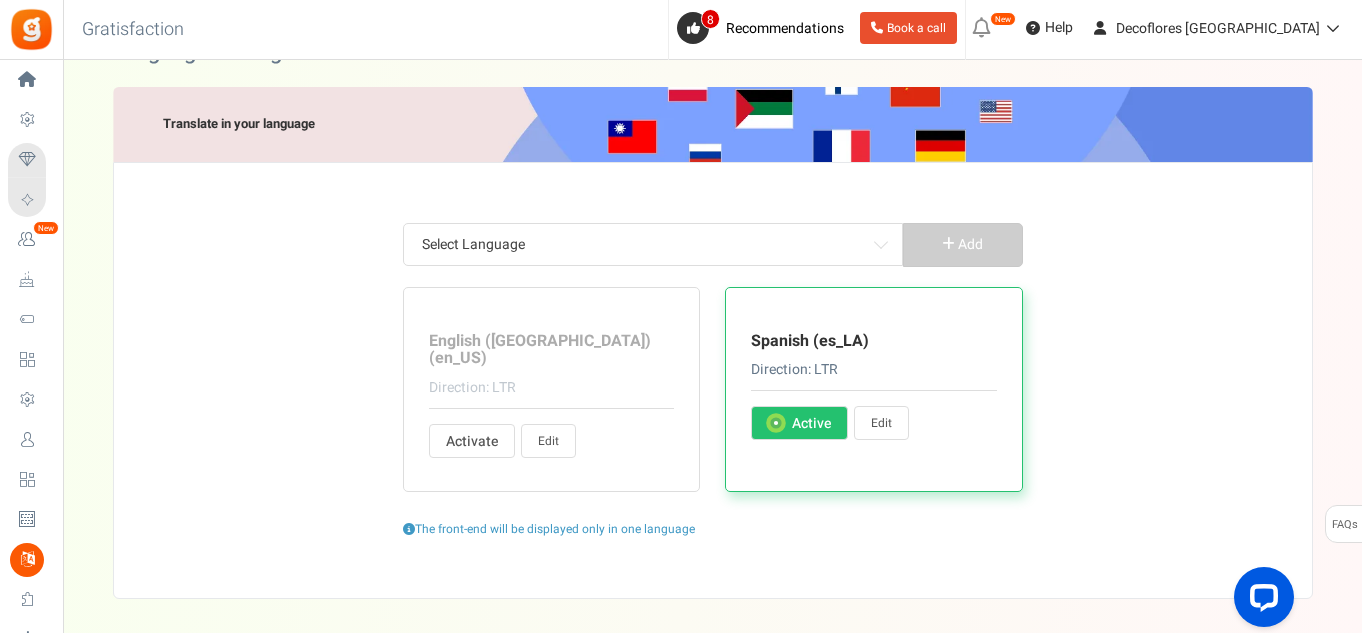 scroll, scrollTop: 117, scrollLeft: 0, axis: vertical 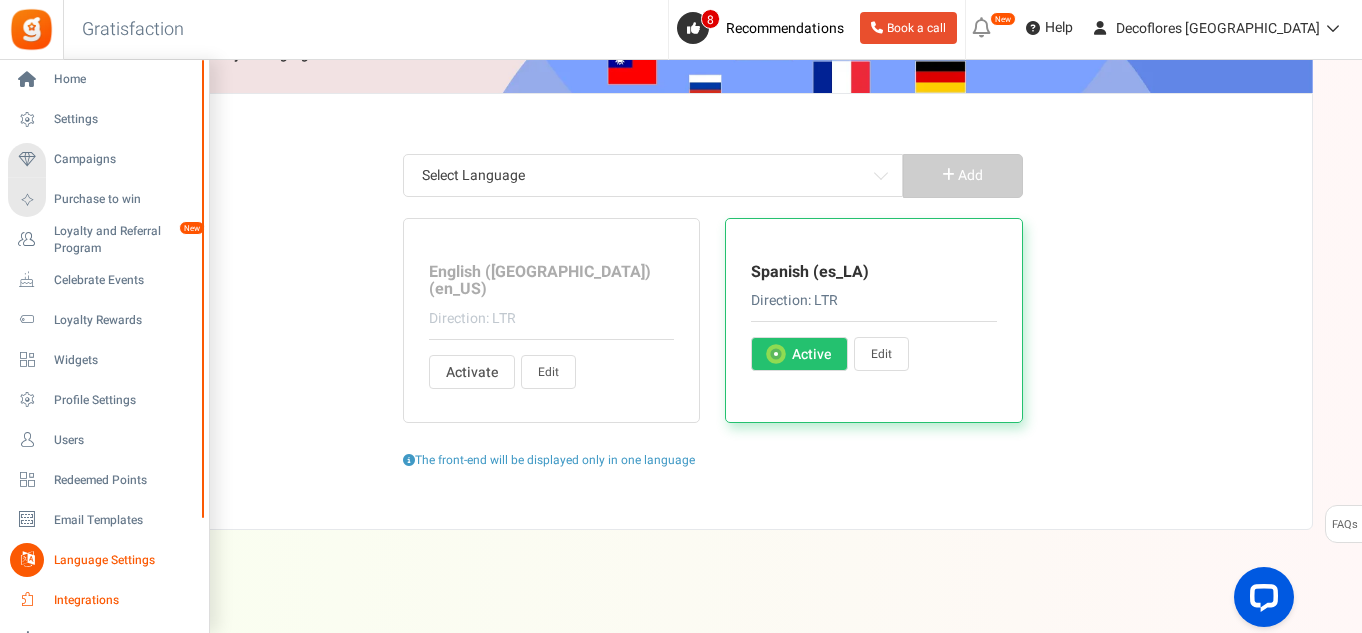 click on "Integrations" at bounding box center [124, 600] 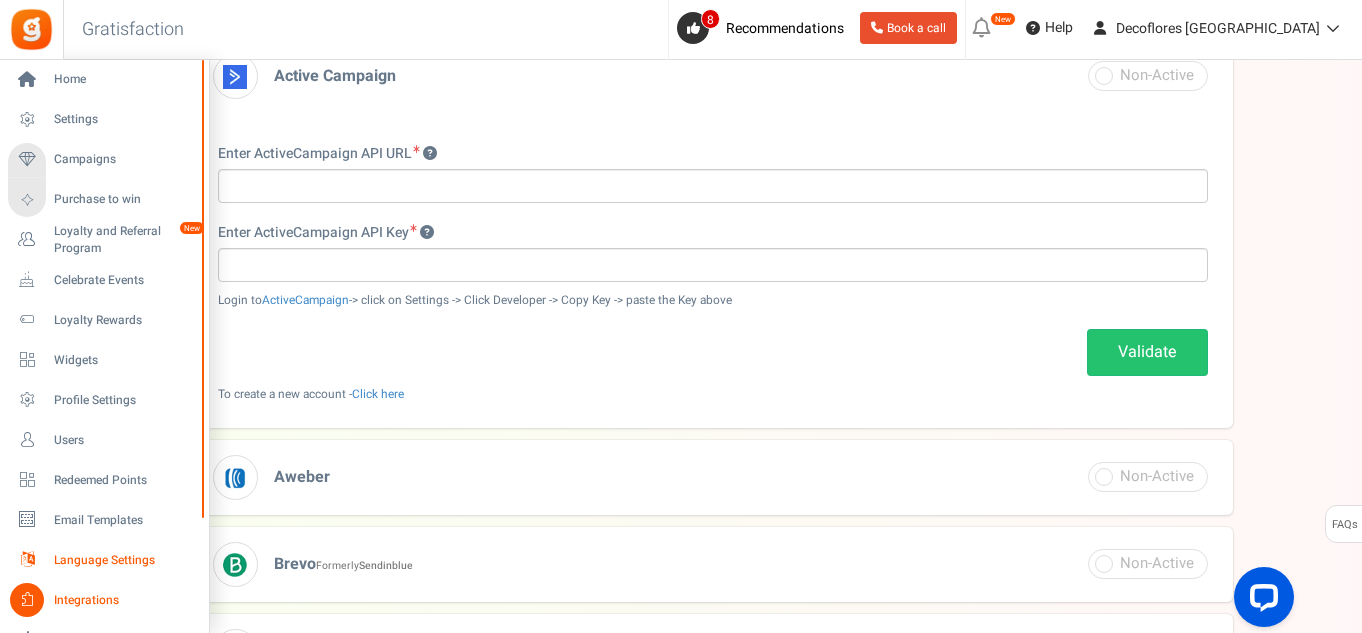 scroll, scrollTop: 300, scrollLeft: 0, axis: vertical 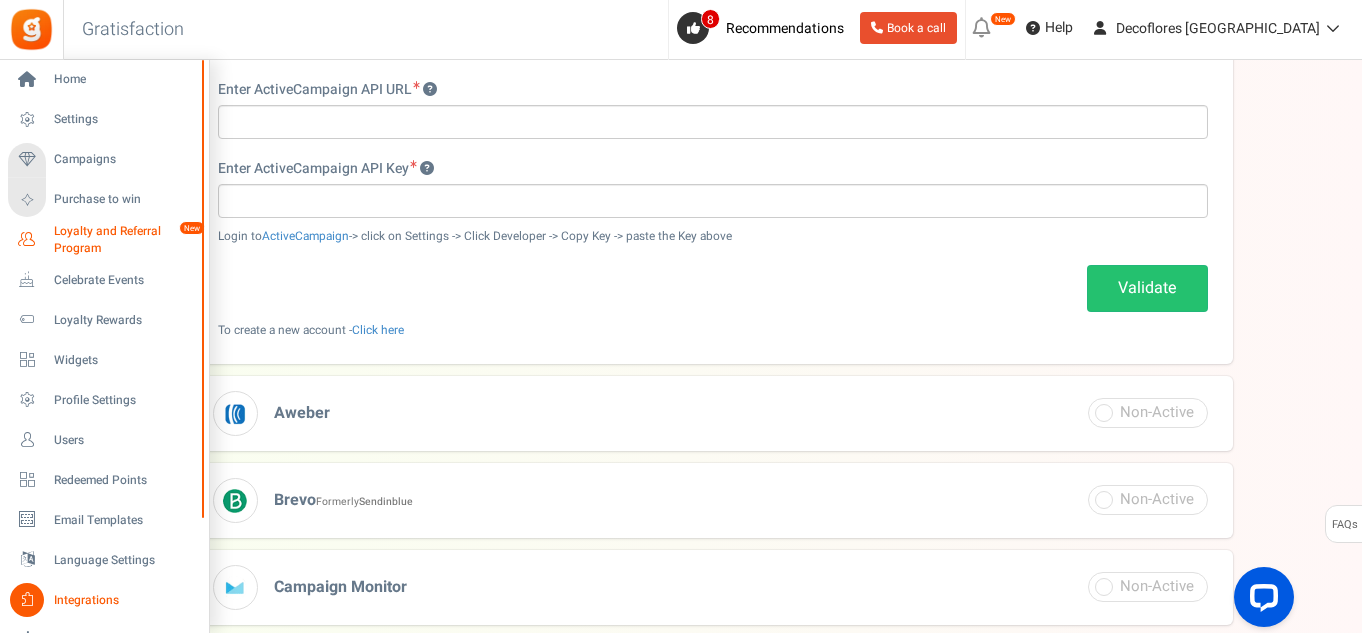 click on "Loyalty and Referral Program" at bounding box center (127, 240) 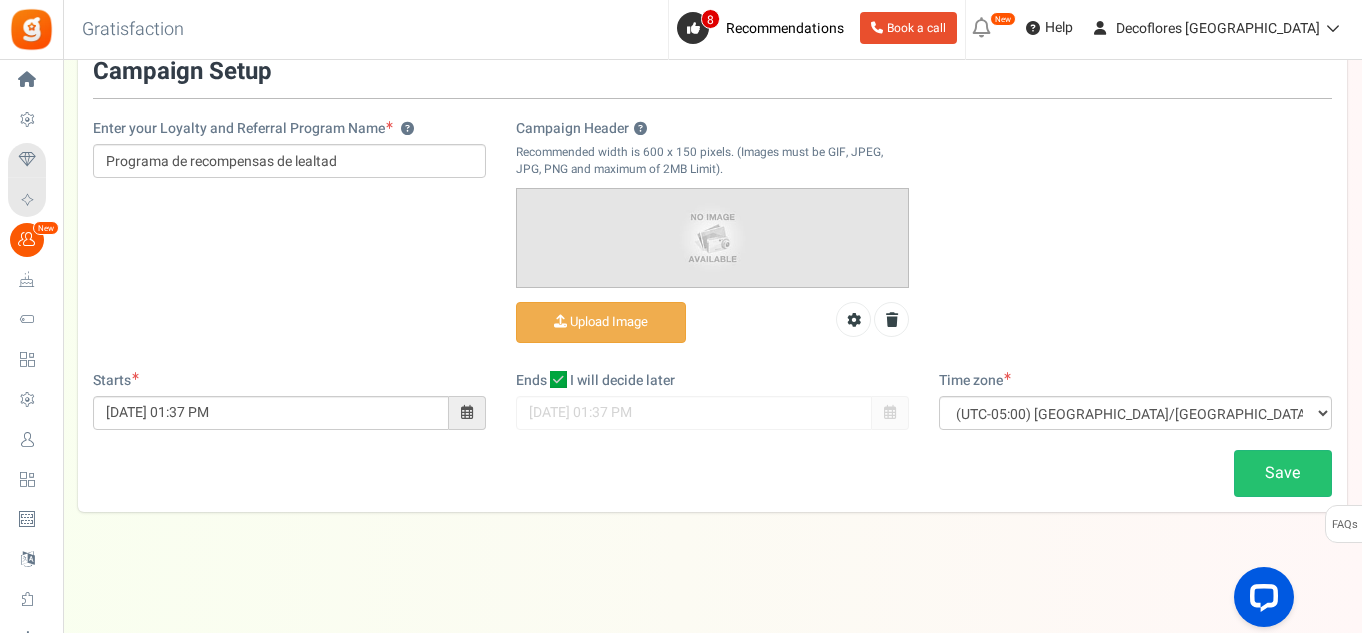 scroll, scrollTop: 0, scrollLeft: 0, axis: both 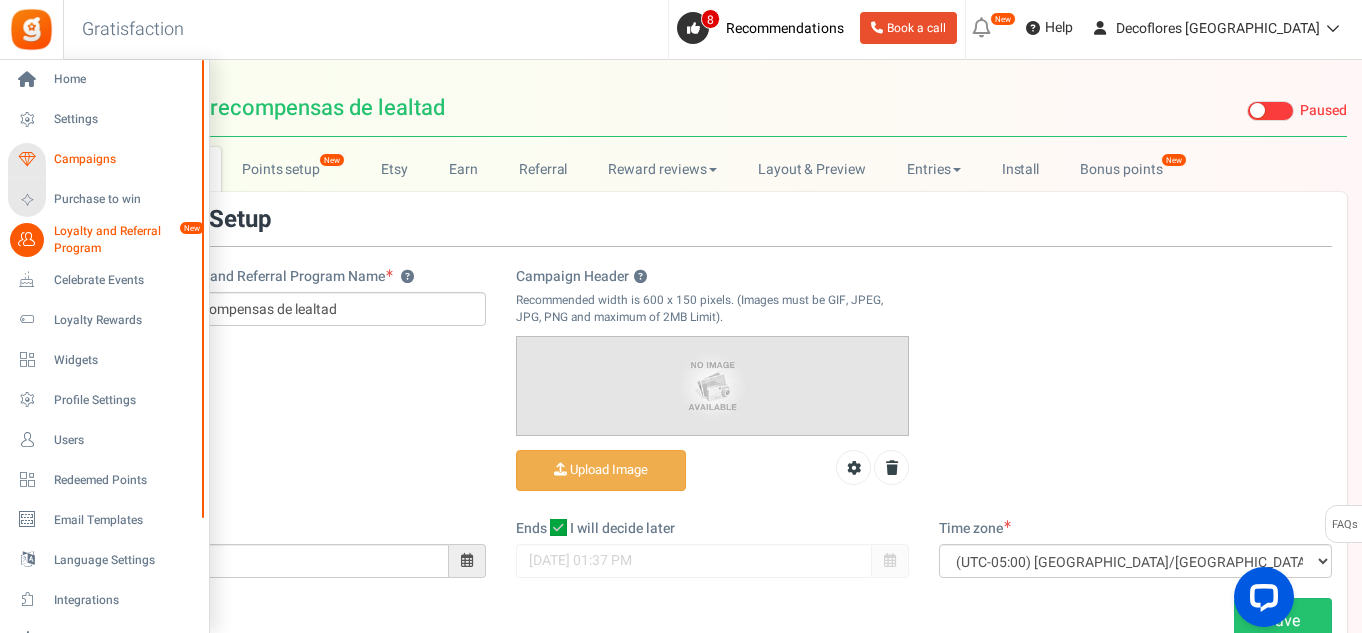 click on "Campaigns" at bounding box center (124, 159) 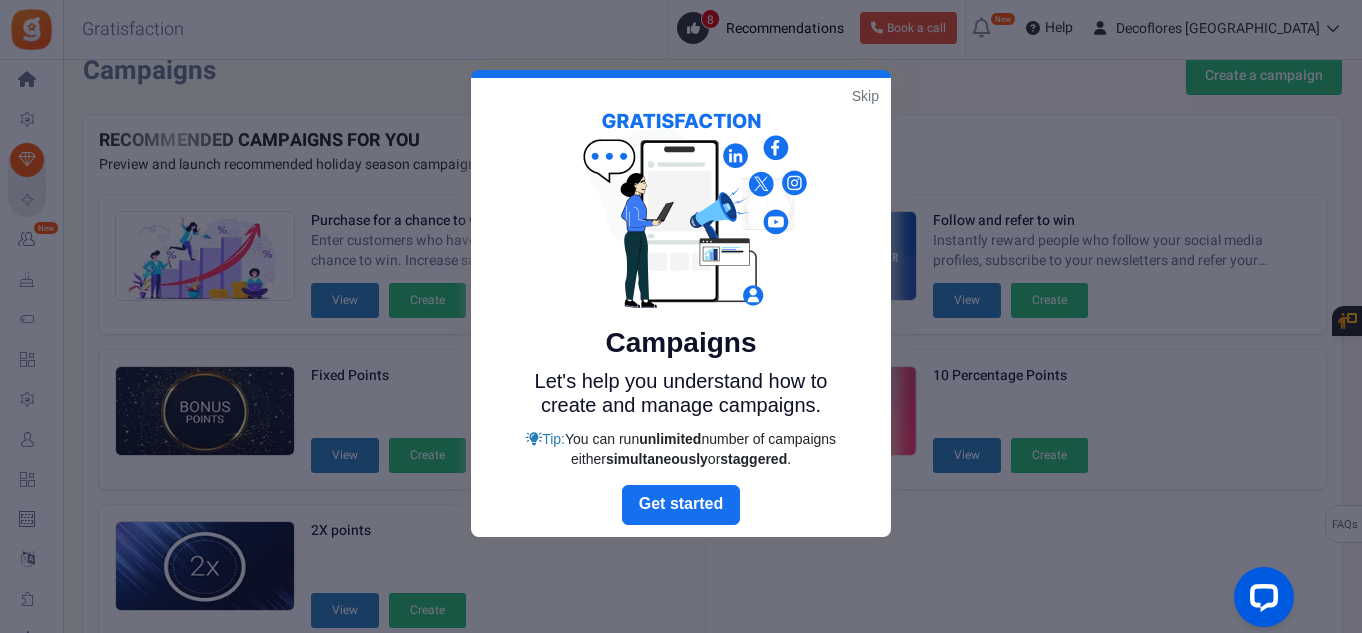 scroll, scrollTop: 0, scrollLeft: 0, axis: both 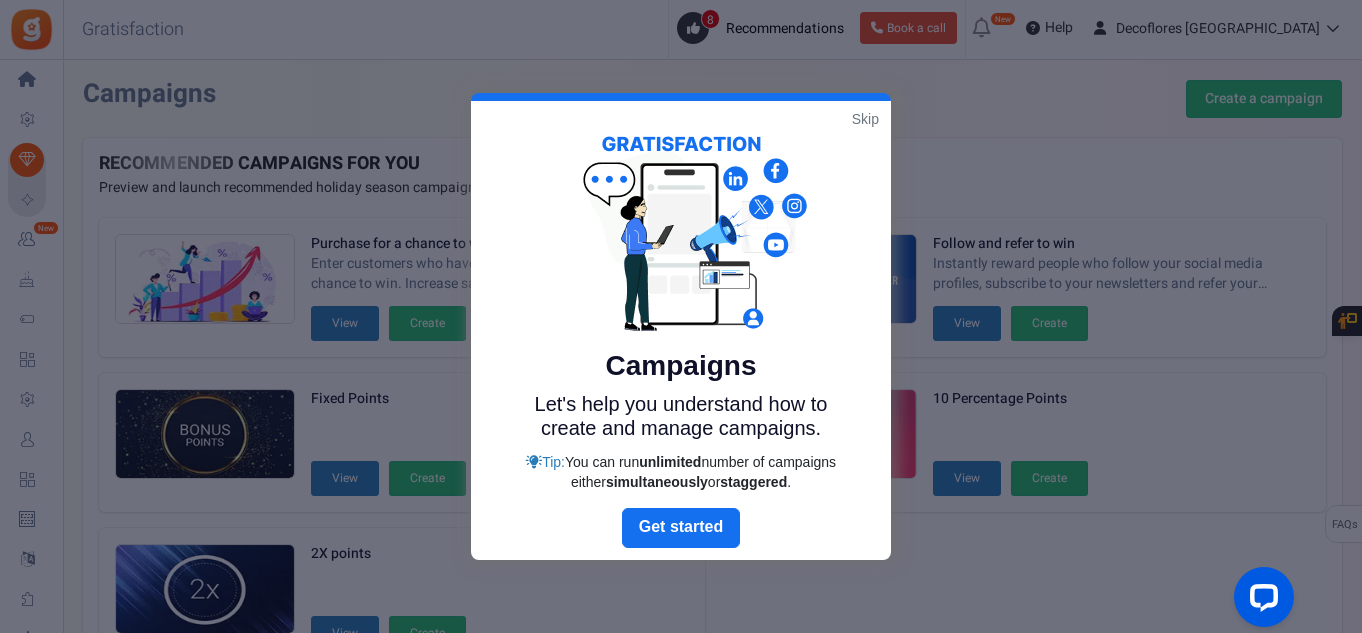 click on "Skip" at bounding box center [865, 119] 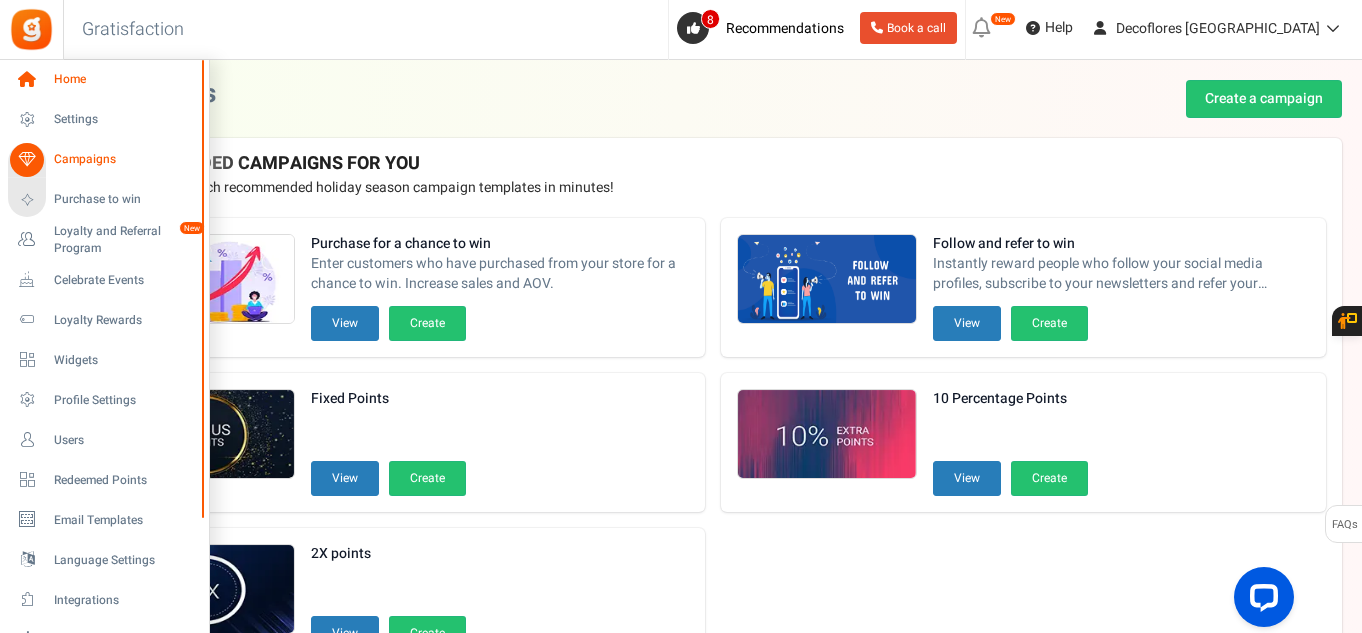 click on "Home" at bounding box center (124, 79) 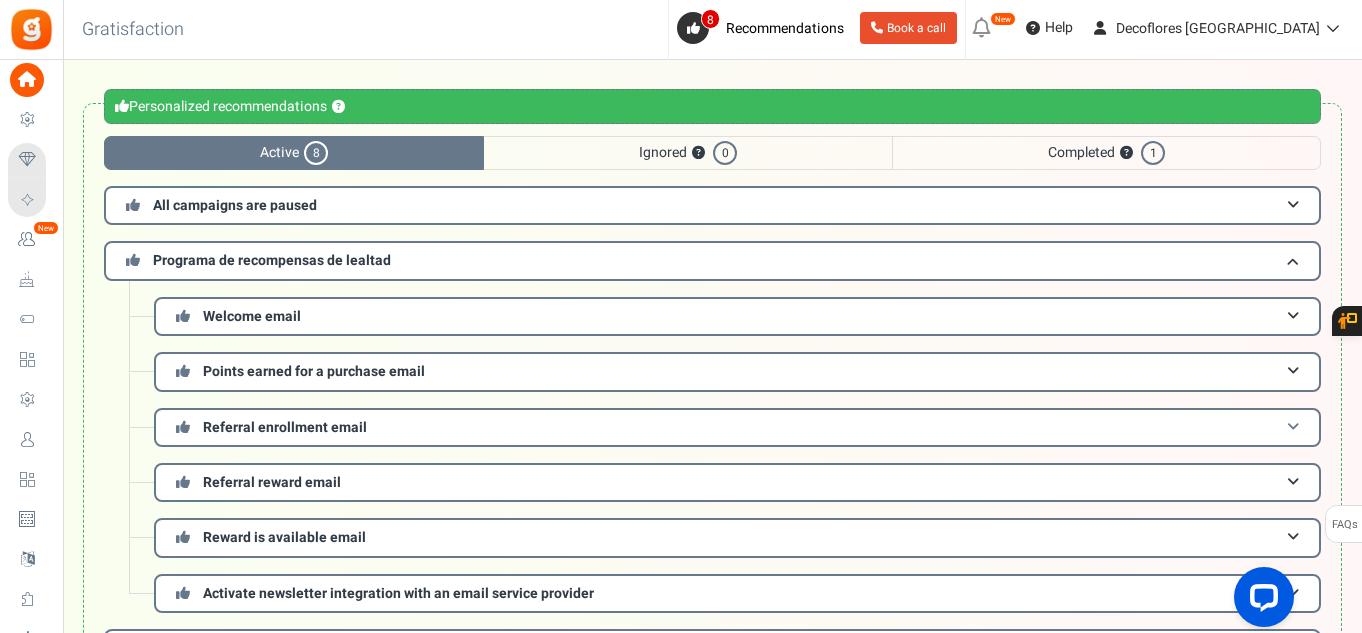 scroll, scrollTop: 100, scrollLeft: 0, axis: vertical 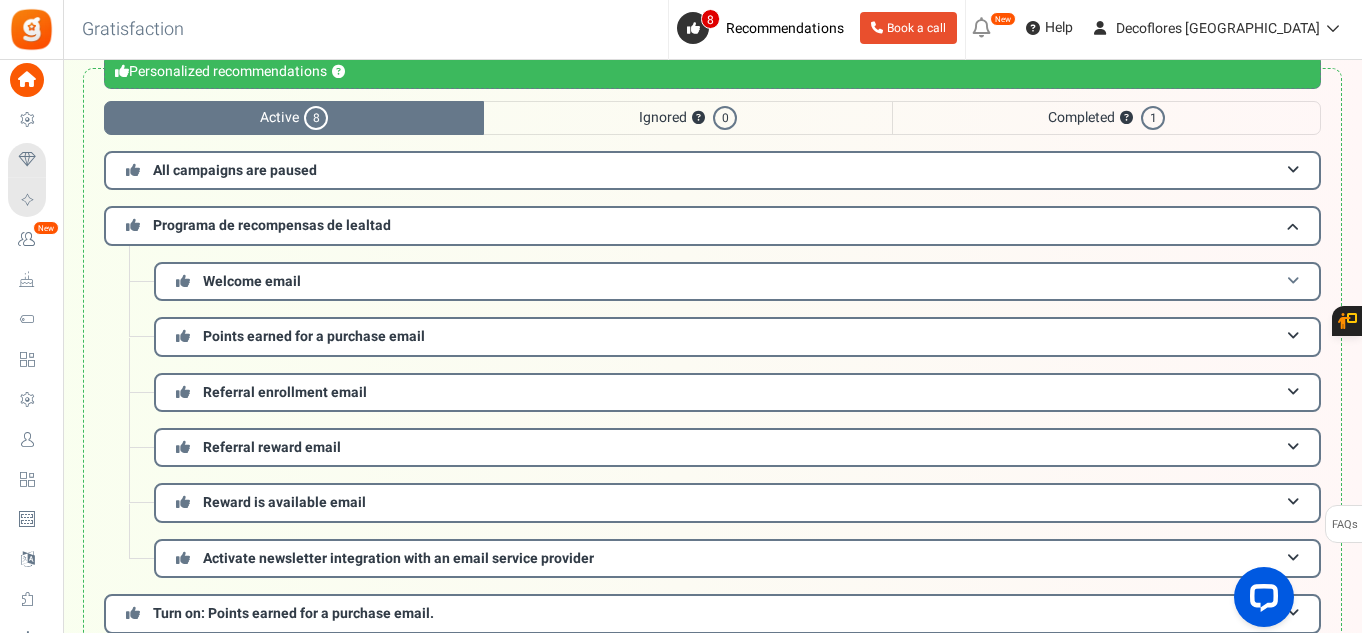 click at bounding box center (1293, 281) 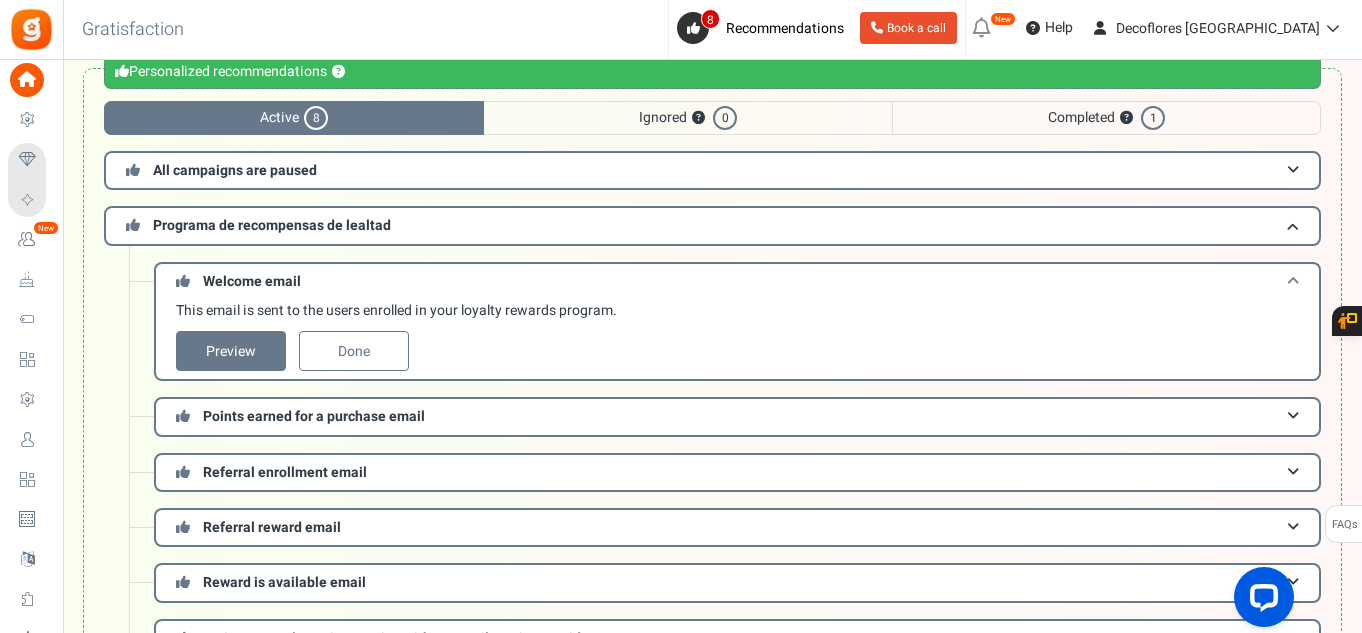 click at bounding box center [1293, 281] 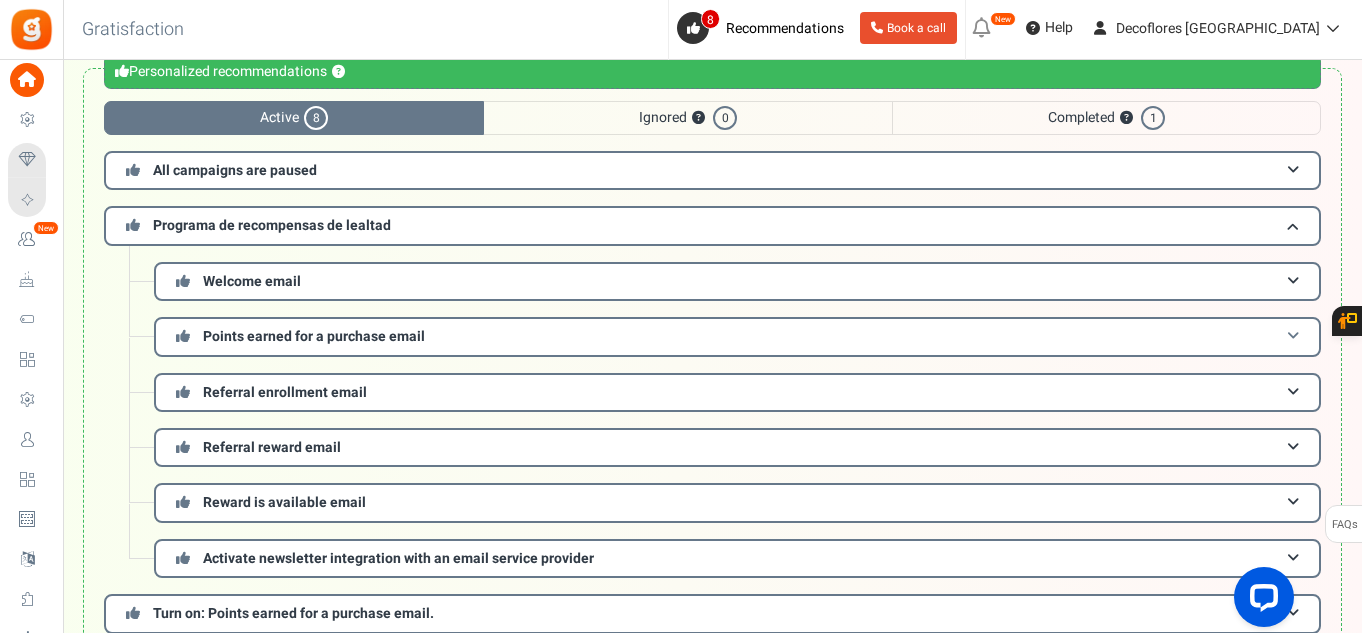 click at bounding box center (1293, 336) 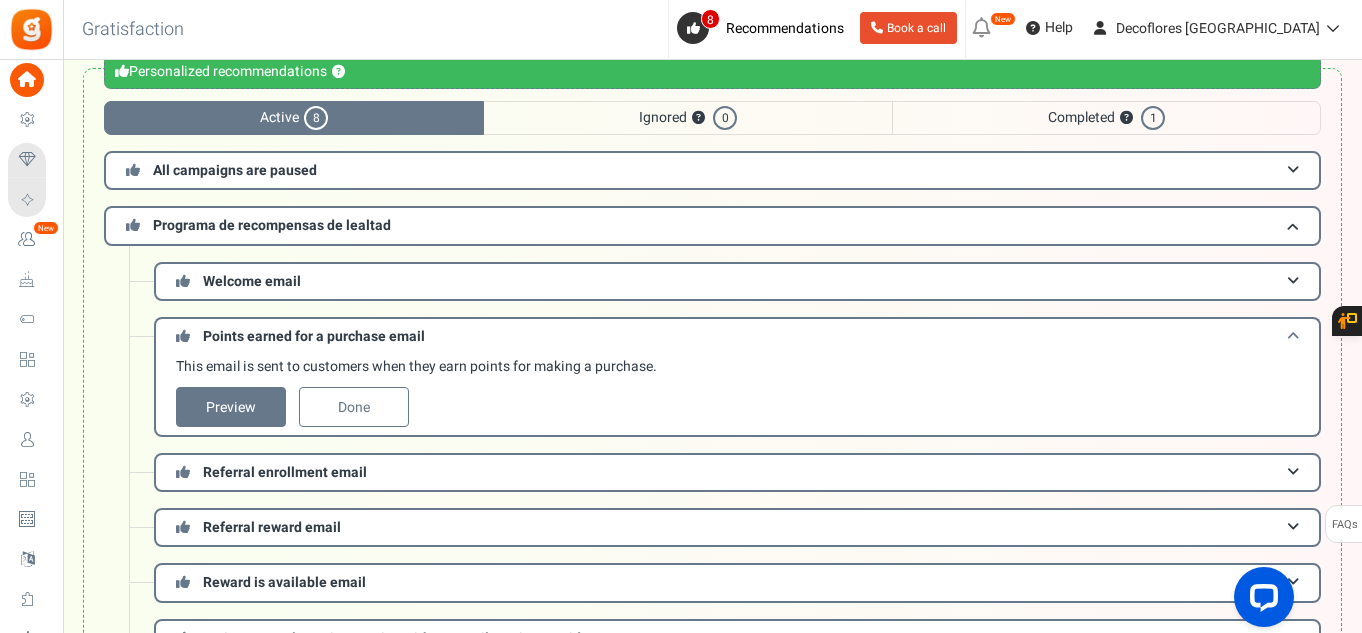 click at bounding box center (1293, 336) 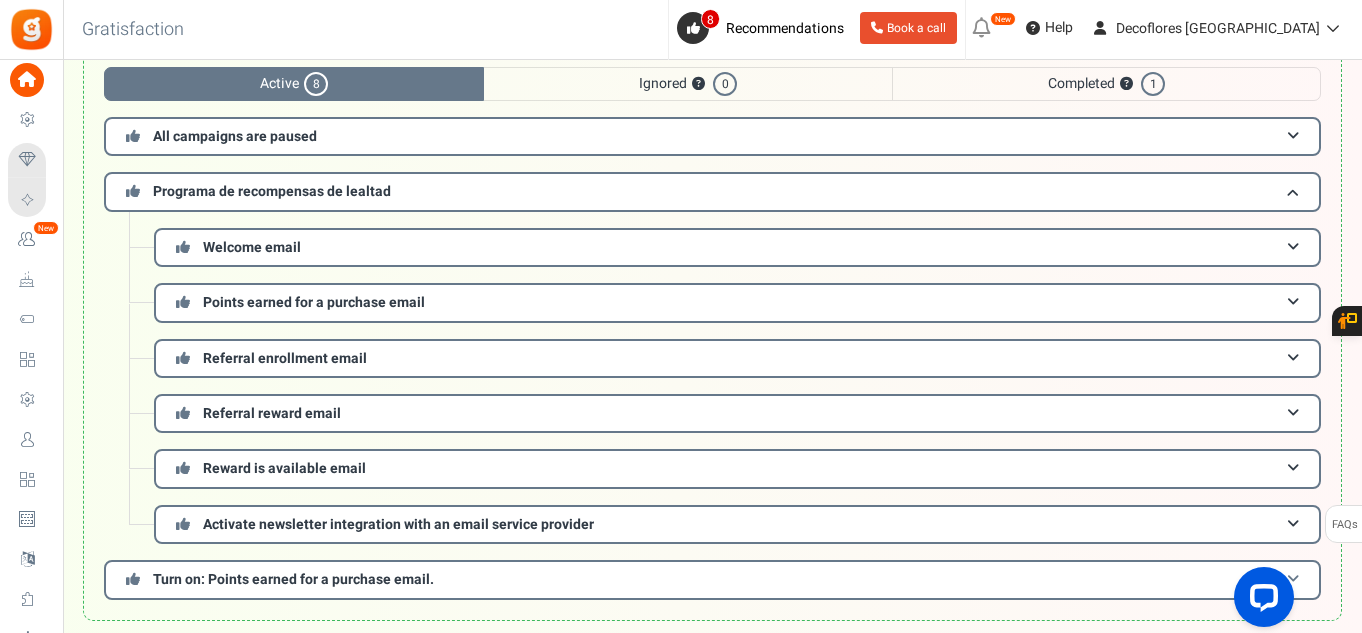scroll, scrollTop: 0, scrollLeft: 0, axis: both 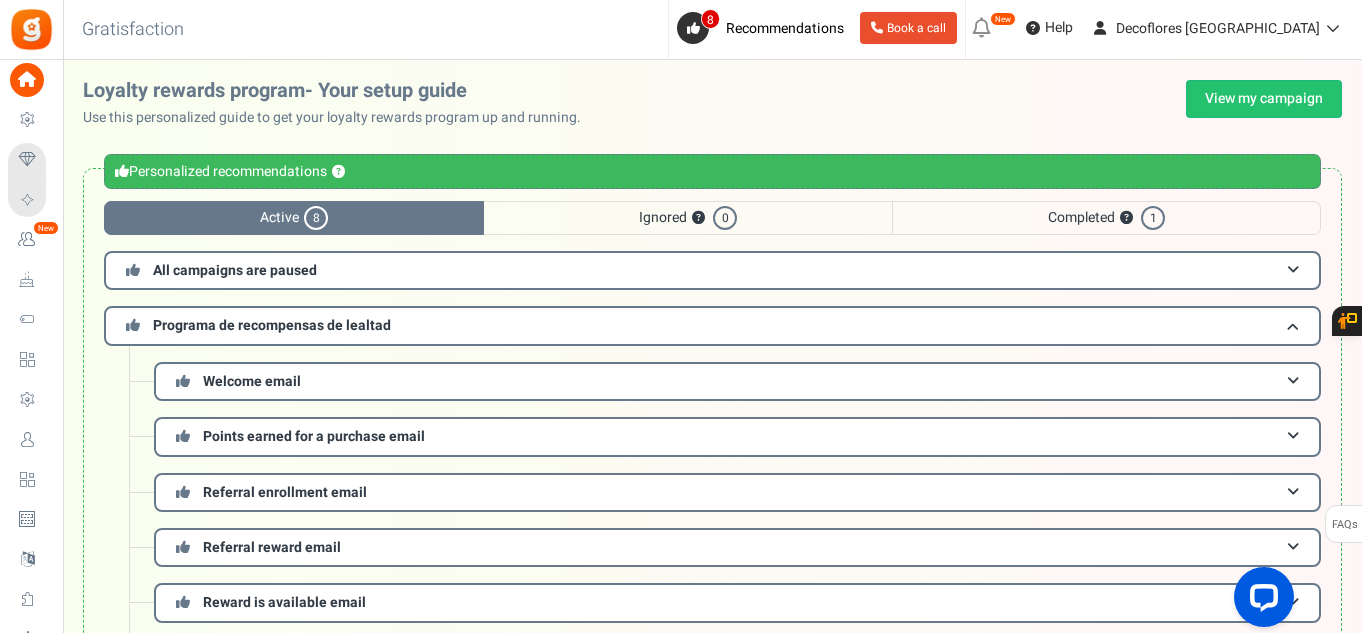 click on "Completed
?
1" at bounding box center [1106, 218] 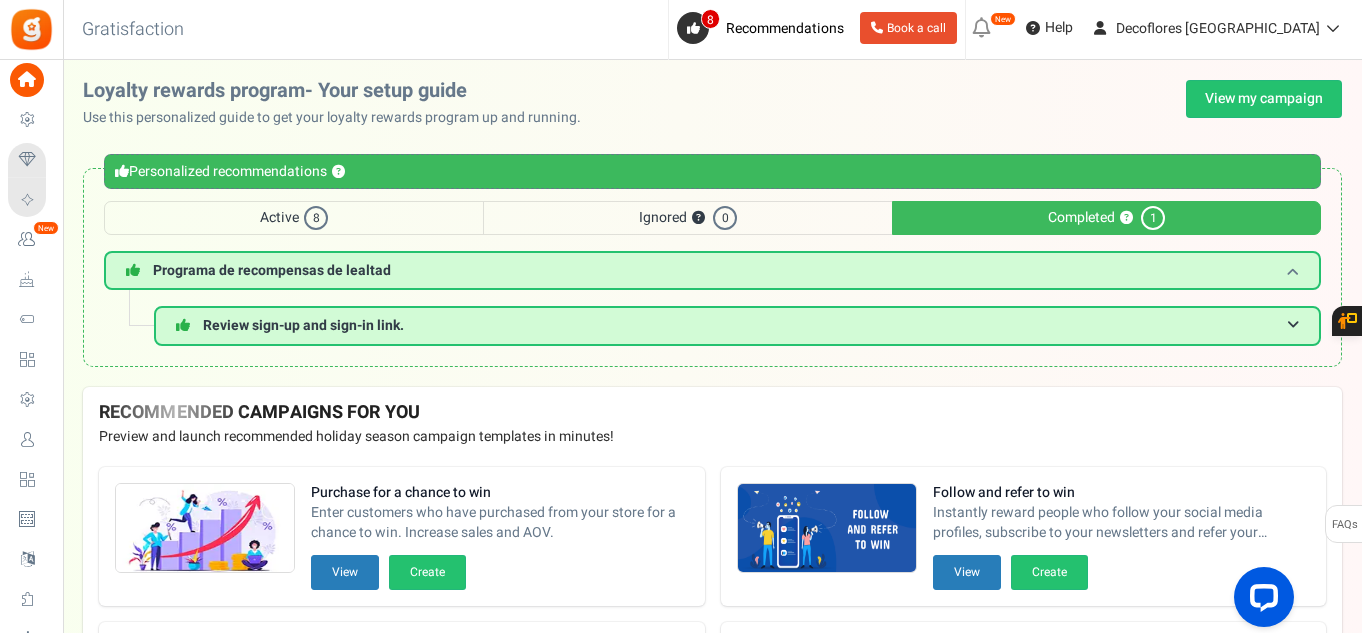 click on "Programa de recompensas de lealtad" at bounding box center [712, 270] 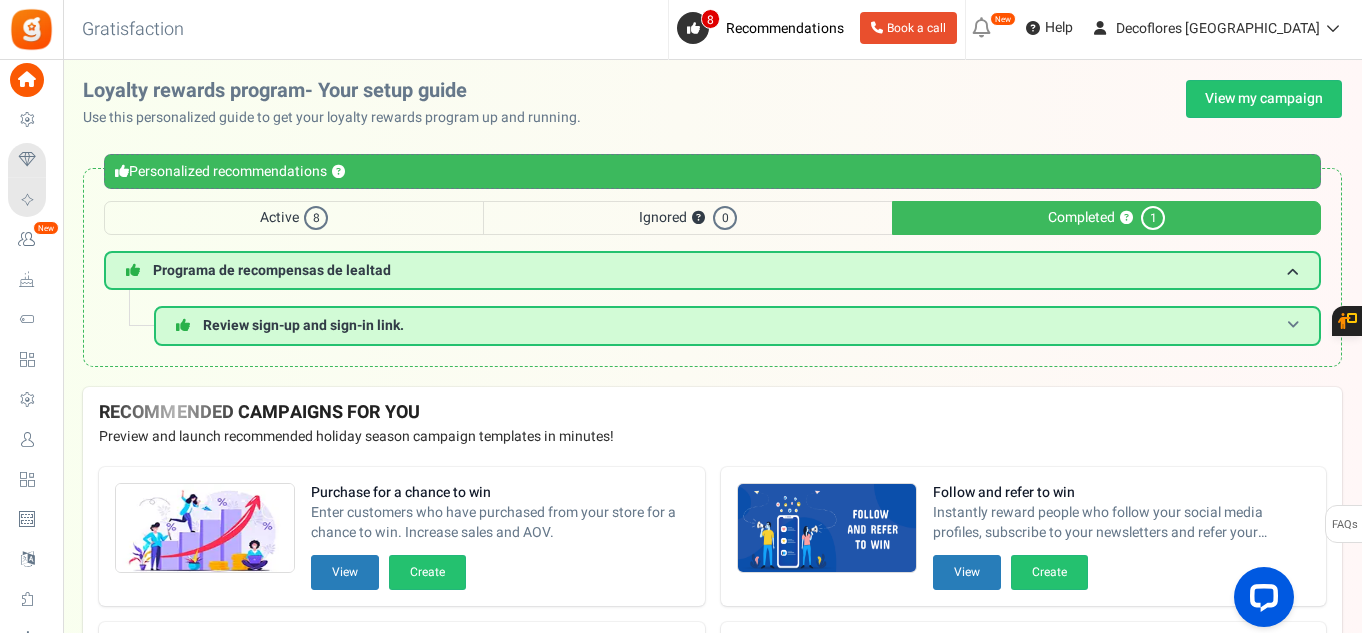 click on "Review sign-up and sign-in link." at bounding box center (303, 325) 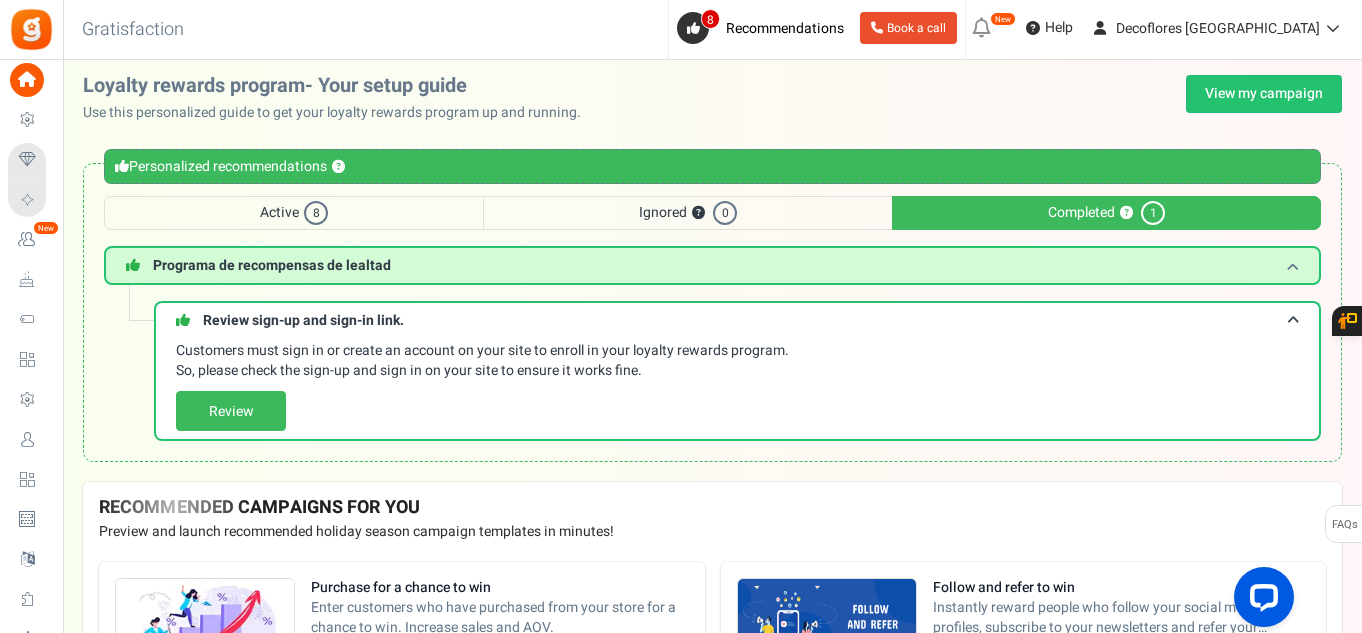 scroll, scrollTop: 0, scrollLeft: 0, axis: both 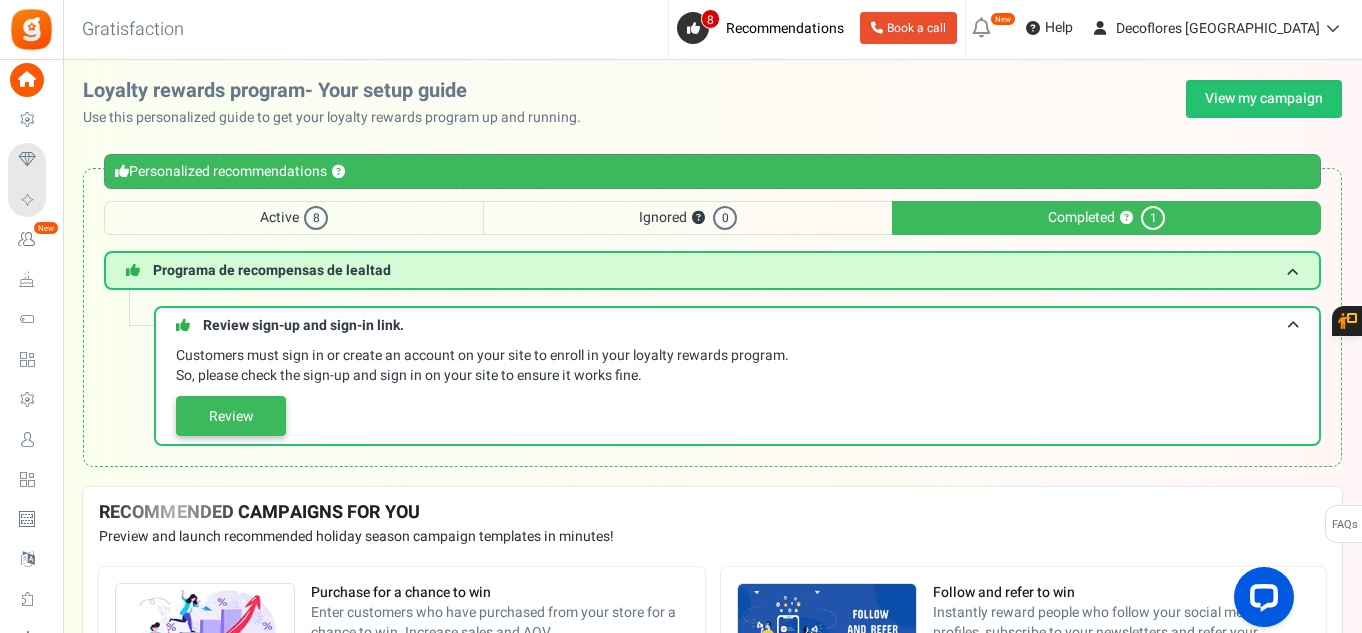 click on "Review" at bounding box center (231, 416) 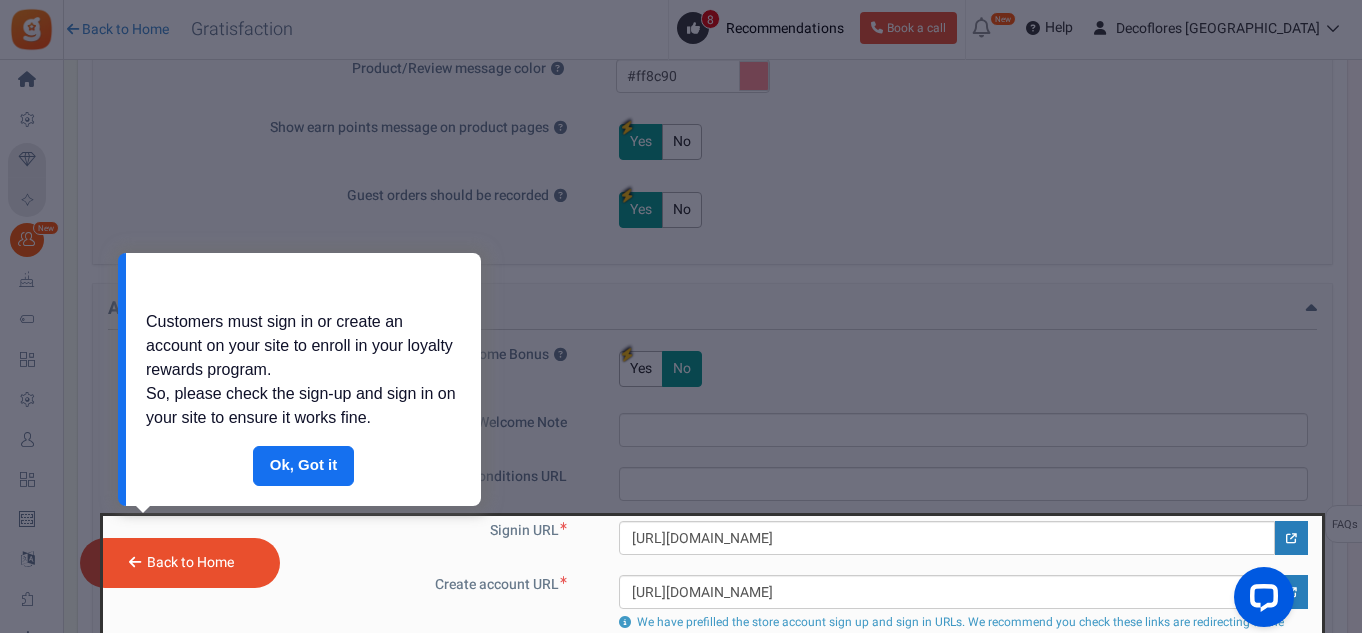 scroll, scrollTop: 1332, scrollLeft: 0, axis: vertical 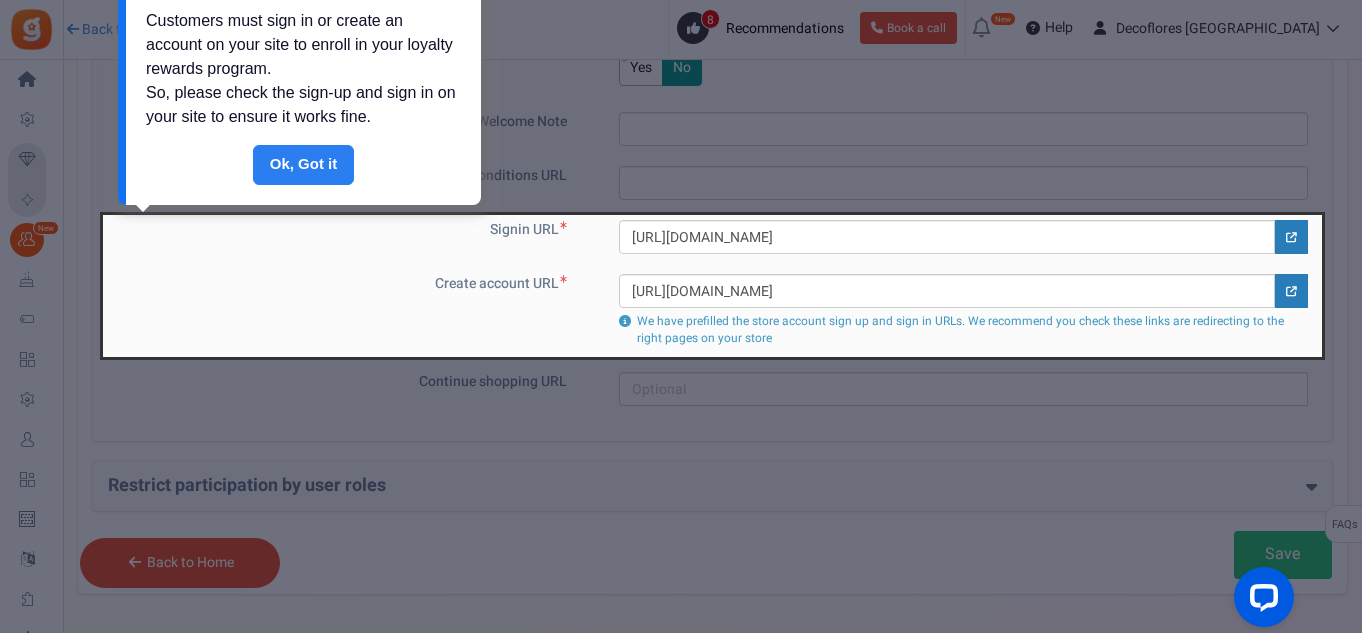 click on "Done" at bounding box center (304, 165) 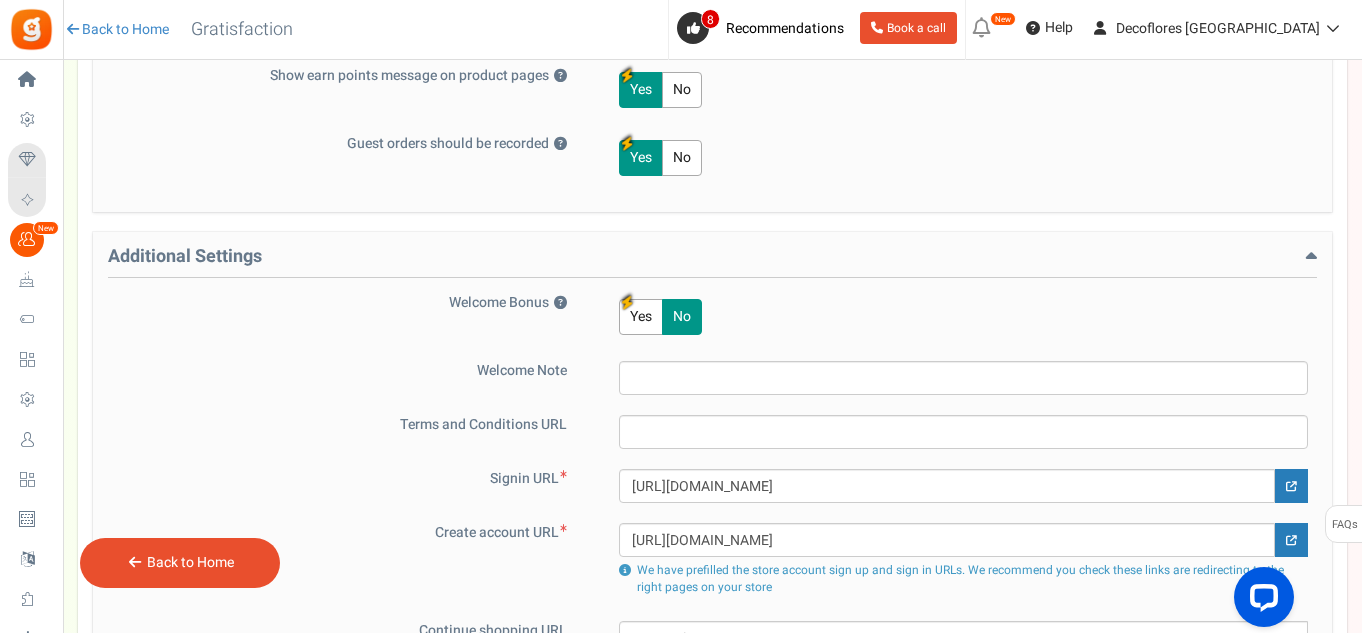 scroll, scrollTop: 1132, scrollLeft: 0, axis: vertical 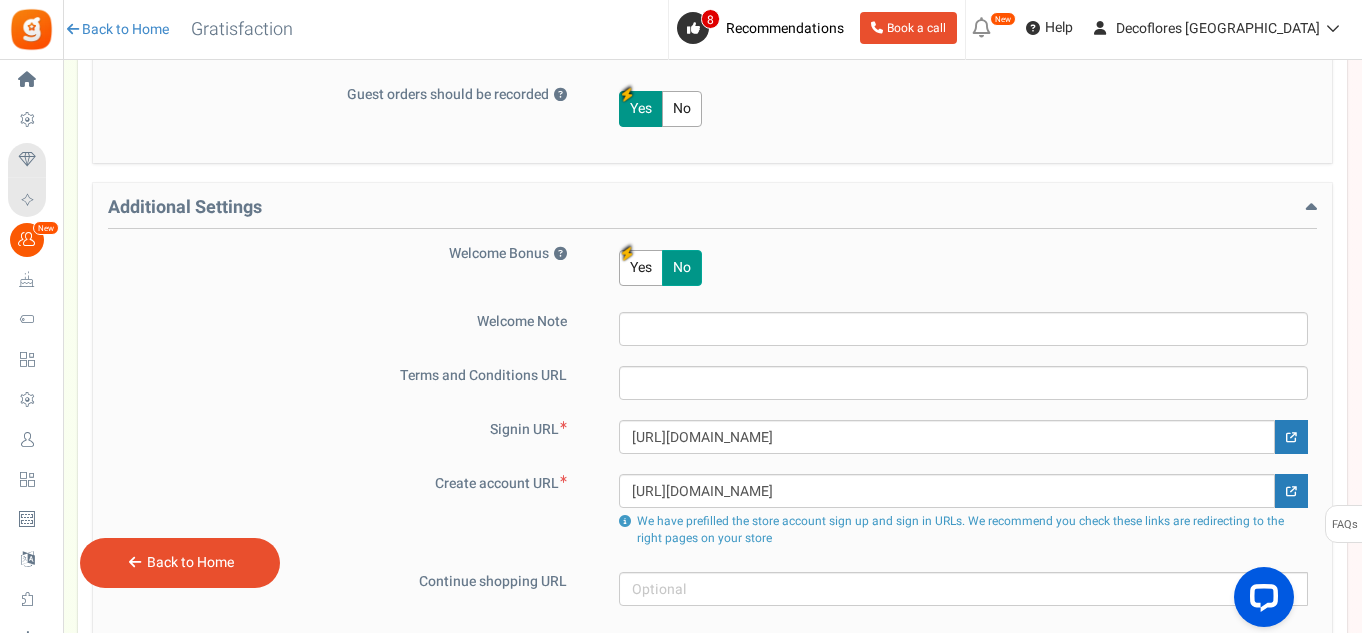 click on "No" at bounding box center (682, 268) 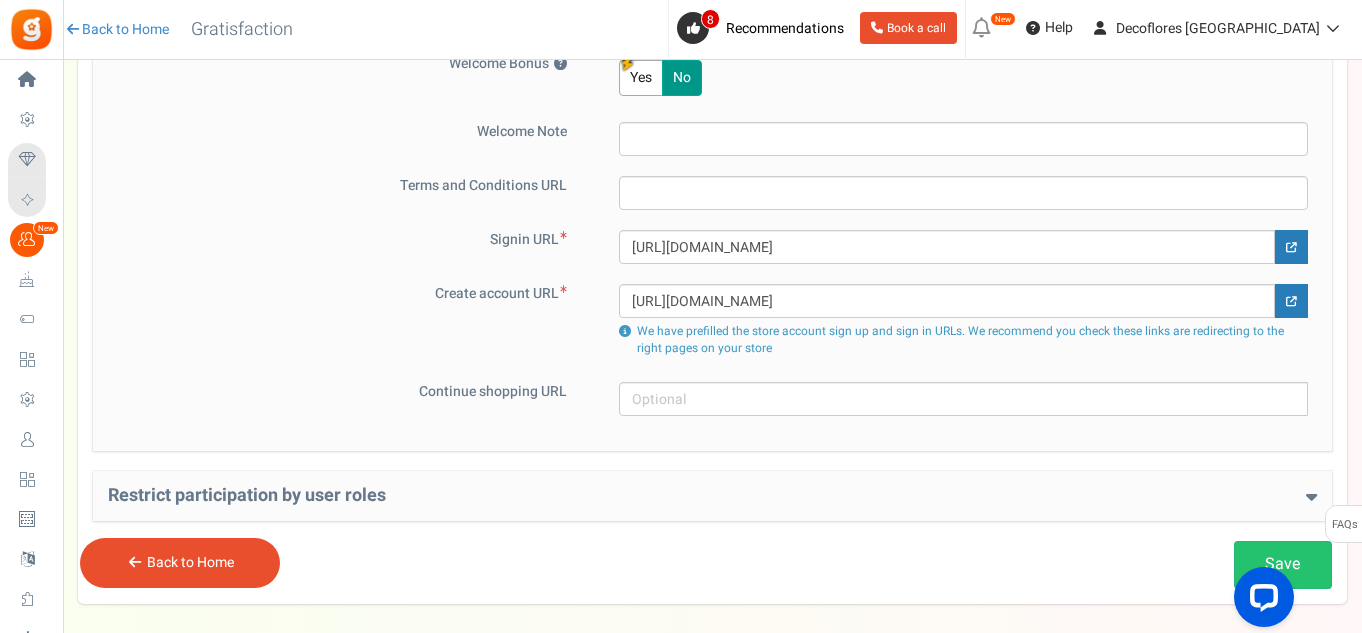 scroll, scrollTop: 1414, scrollLeft: 0, axis: vertical 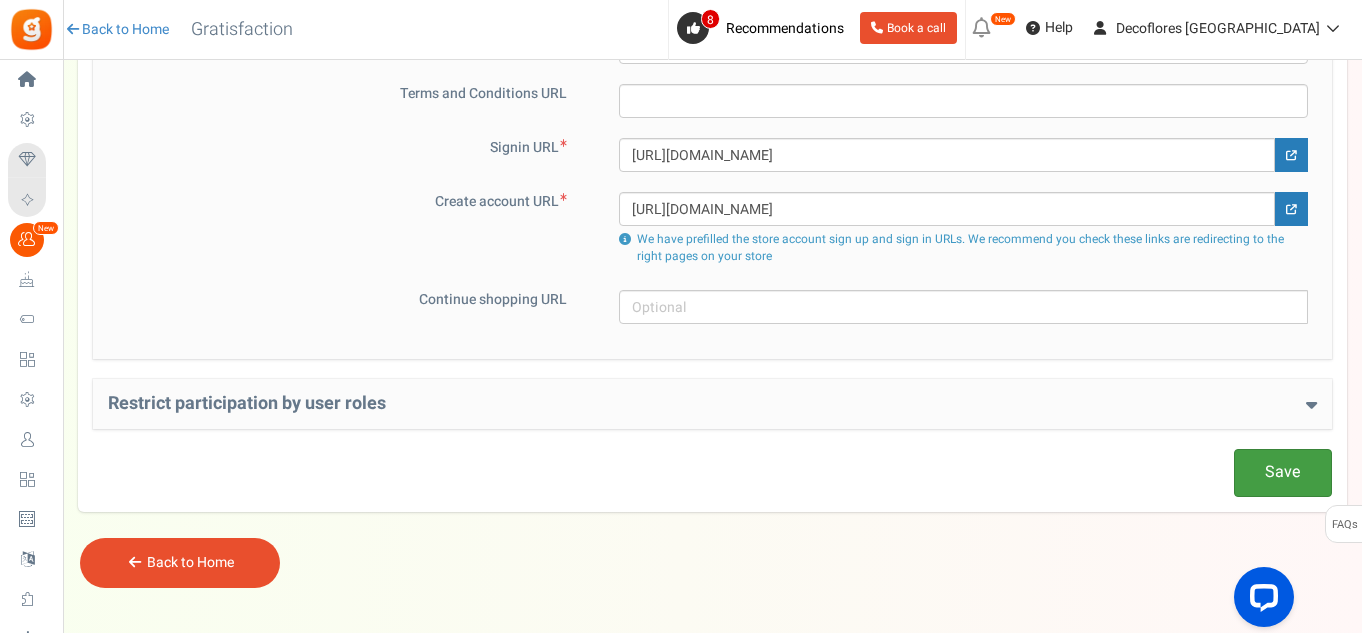 click on "Save" at bounding box center (1283, 472) 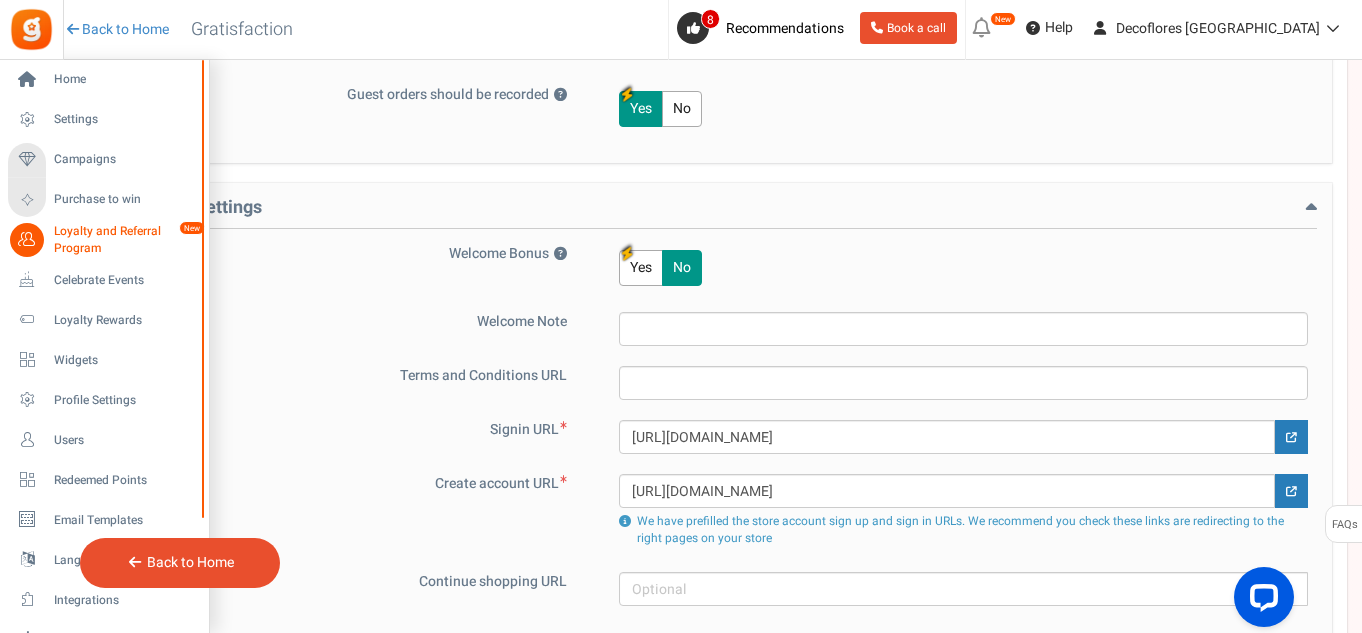 scroll, scrollTop: 1114, scrollLeft: 0, axis: vertical 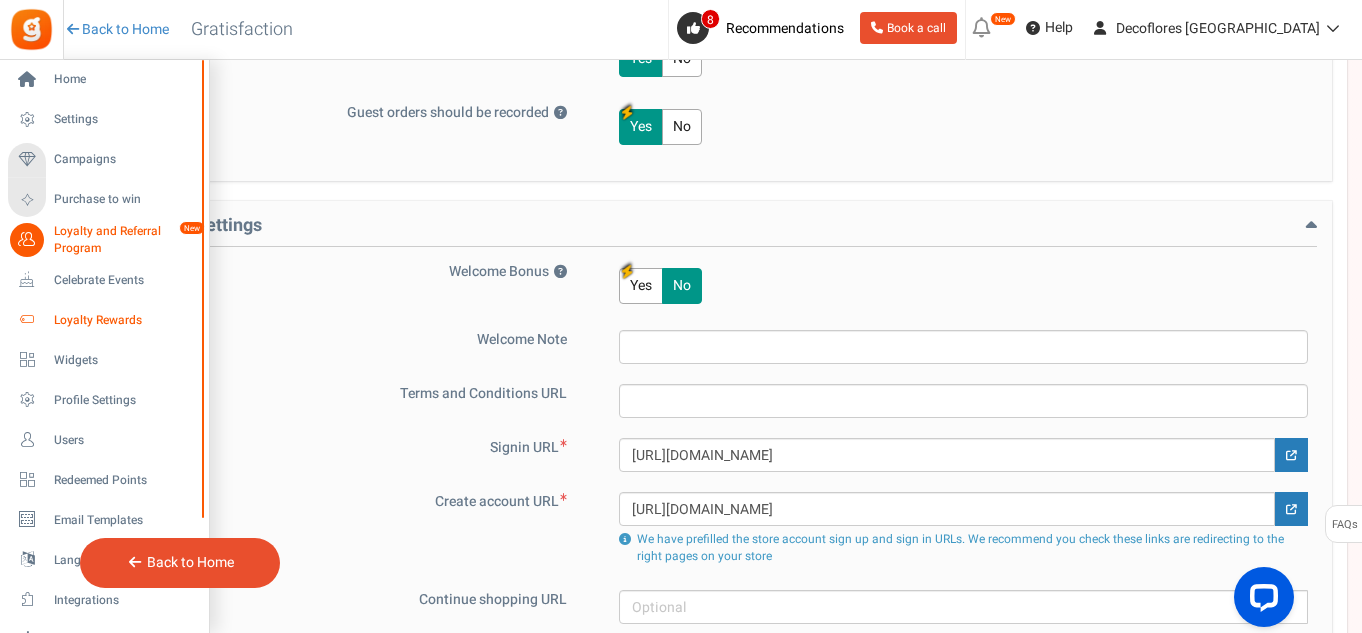 click on "Loyalty Rewards" at bounding box center [124, 320] 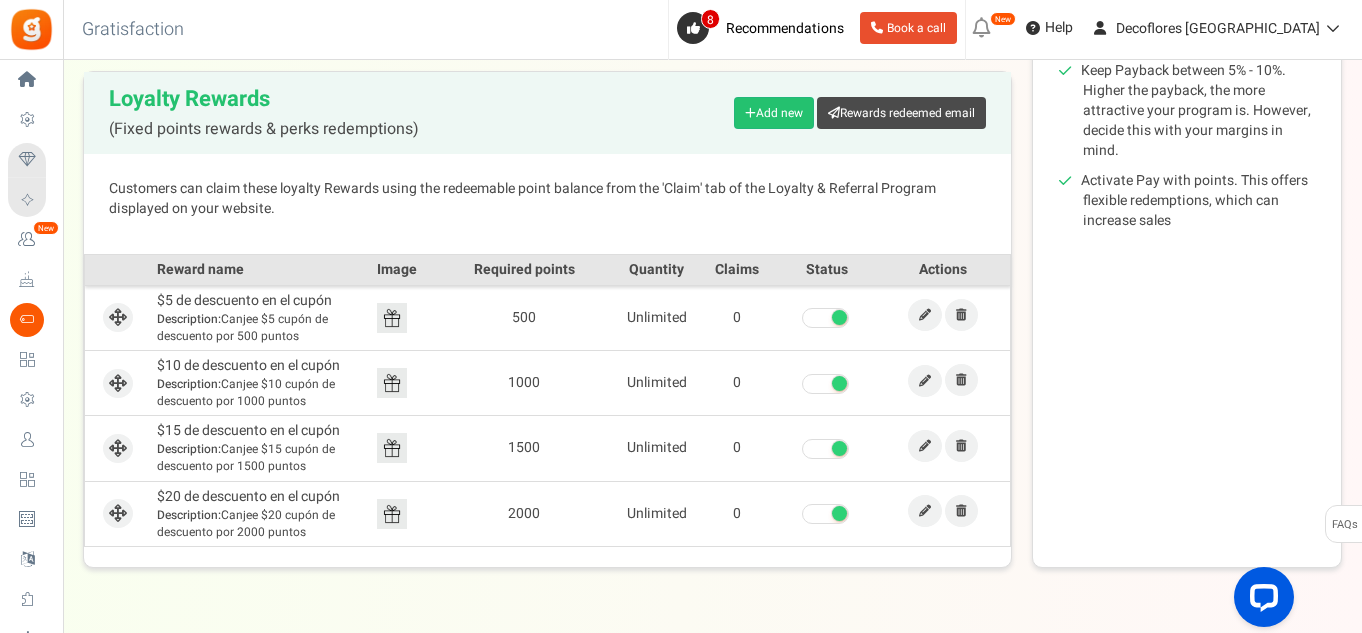 scroll, scrollTop: 500, scrollLeft: 0, axis: vertical 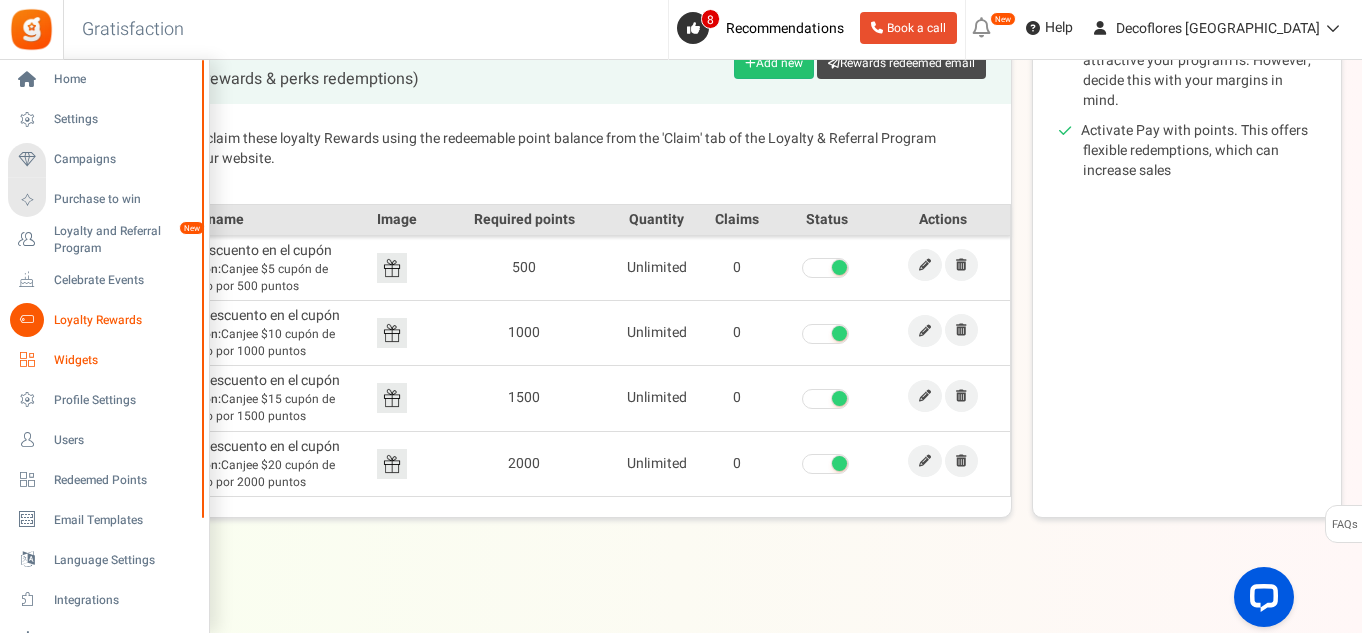 click on "Widgets" at bounding box center (104, 360) 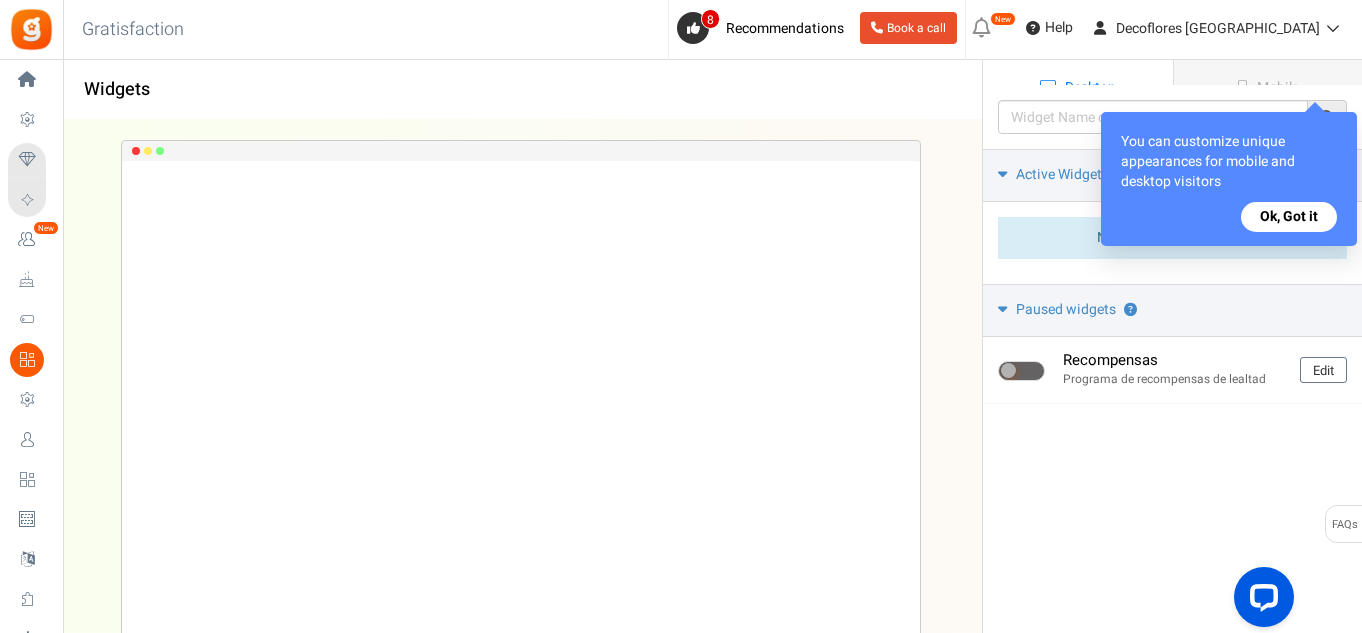 scroll, scrollTop: 0, scrollLeft: 0, axis: both 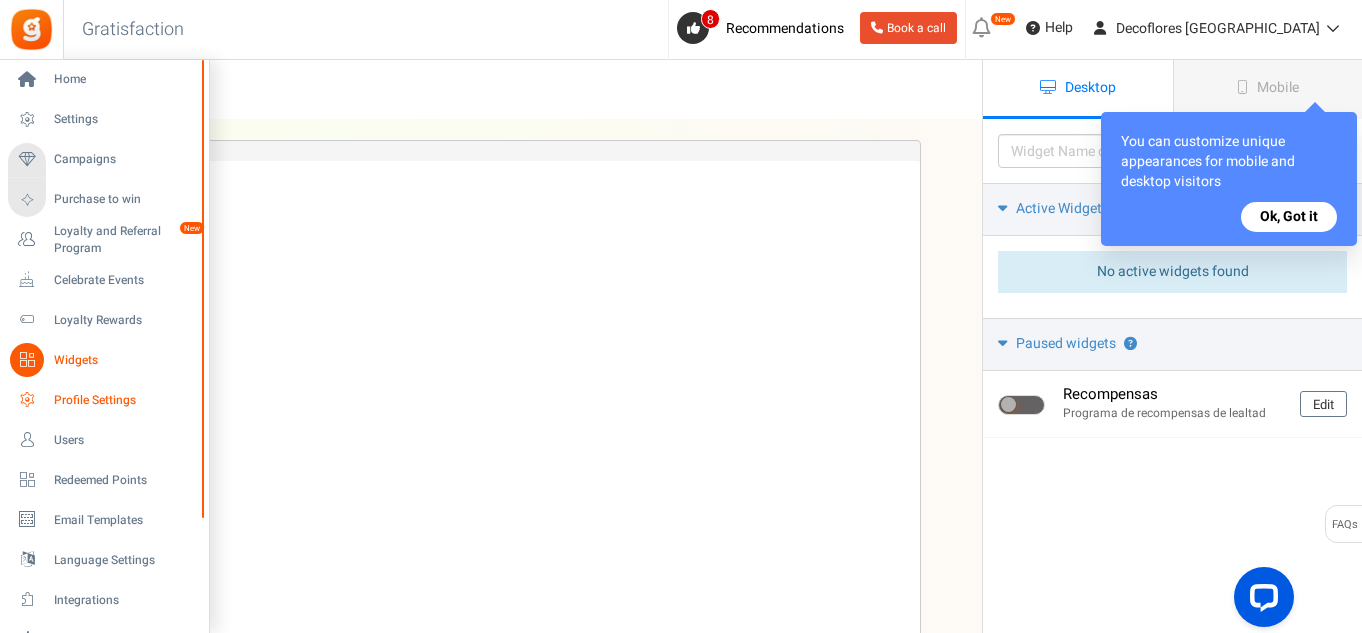 click on "Profile Settings" at bounding box center [124, 400] 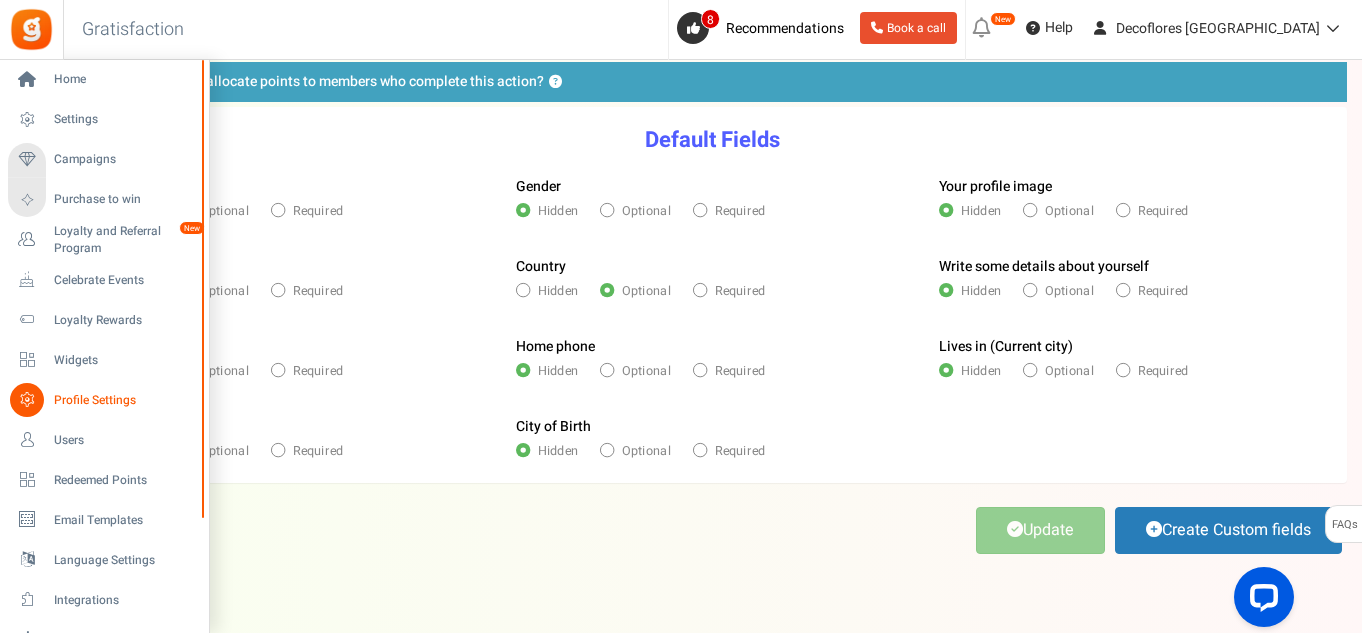 scroll, scrollTop: 201, scrollLeft: 0, axis: vertical 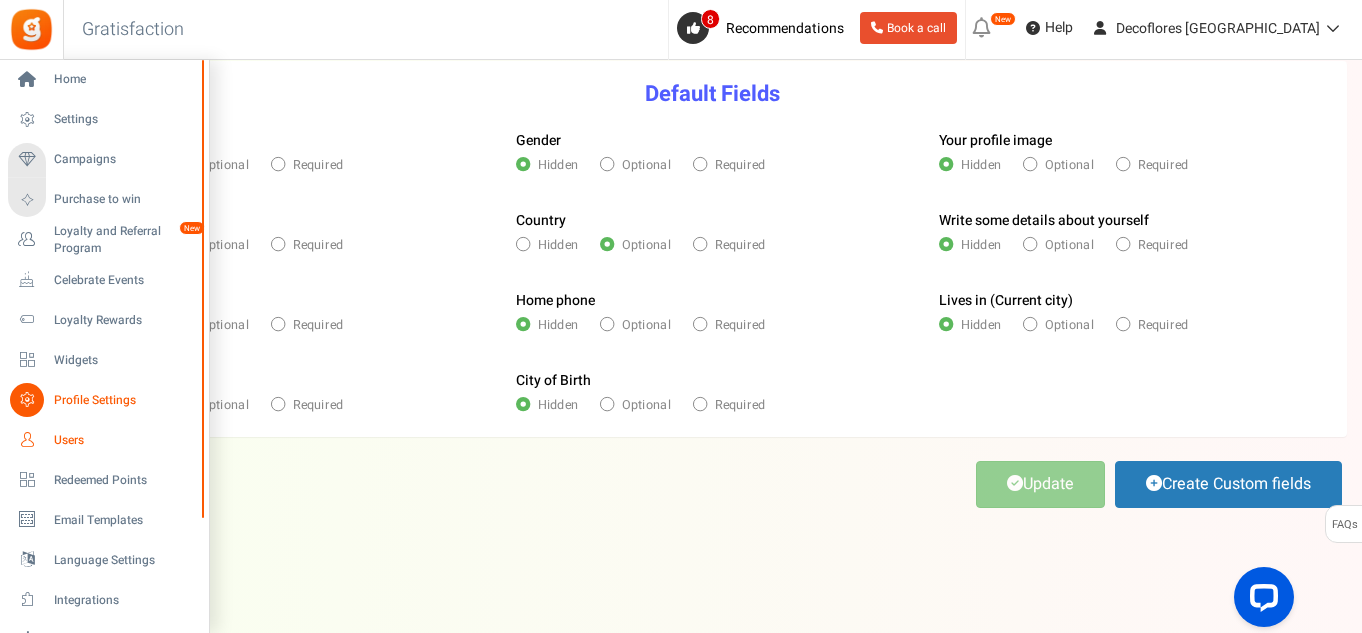 click on "Users" at bounding box center [124, 440] 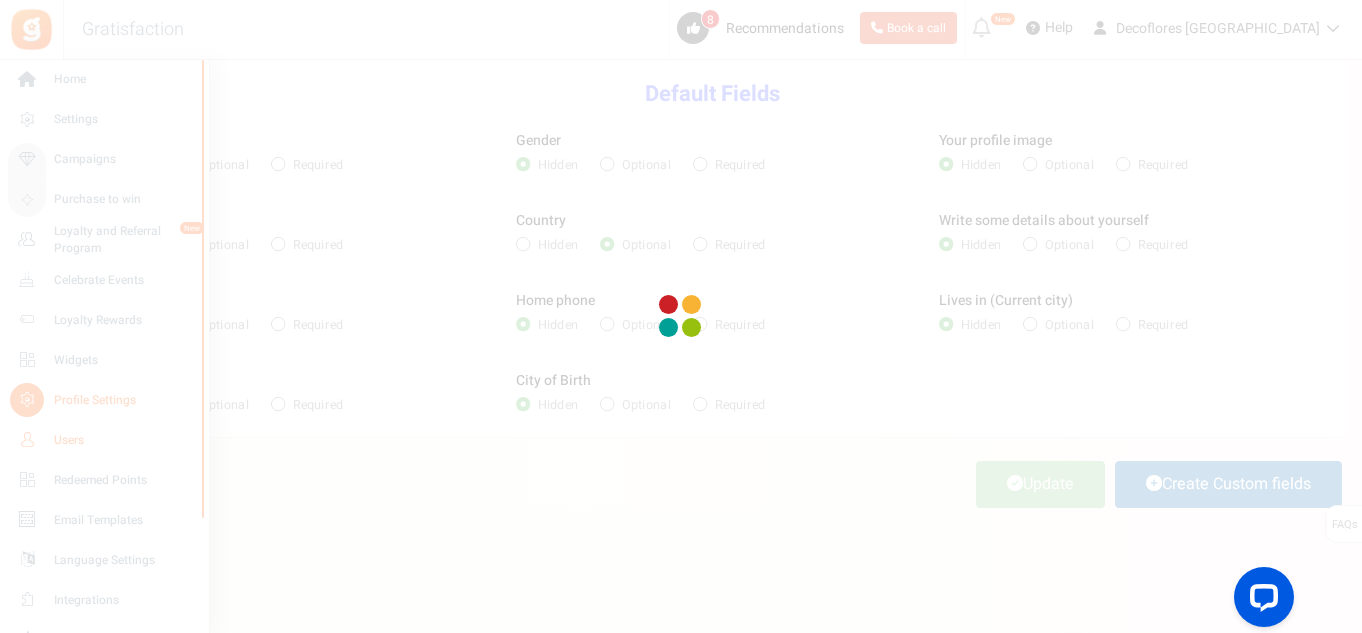scroll, scrollTop: 0, scrollLeft: 0, axis: both 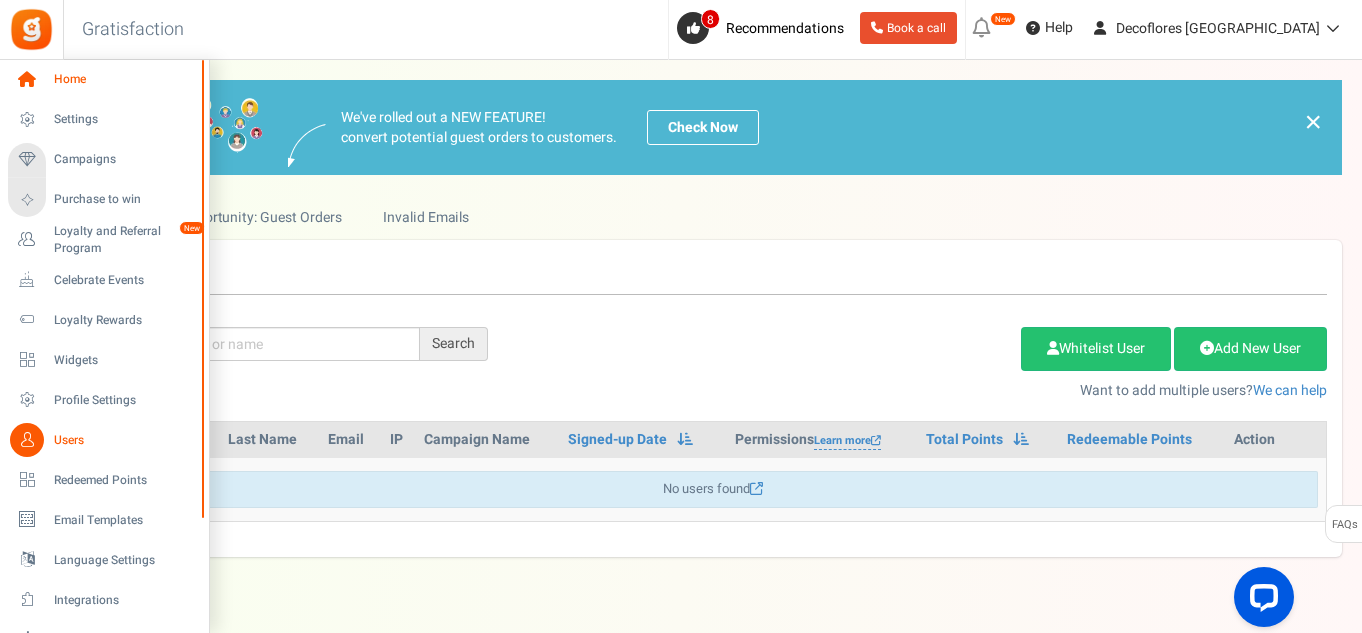 click at bounding box center [27, 80] 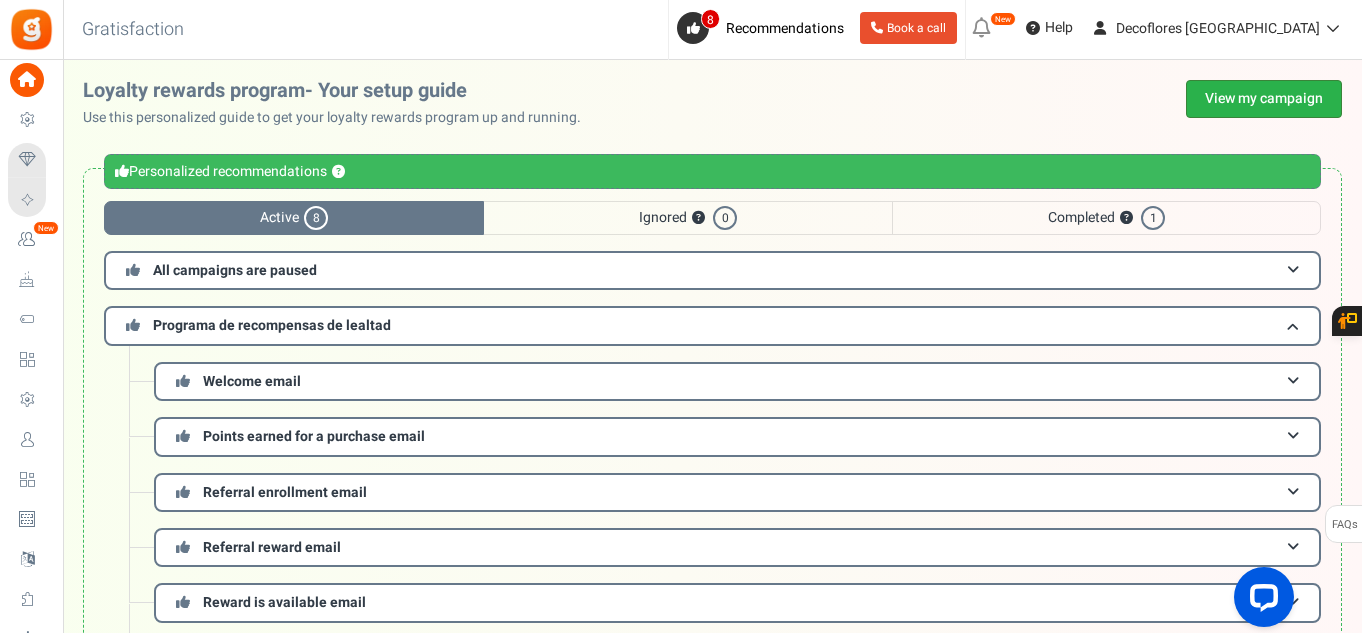 click on "View my campaign" at bounding box center [1264, 99] 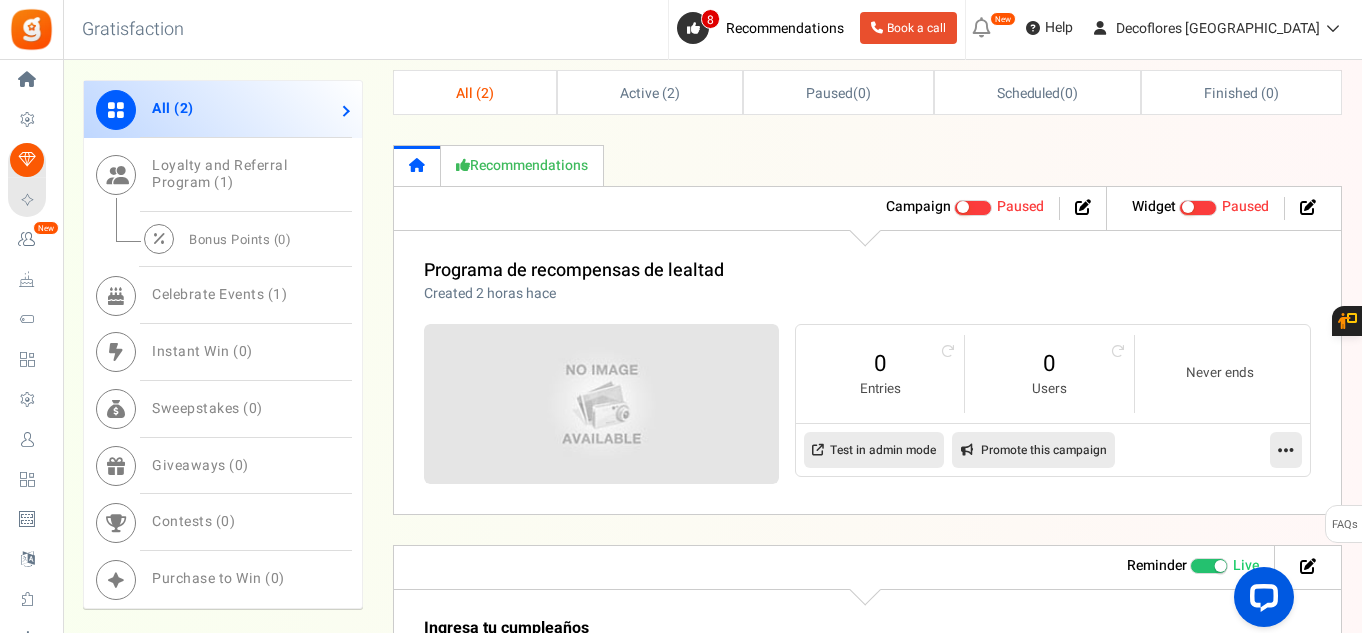 scroll, scrollTop: 985, scrollLeft: 0, axis: vertical 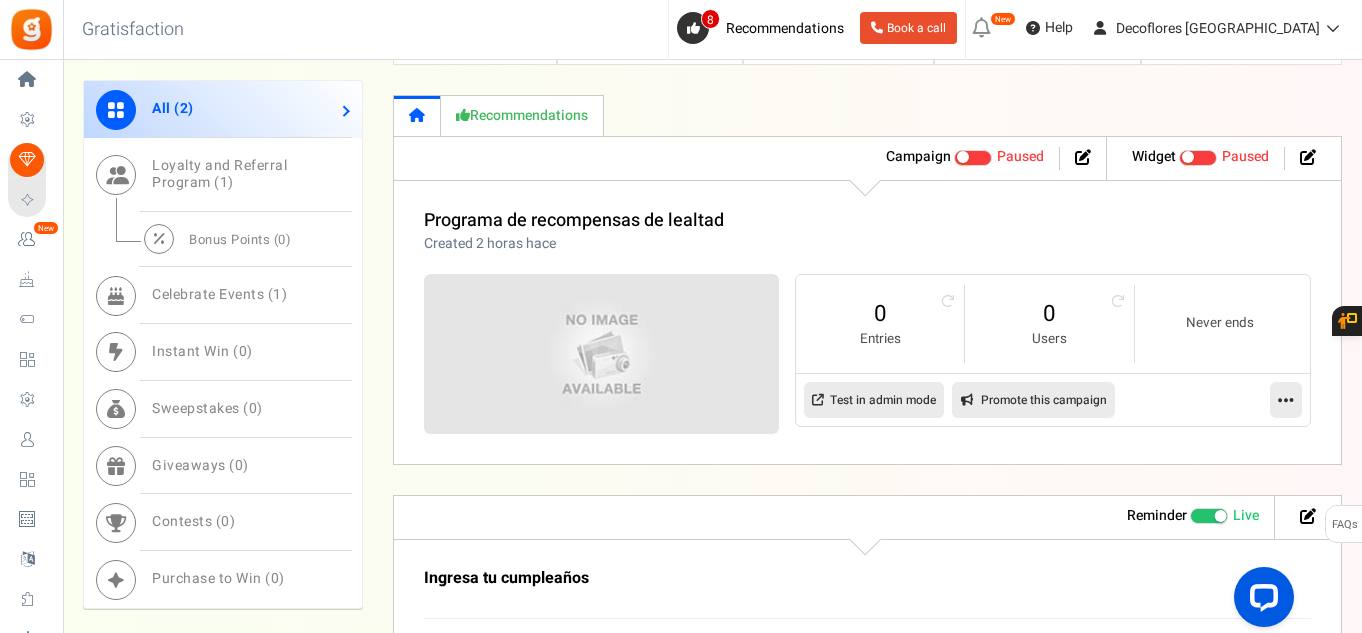 click on "Test in admin mode" at bounding box center [874, 400] 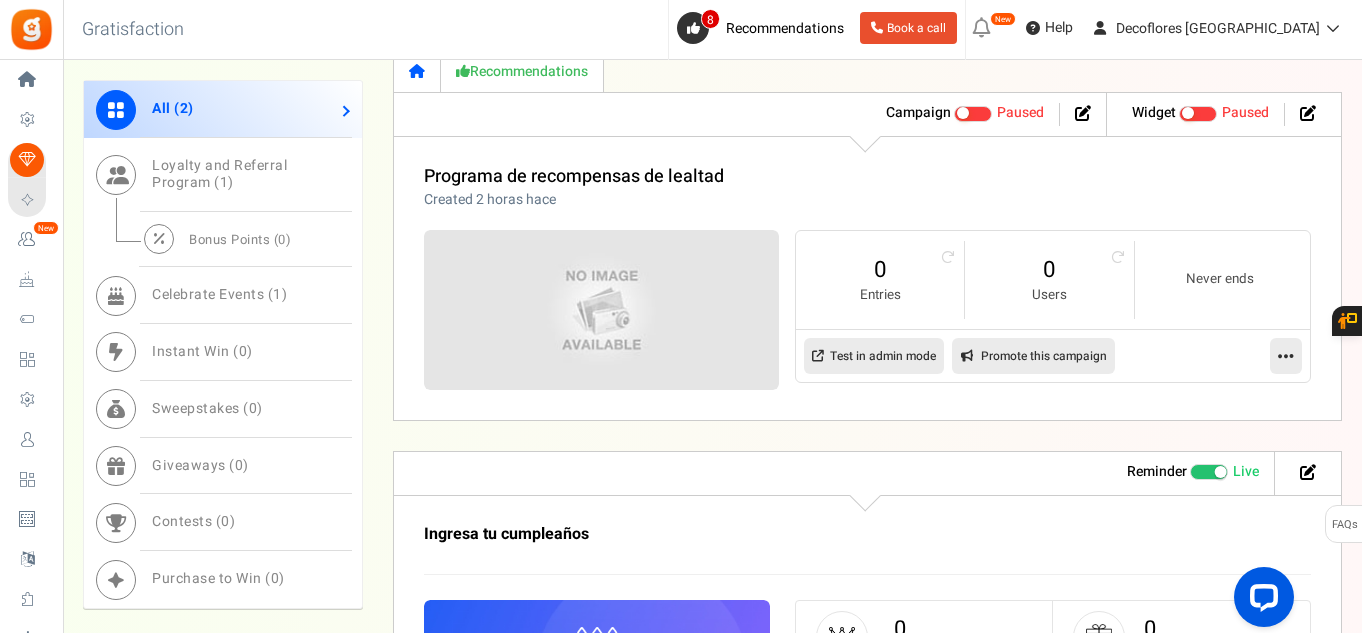 scroll, scrollTop: 985, scrollLeft: 0, axis: vertical 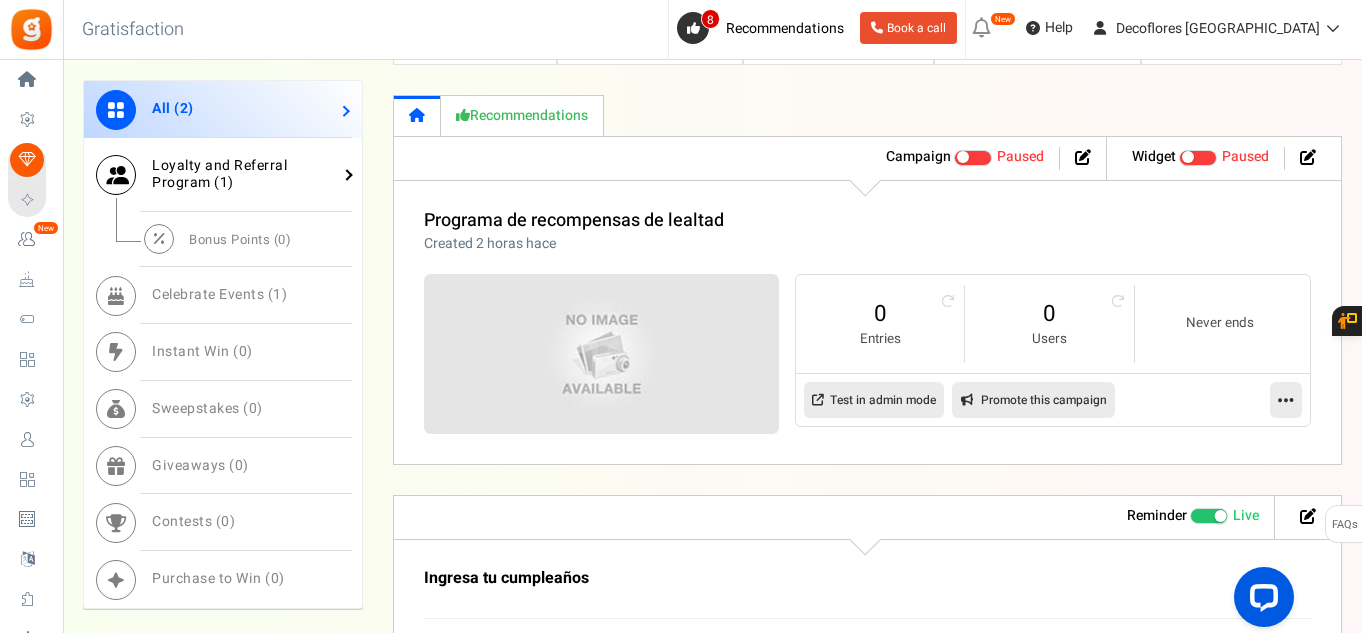 click on "Loyalty and Referral Program ( 1 )" at bounding box center (219, 174) 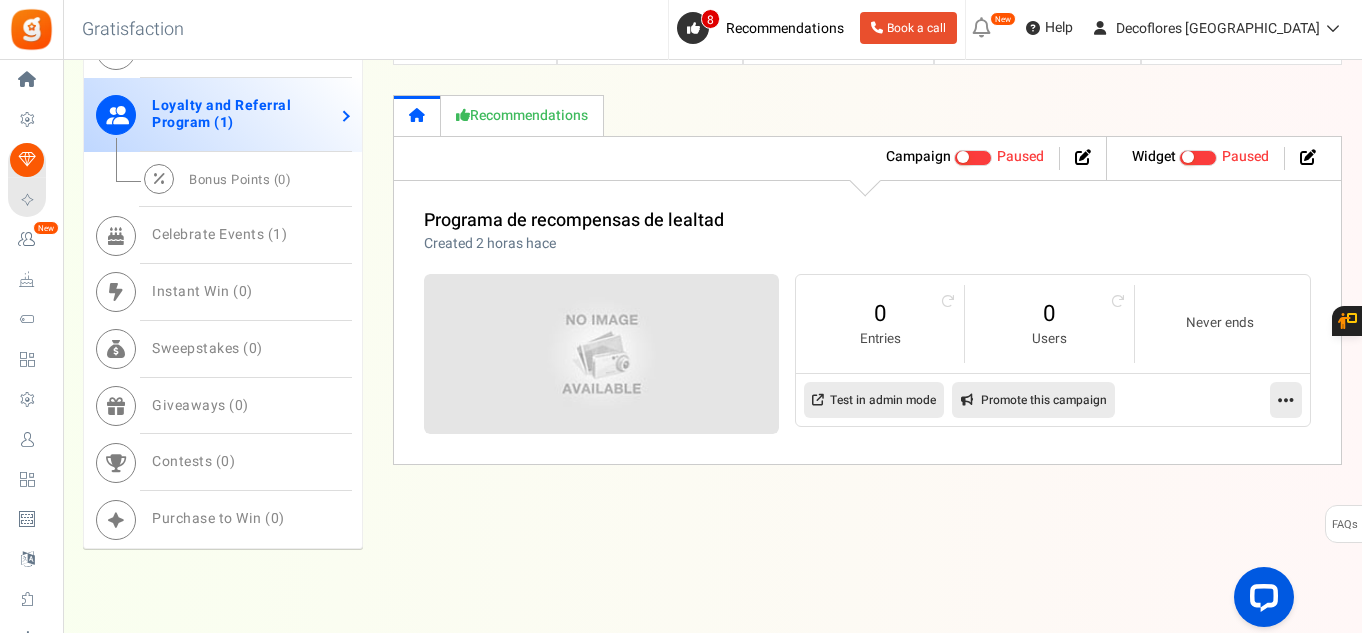 click on "Bonus Points ( 0 )" at bounding box center (240, 179) 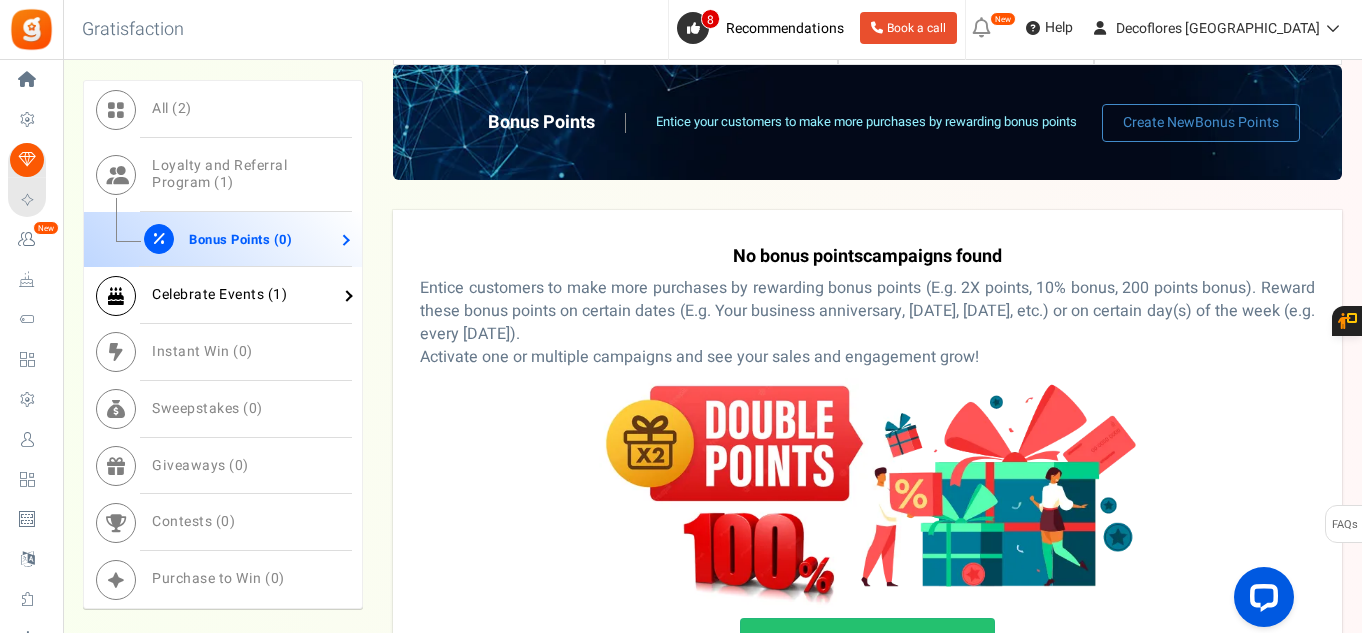 click on "Celebrate Events ( 1 )" at bounding box center (219, 294) 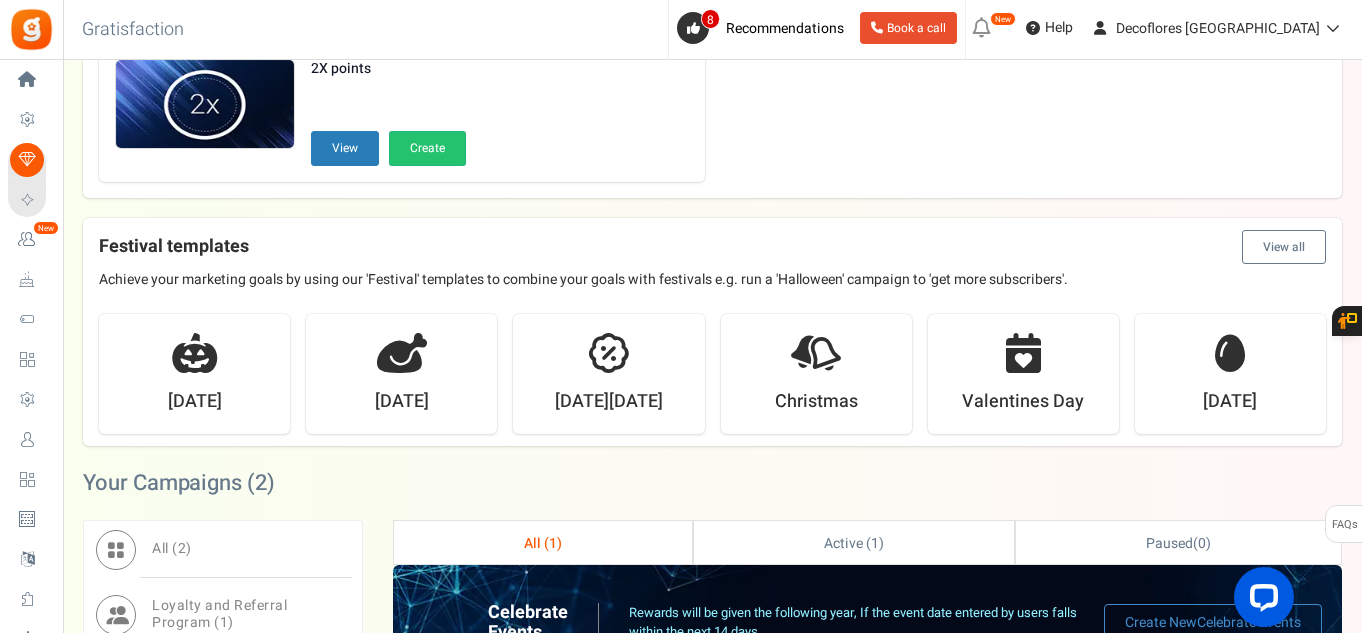 scroll, scrollTop: 0, scrollLeft: 0, axis: both 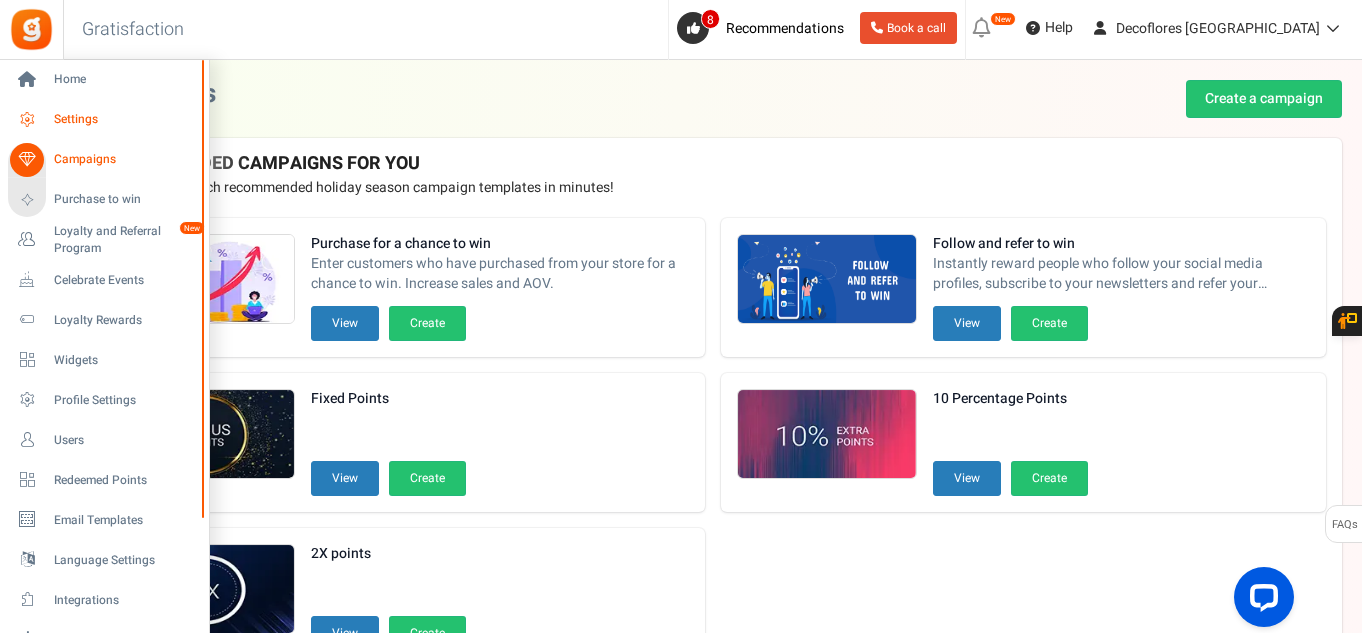 click at bounding box center [27, 120] 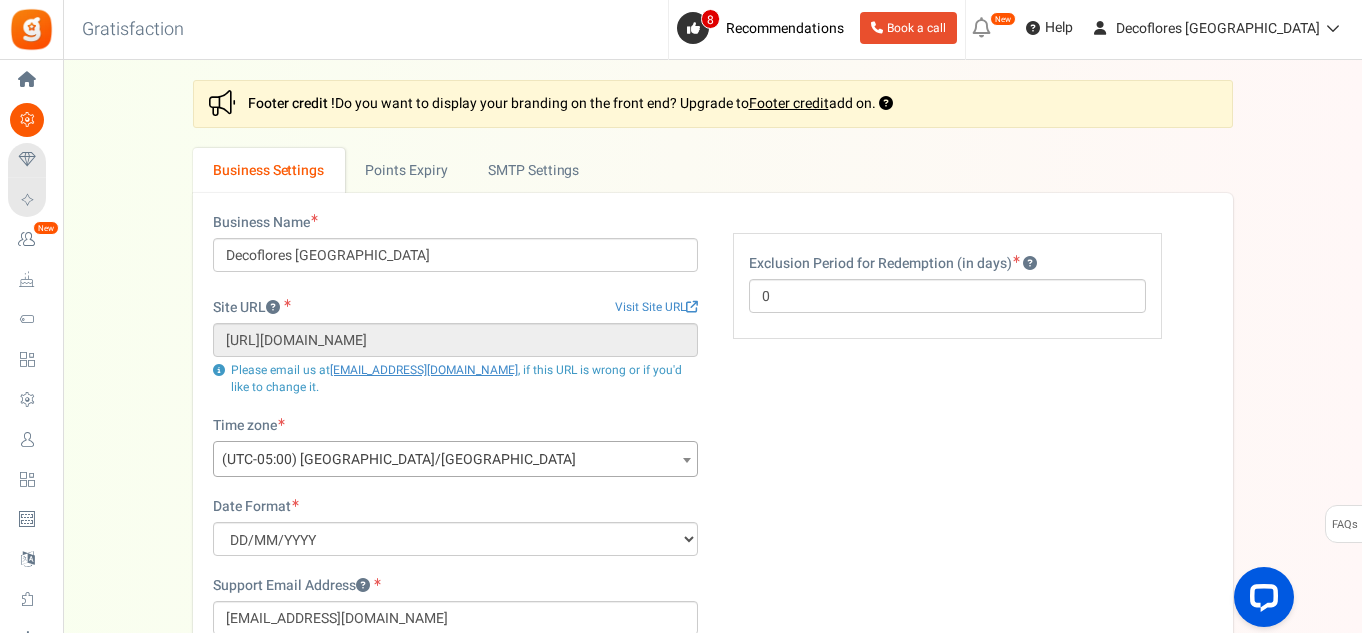 drag, startPoint x: 21, startPoint y: 114, endPoint x: 305, endPoint y: 62, distance: 288.7213 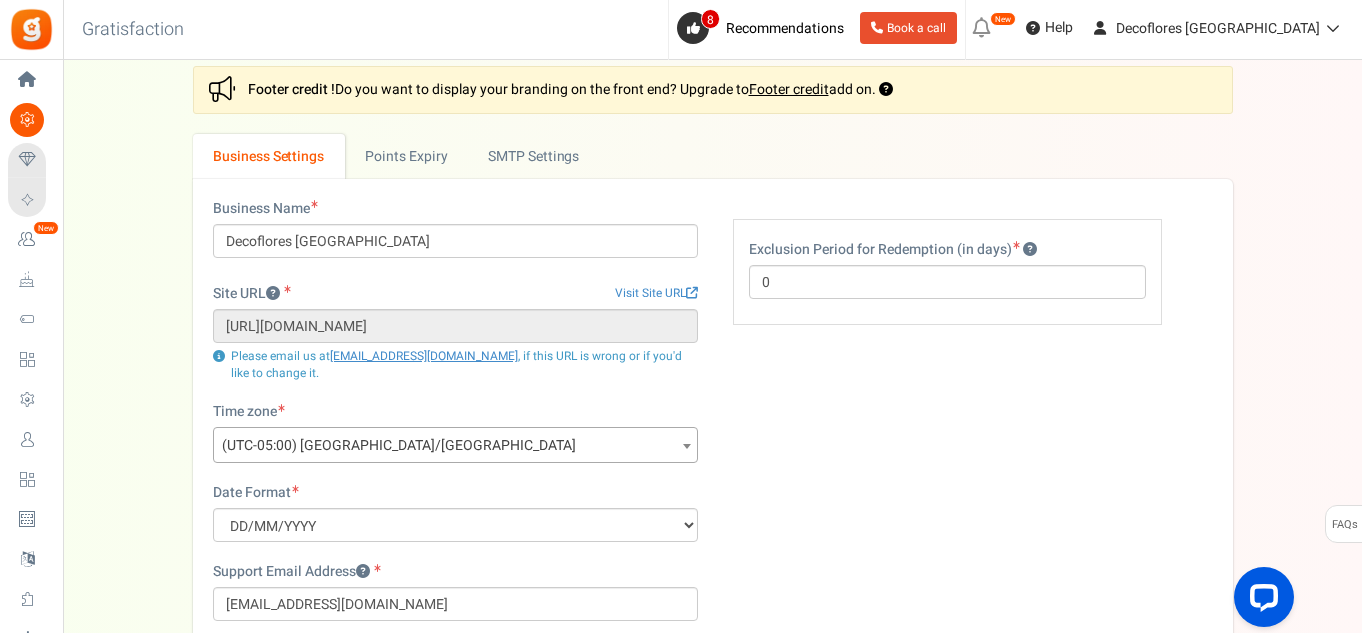 scroll, scrollTop: 0, scrollLeft: 0, axis: both 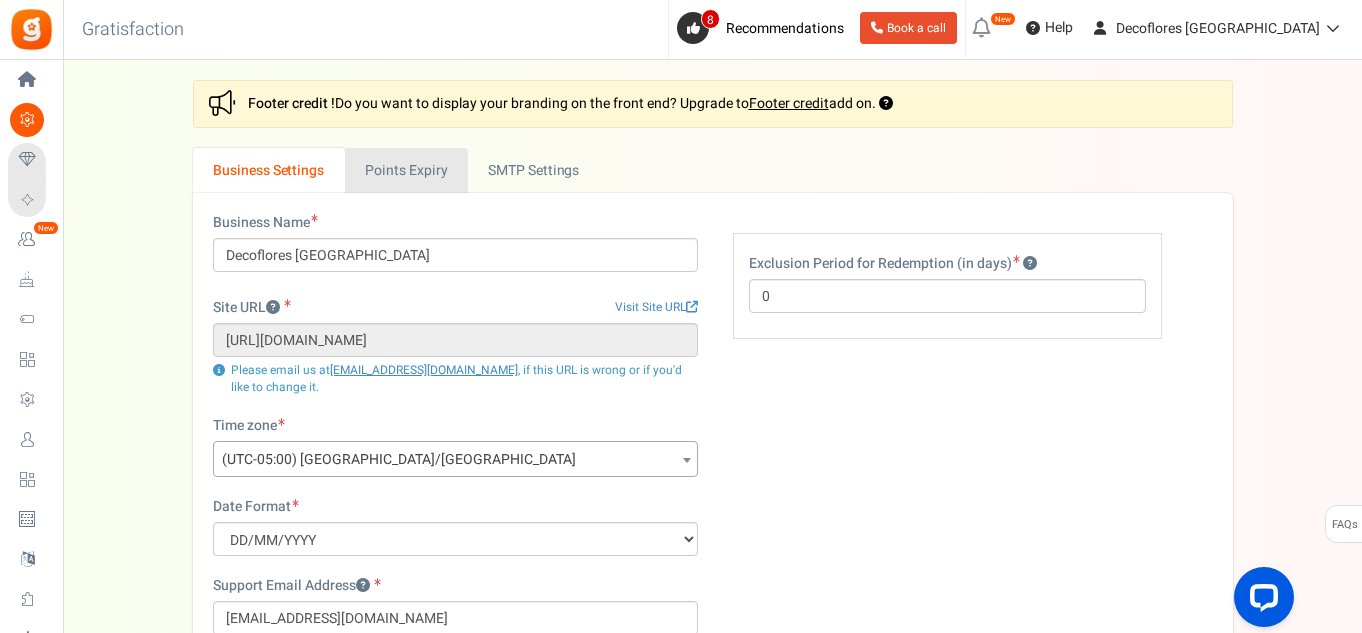 click on "Points Expiry" at bounding box center (406, 170) 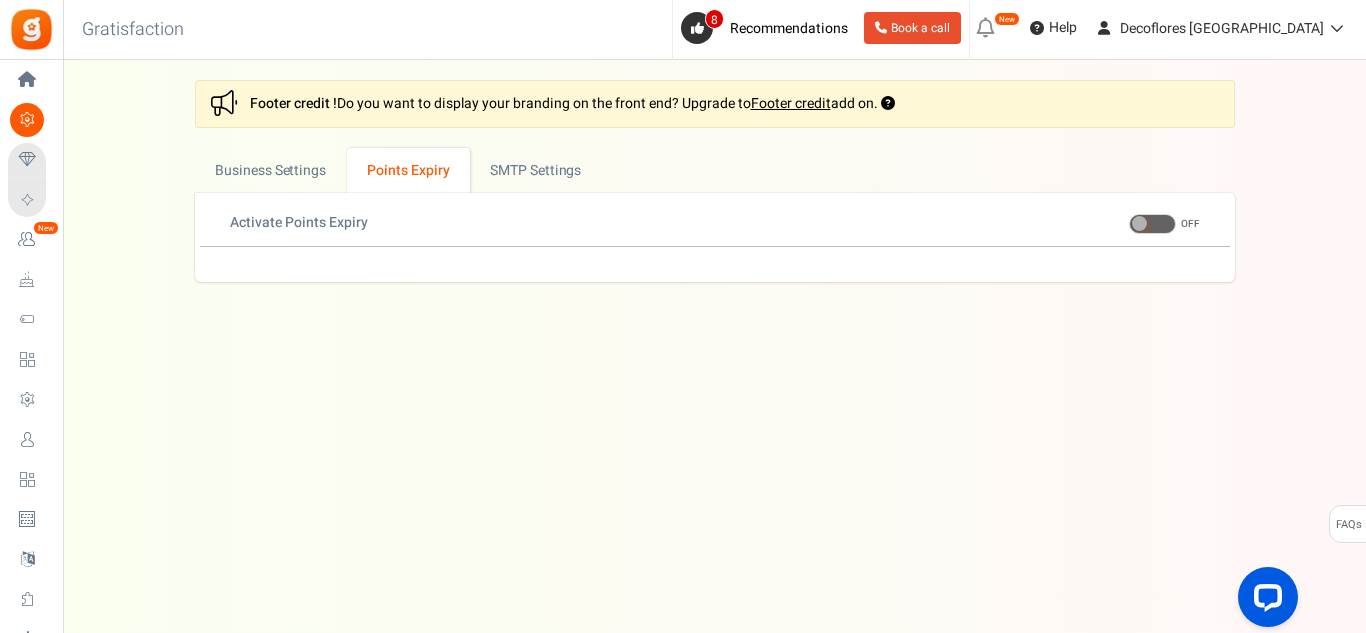 click at bounding box center (1139, 223) 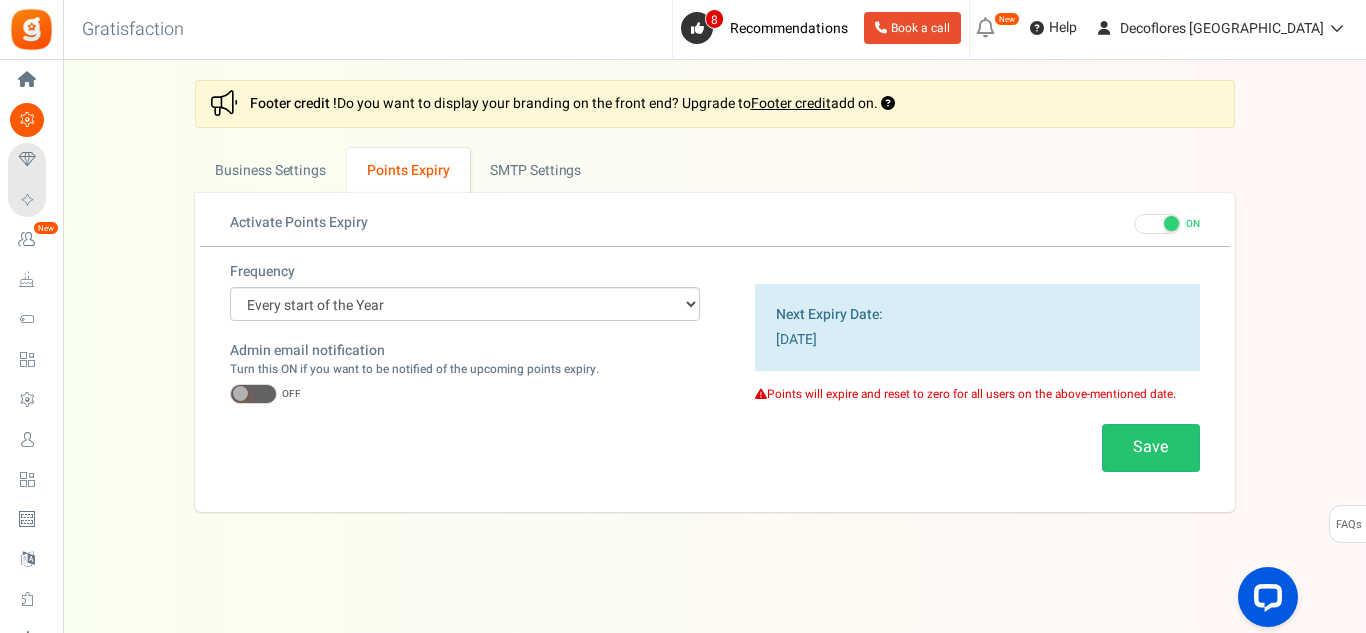 click at bounding box center (1171, 223) 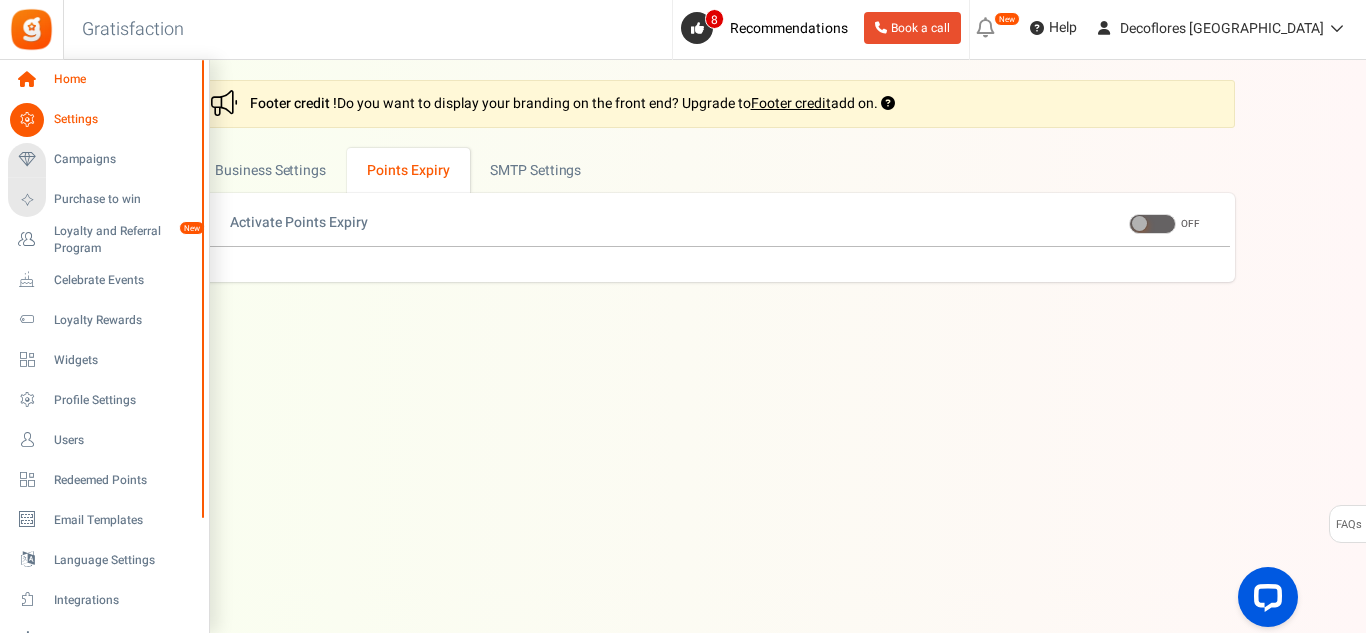 click on "Home" at bounding box center [124, 79] 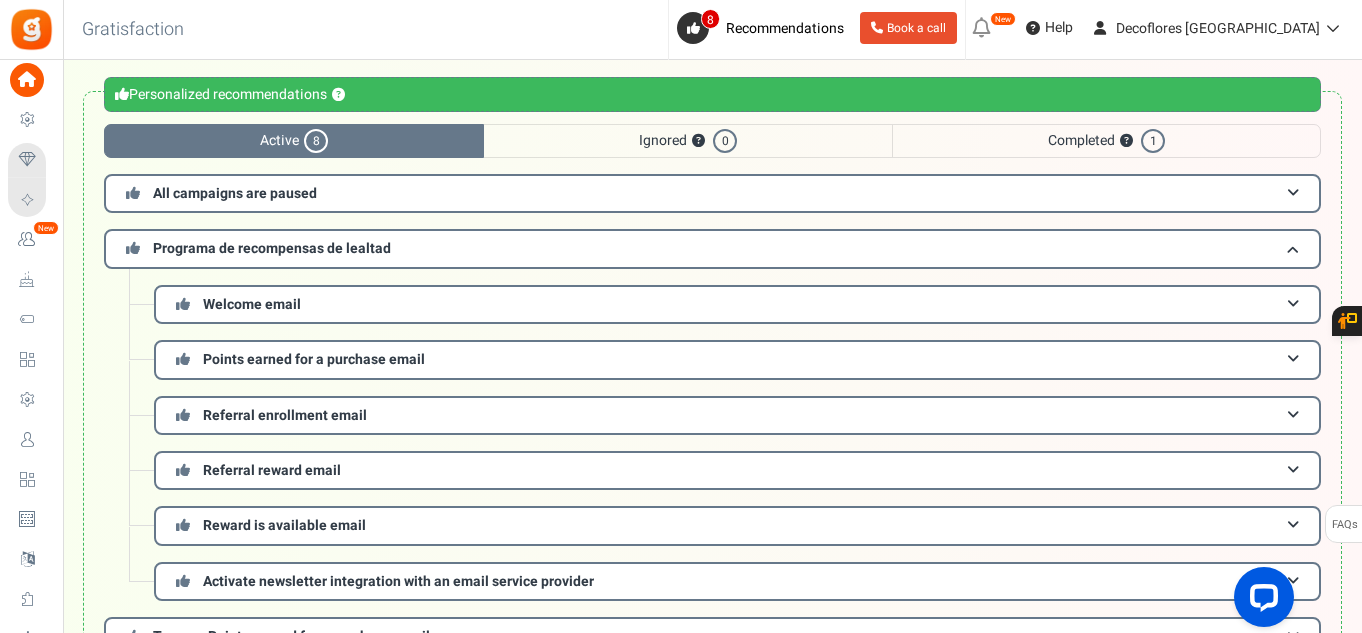 scroll, scrollTop: 100, scrollLeft: 0, axis: vertical 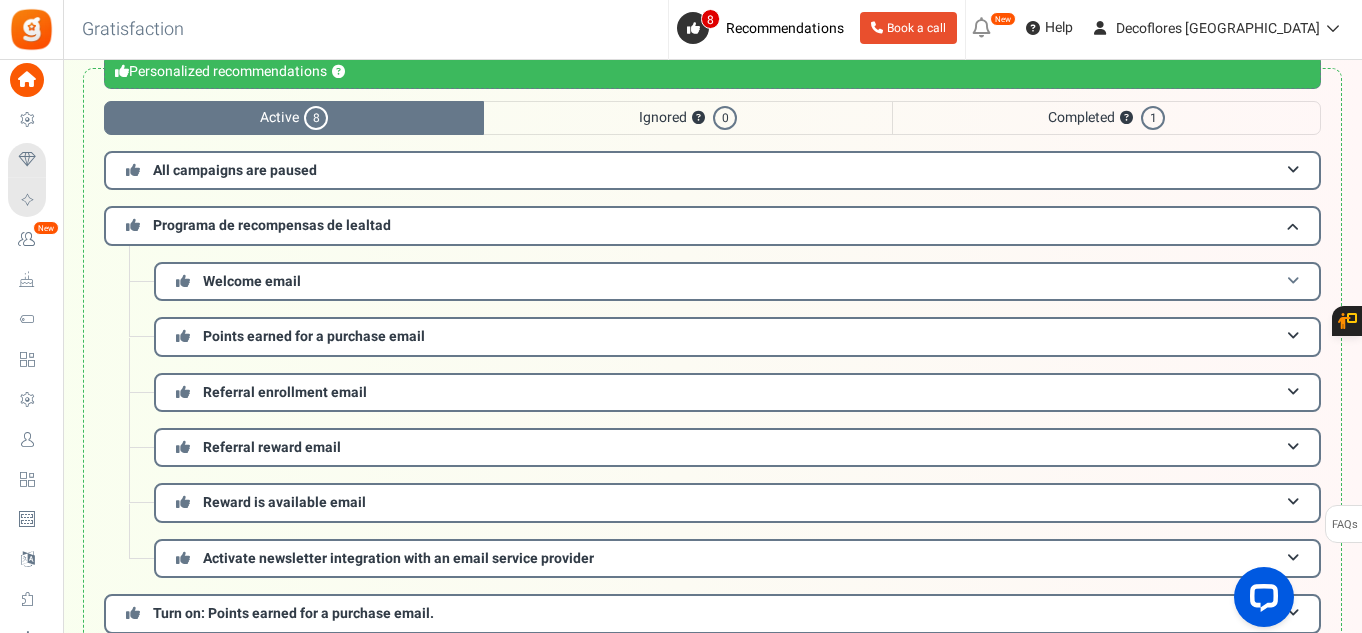 click on "Welcome email" at bounding box center (737, 281) 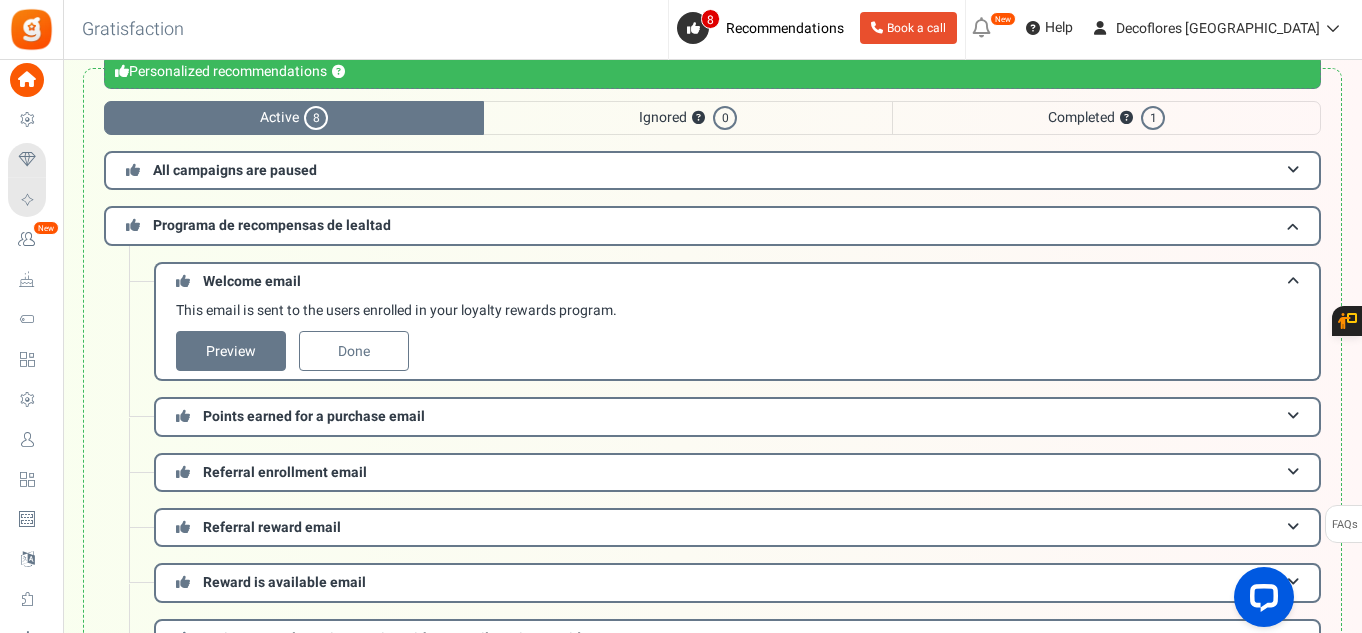 click on "This email is sent to the users enrolled in your loyalty rewards program." at bounding box center (742, 311) 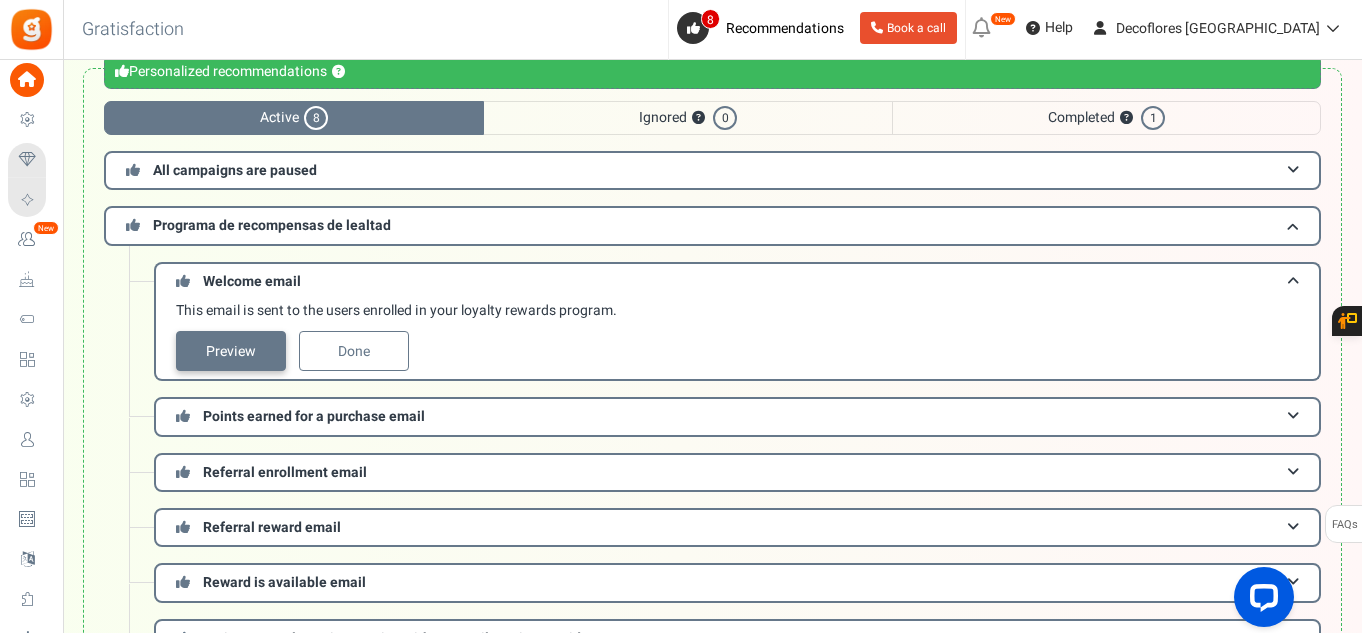 click on "Preview" at bounding box center (231, 351) 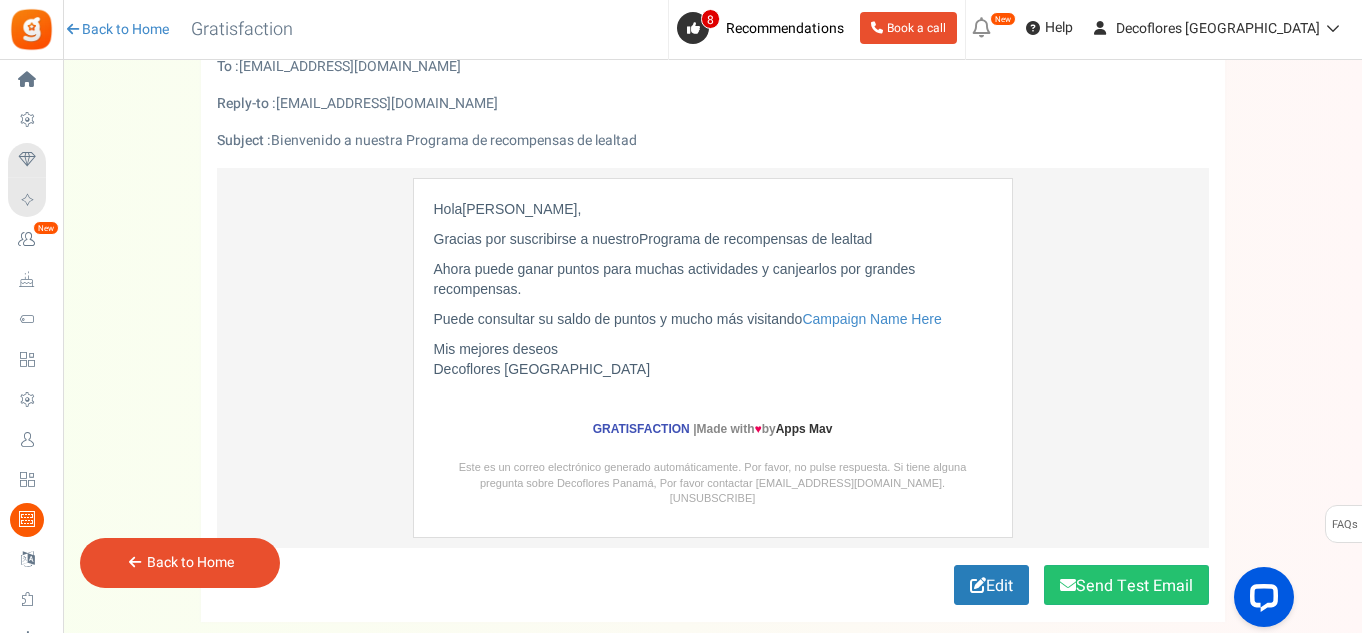 scroll, scrollTop: 200, scrollLeft: 0, axis: vertical 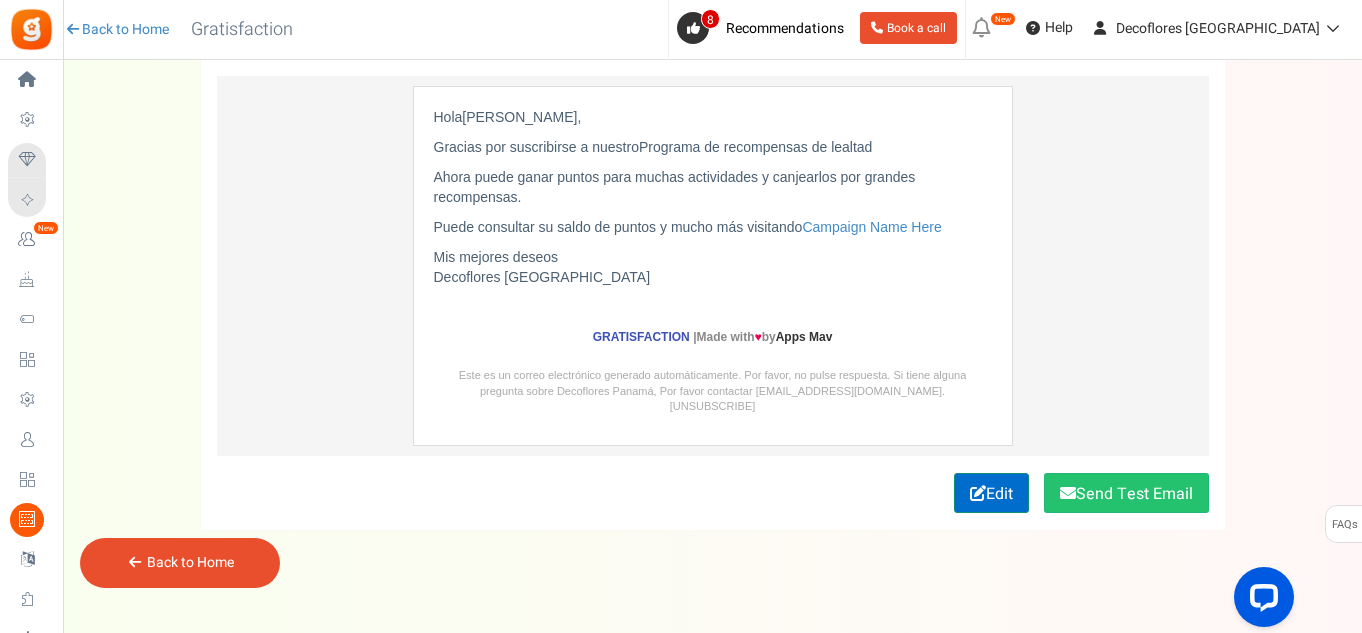 click on "Edit" at bounding box center [991, 493] 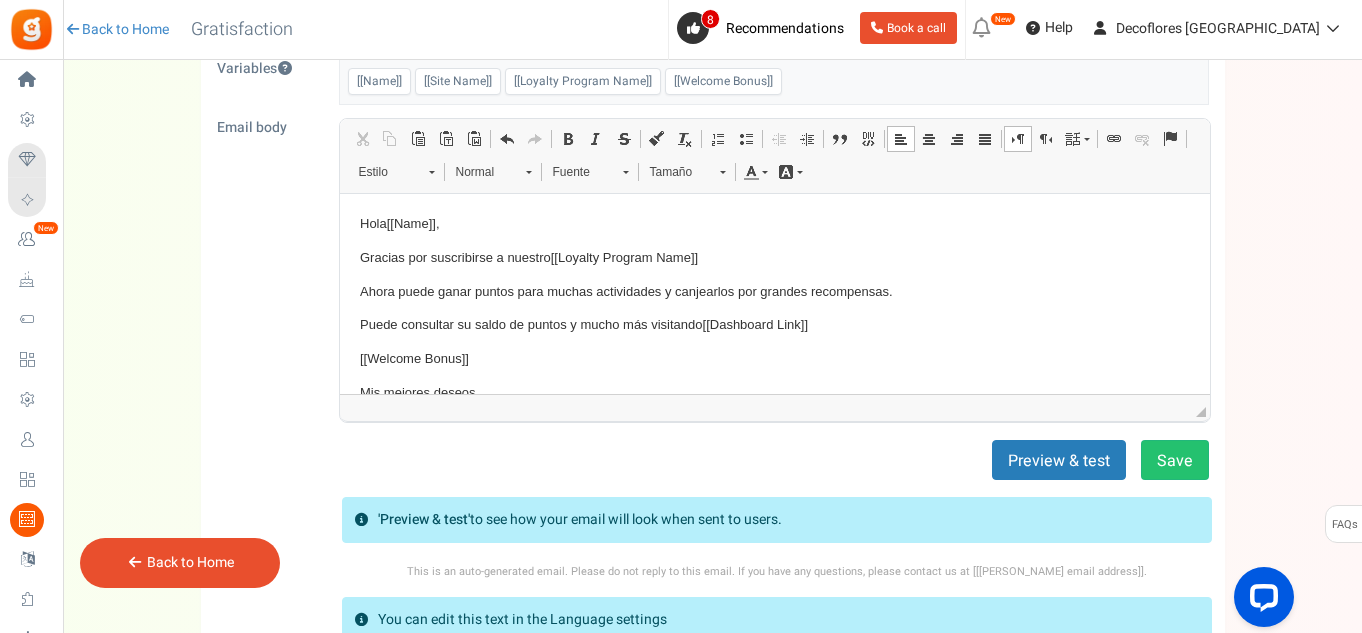 click on "Ahora puede ganar puntos para muchas actividades y canjearlos por grandes recompensas." at bounding box center [774, 291] 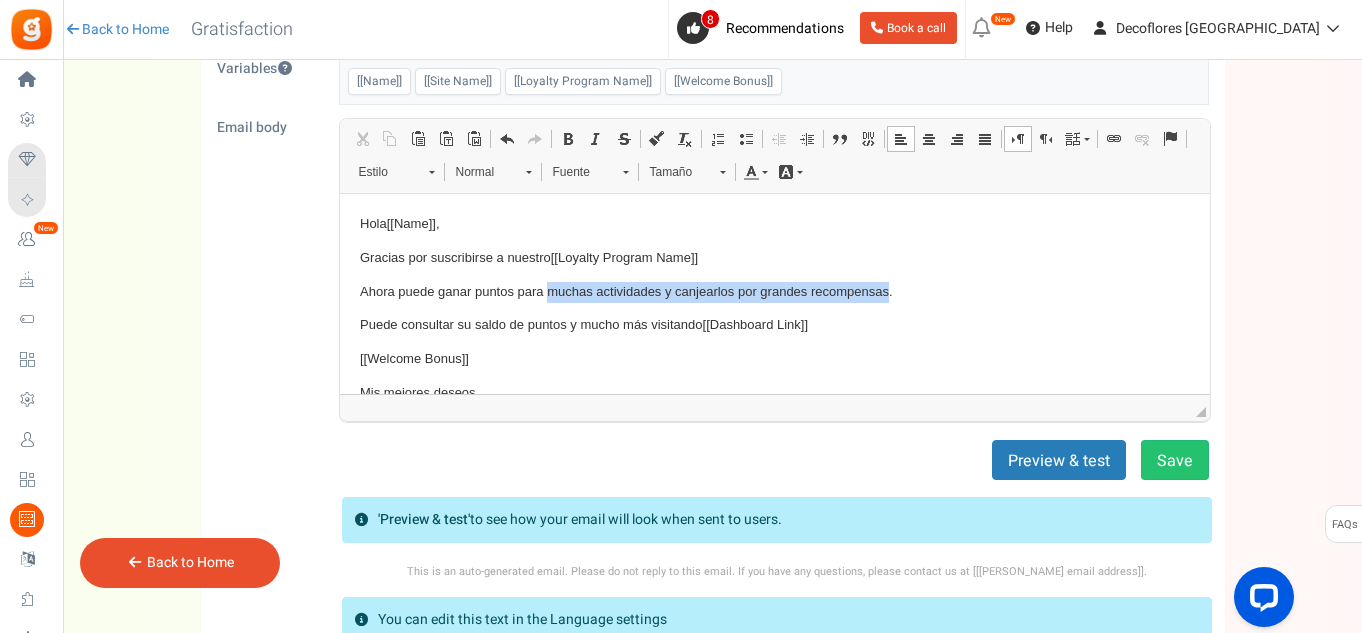 drag, startPoint x: 545, startPoint y: 289, endPoint x: 885, endPoint y: 295, distance: 340.05295 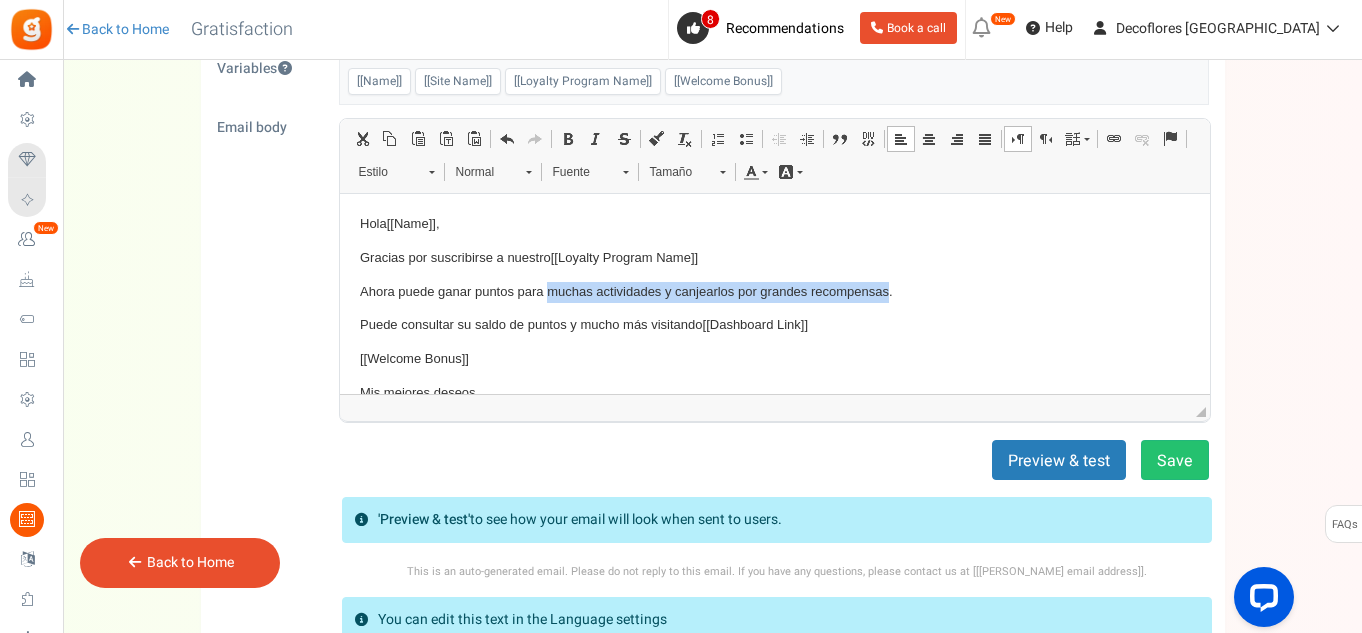 type 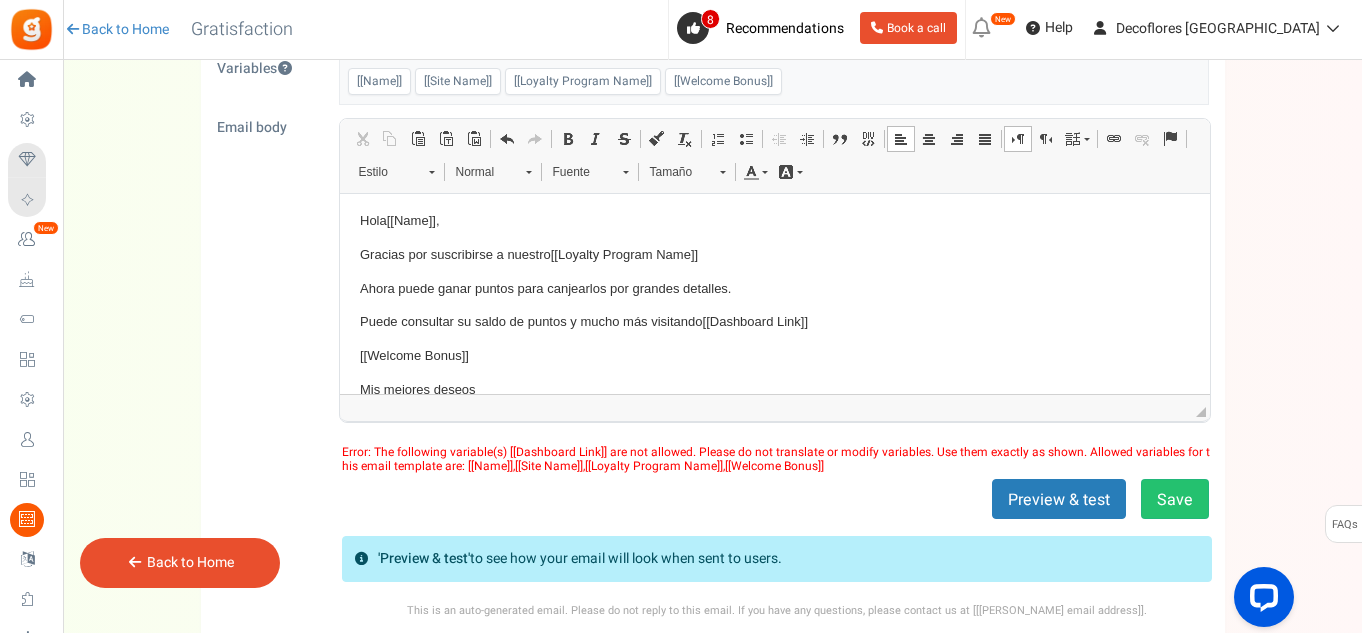 scroll, scrollTop: 51, scrollLeft: 0, axis: vertical 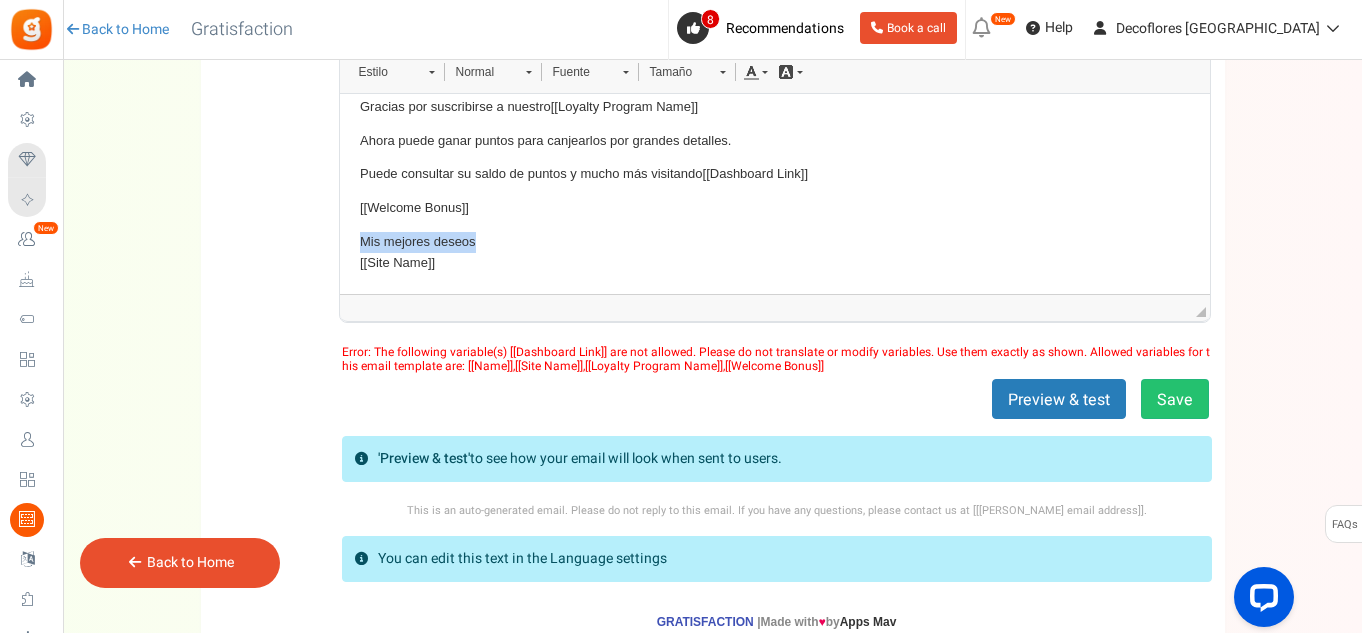 drag, startPoint x: 484, startPoint y: 243, endPoint x: 353, endPoint y: 240, distance: 131.03435 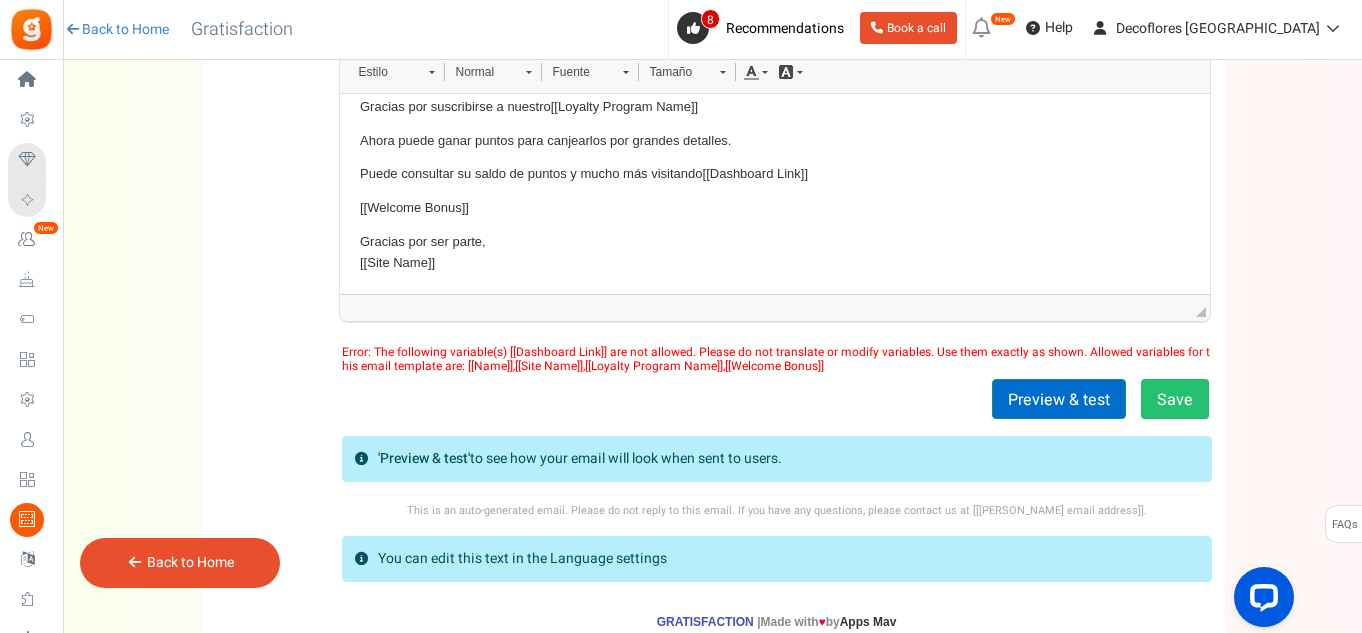 click on "Preview & test" at bounding box center [1059, 399] 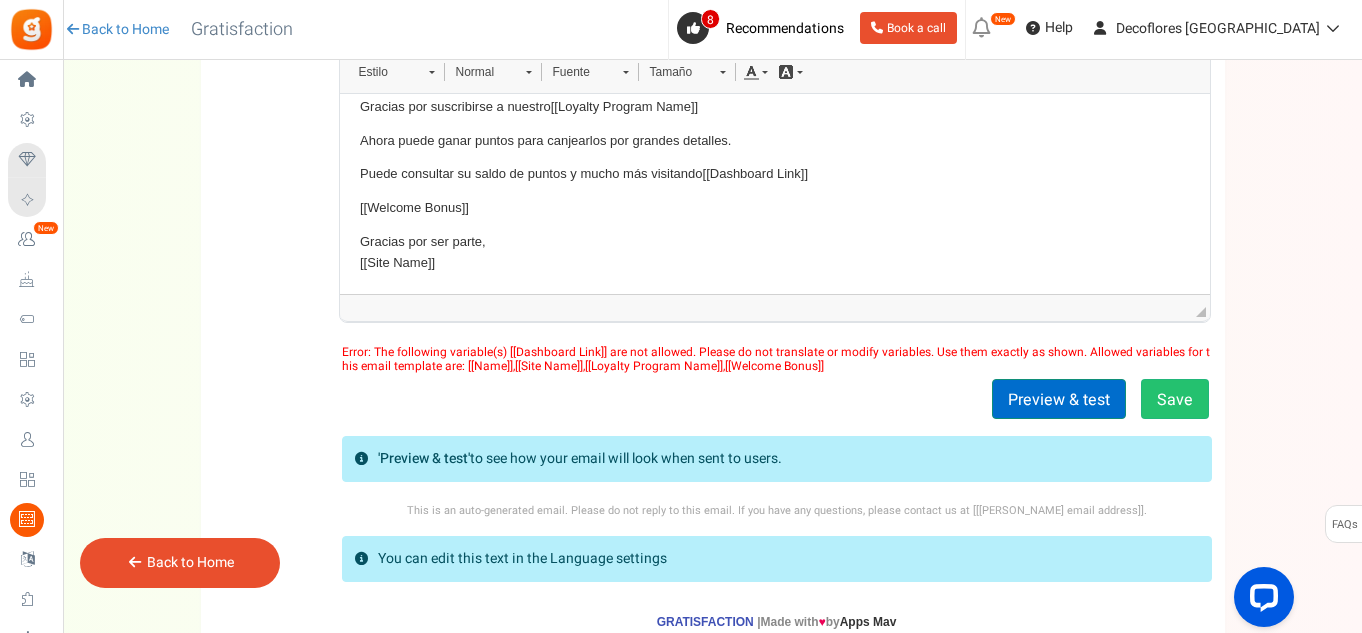 click on "Preview & test" at bounding box center (1059, 399) 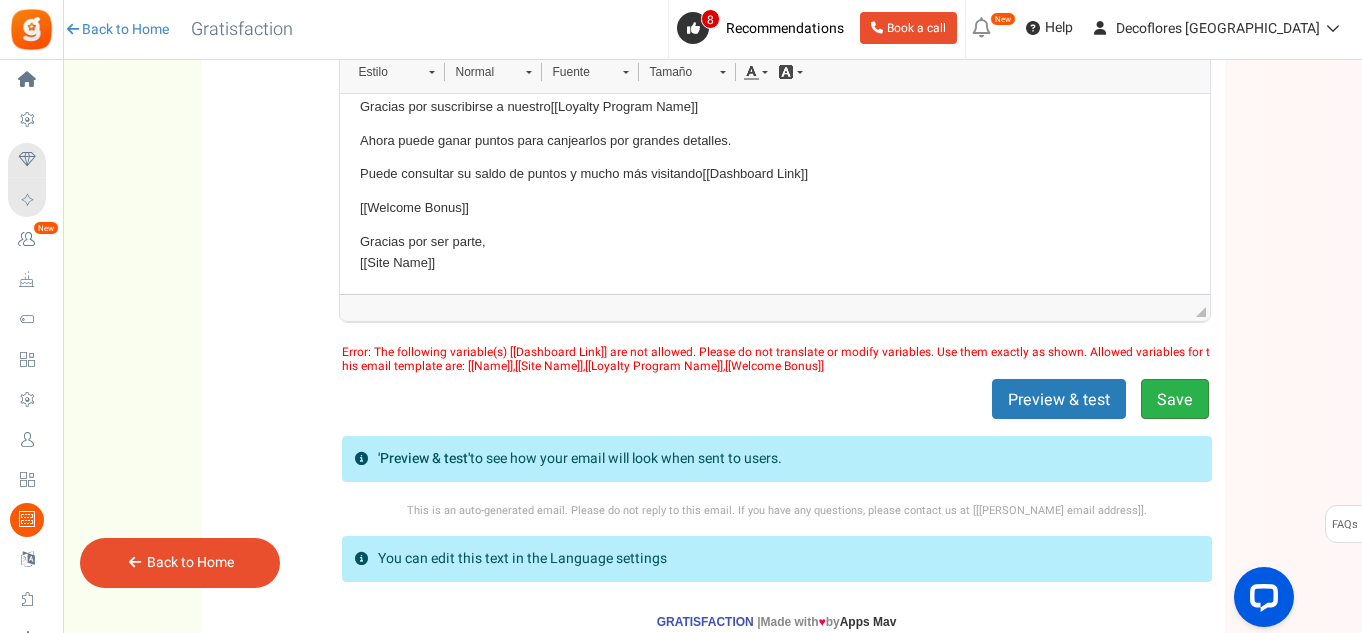 click on "Save" at bounding box center (1175, 399) 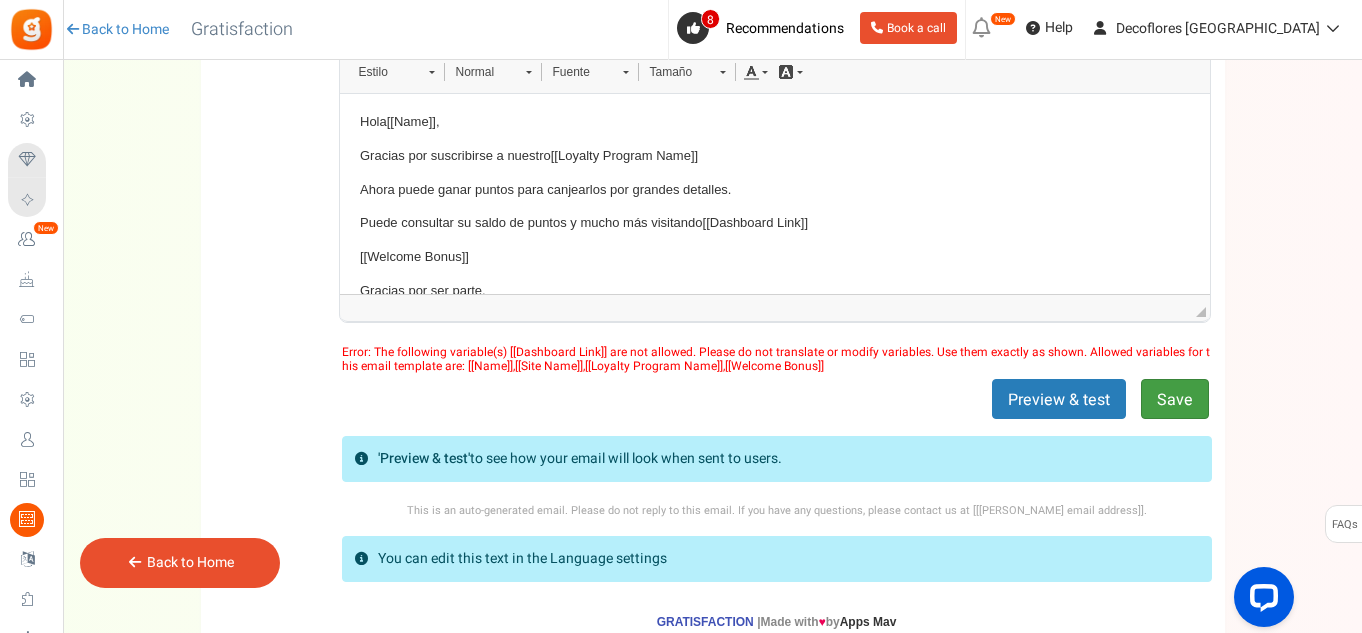 scroll, scrollTop: 0, scrollLeft: 0, axis: both 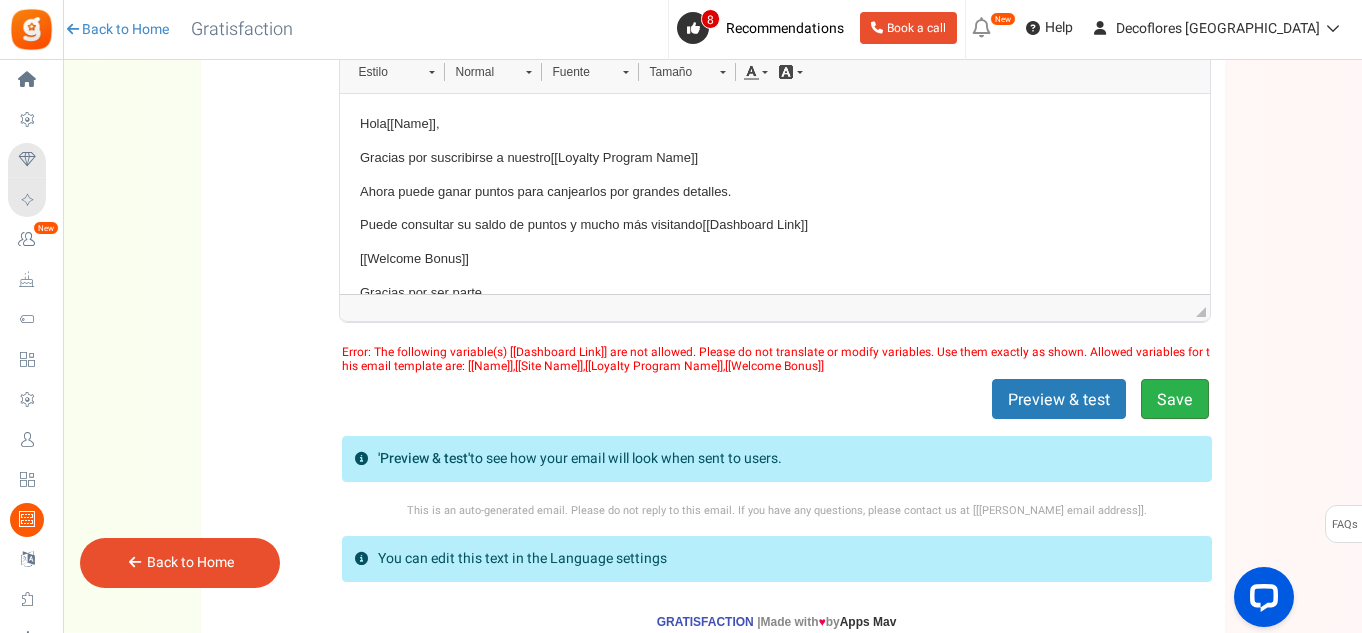 click on "Save" at bounding box center [1175, 399] 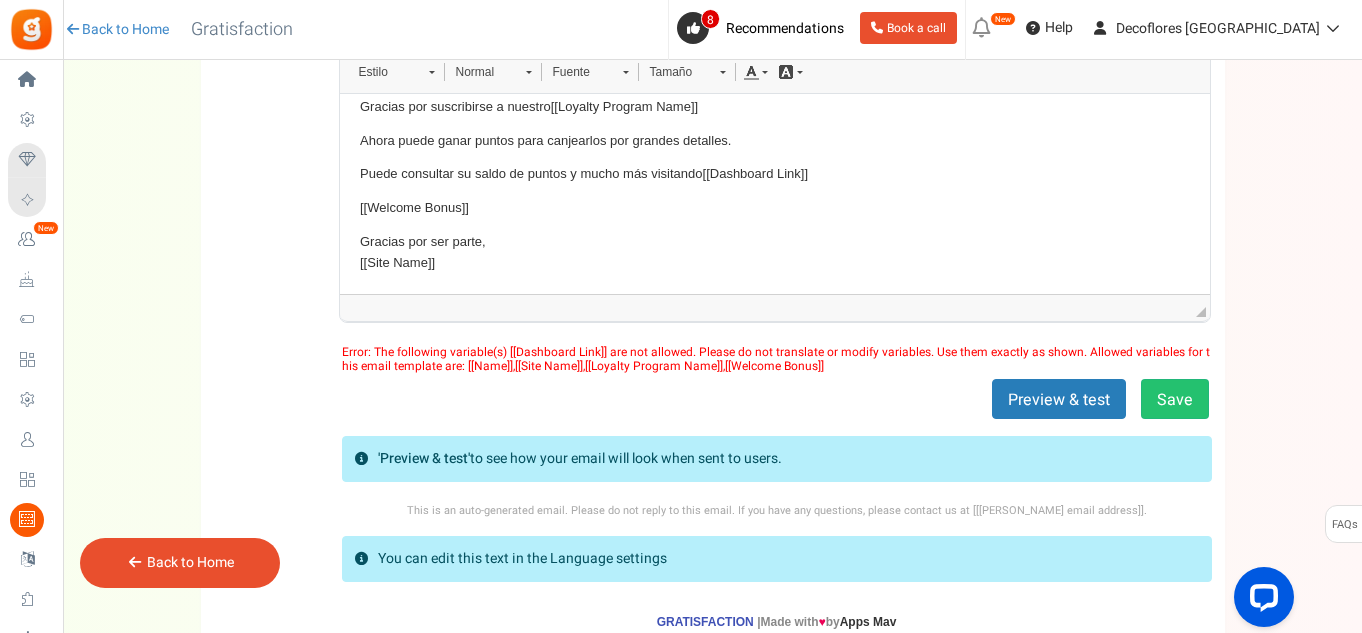 scroll, scrollTop: 0, scrollLeft: 0, axis: both 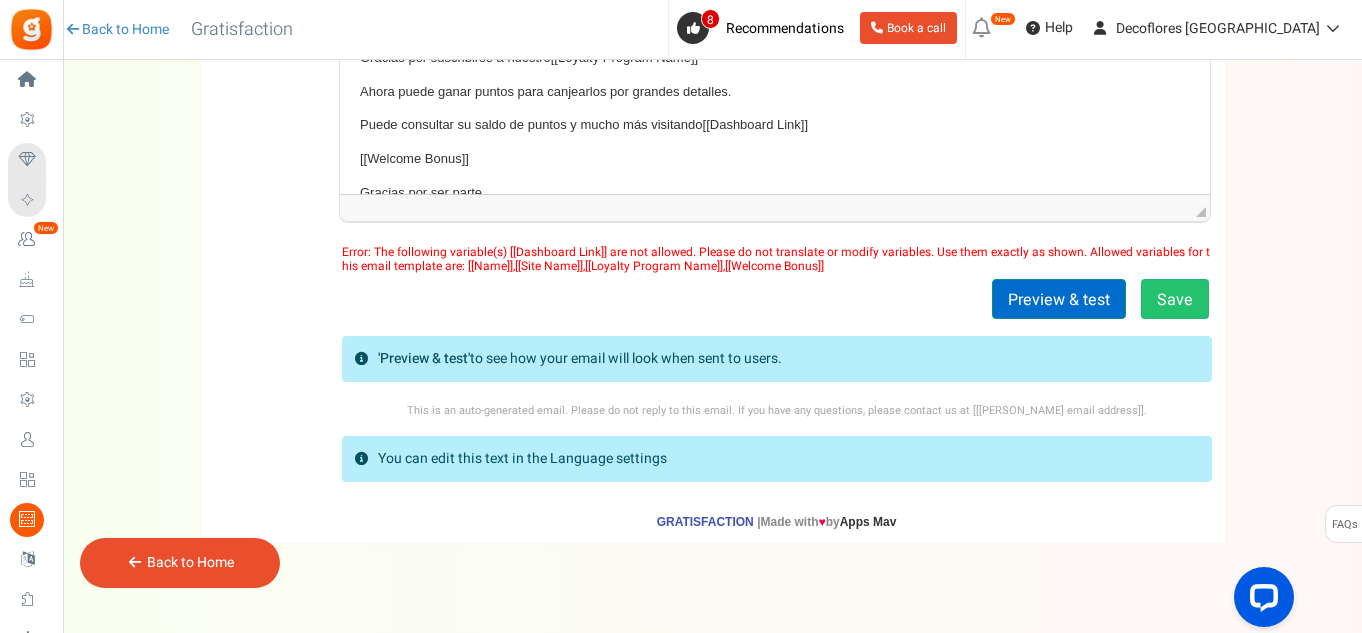 click on "Preview & test" at bounding box center [1059, 299] 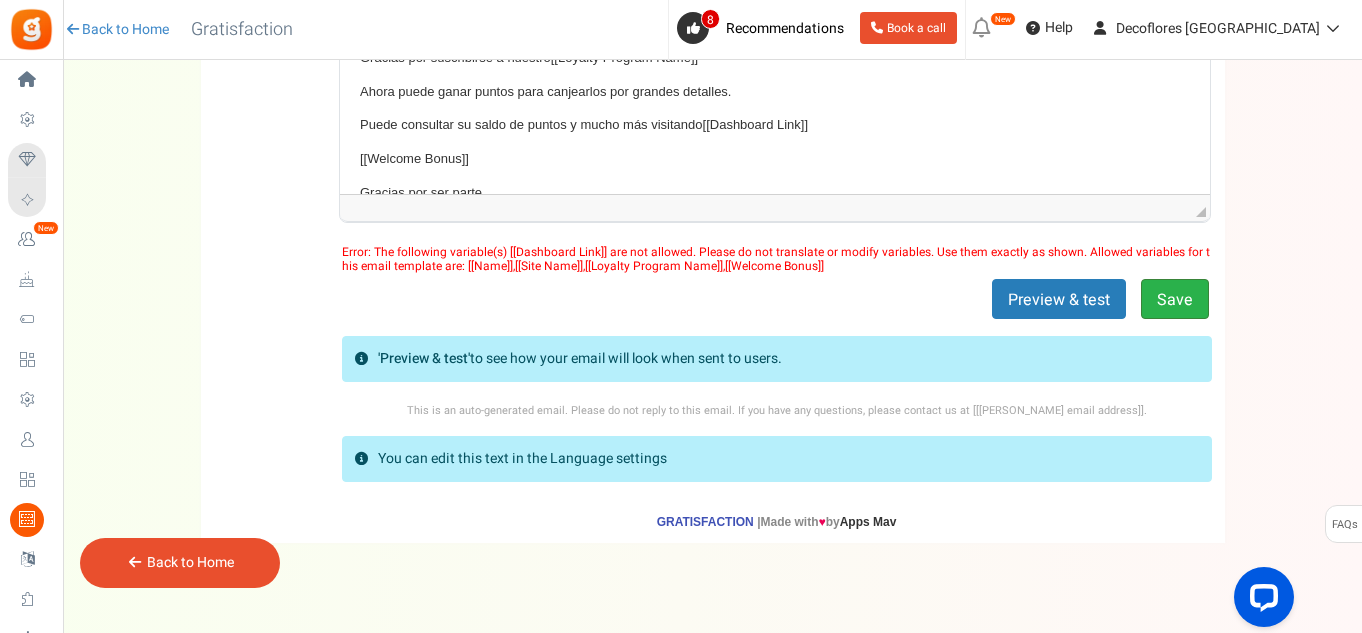 click on "Save" at bounding box center [1175, 299] 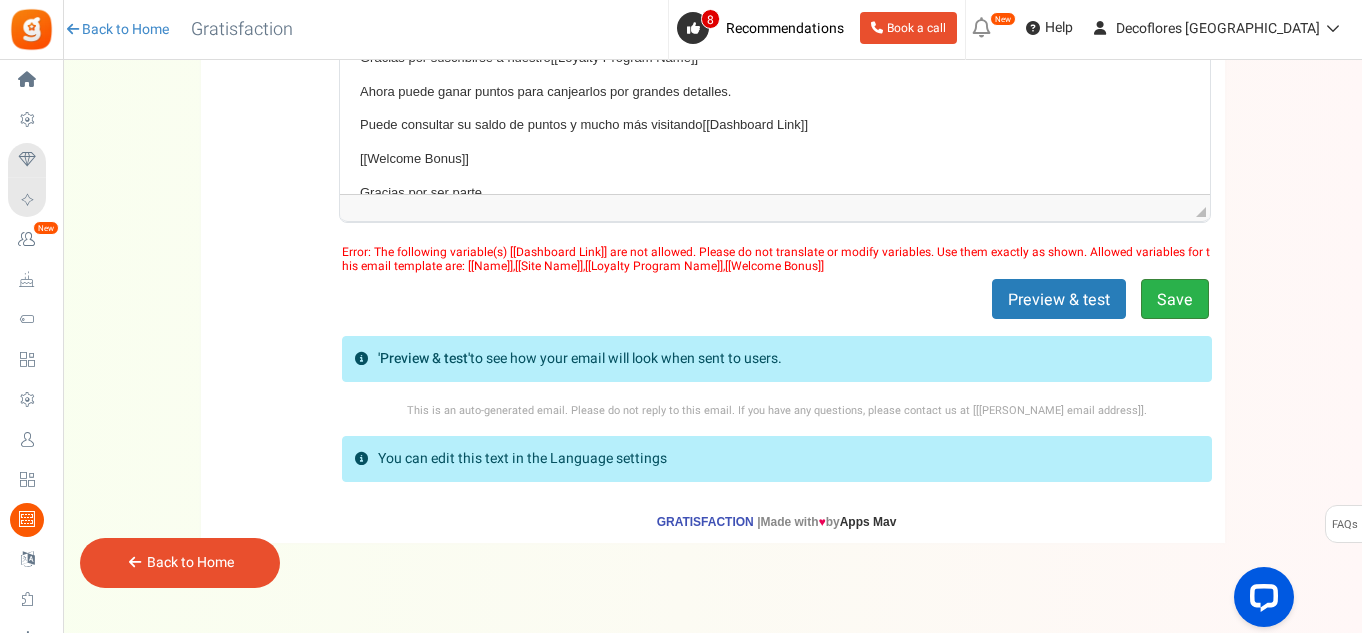 click on "Save" at bounding box center (1175, 299) 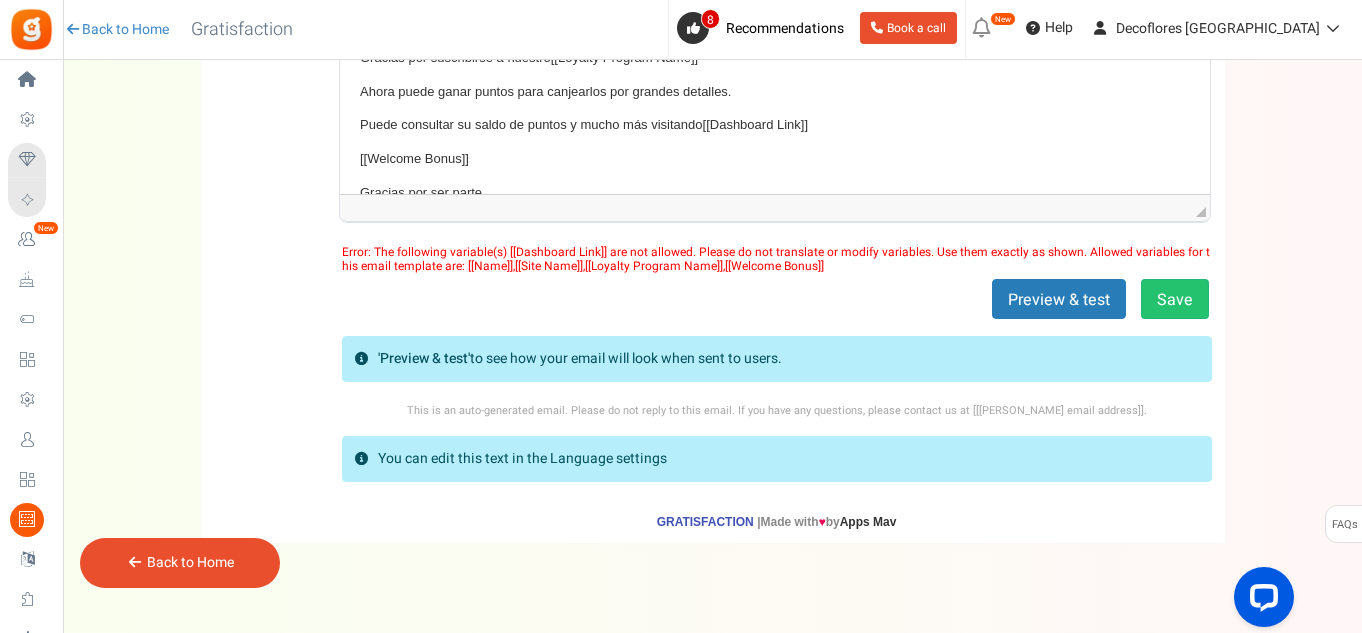 click on "Back to Home" at bounding box center [190, 562] 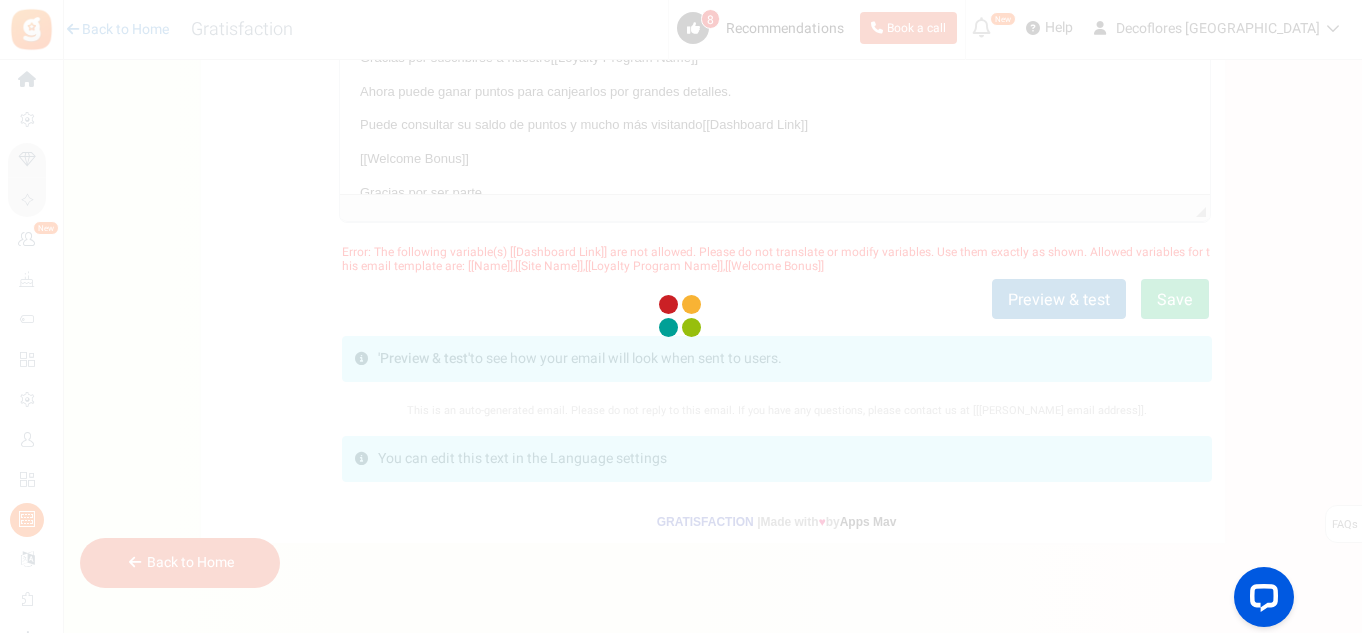 scroll, scrollTop: 0, scrollLeft: 0, axis: both 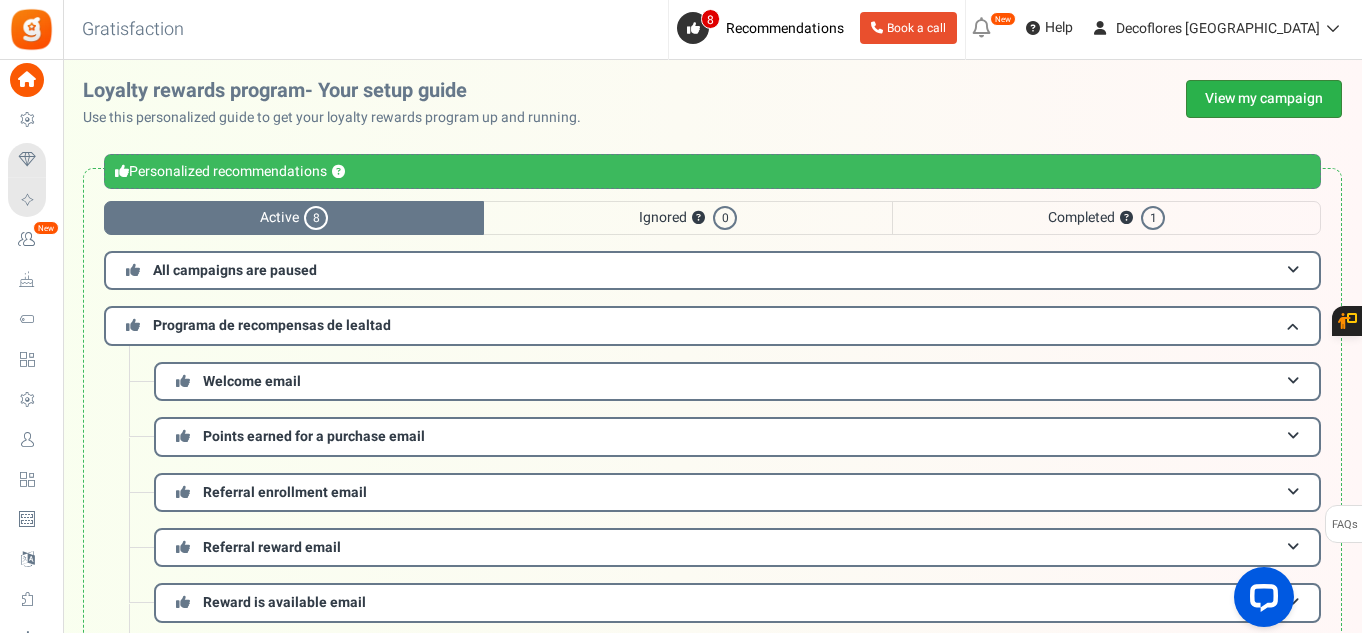 click on "View my campaign" at bounding box center [1264, 99] 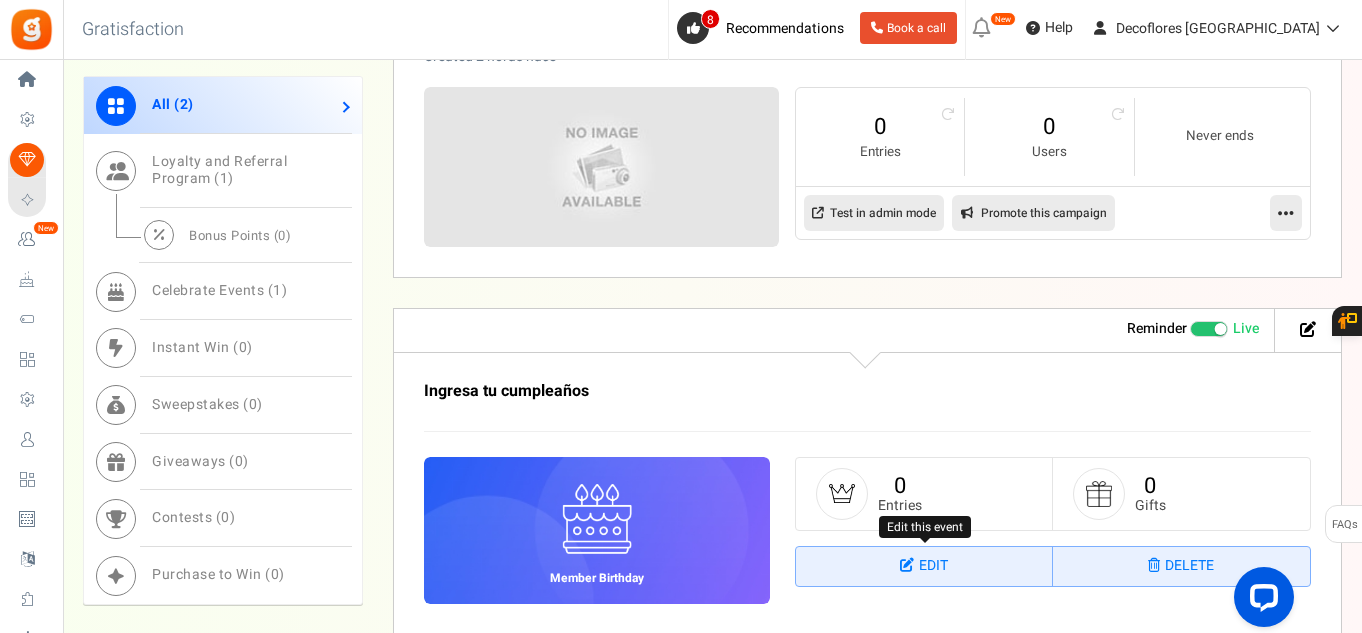 scroll, scrollTop: 1285, scrollLeft: 0, axis: vertical 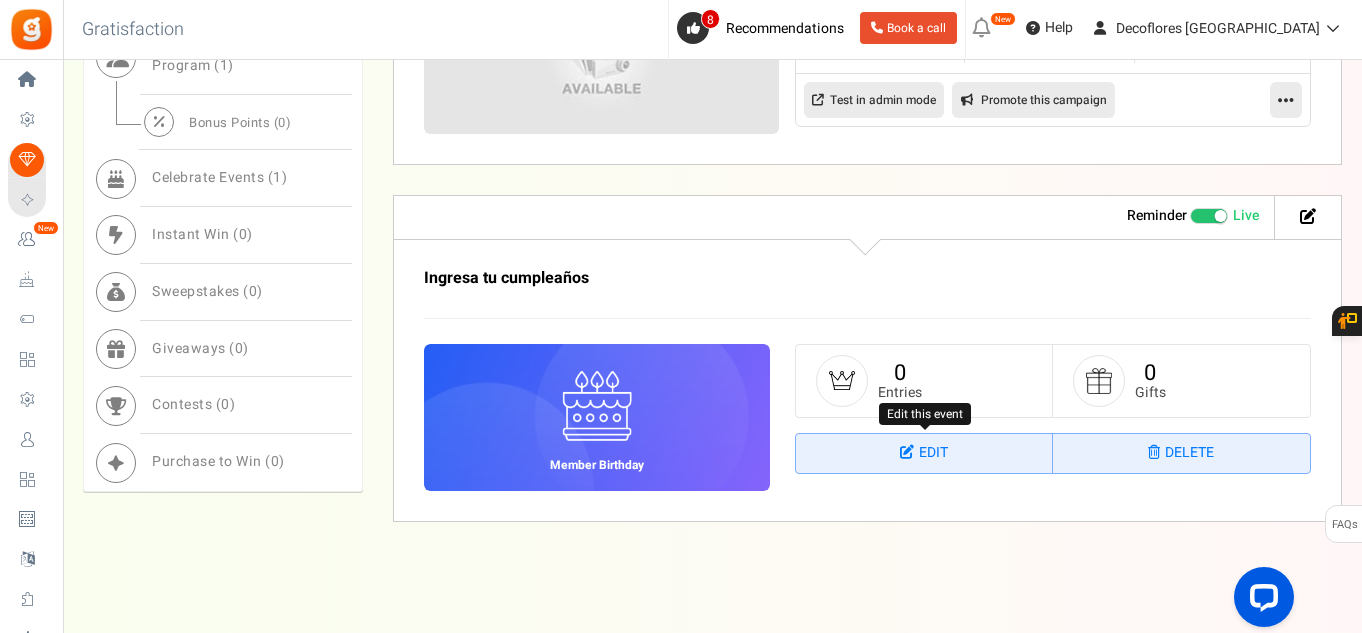 click on "Edit" at bounding box center [924, 454] 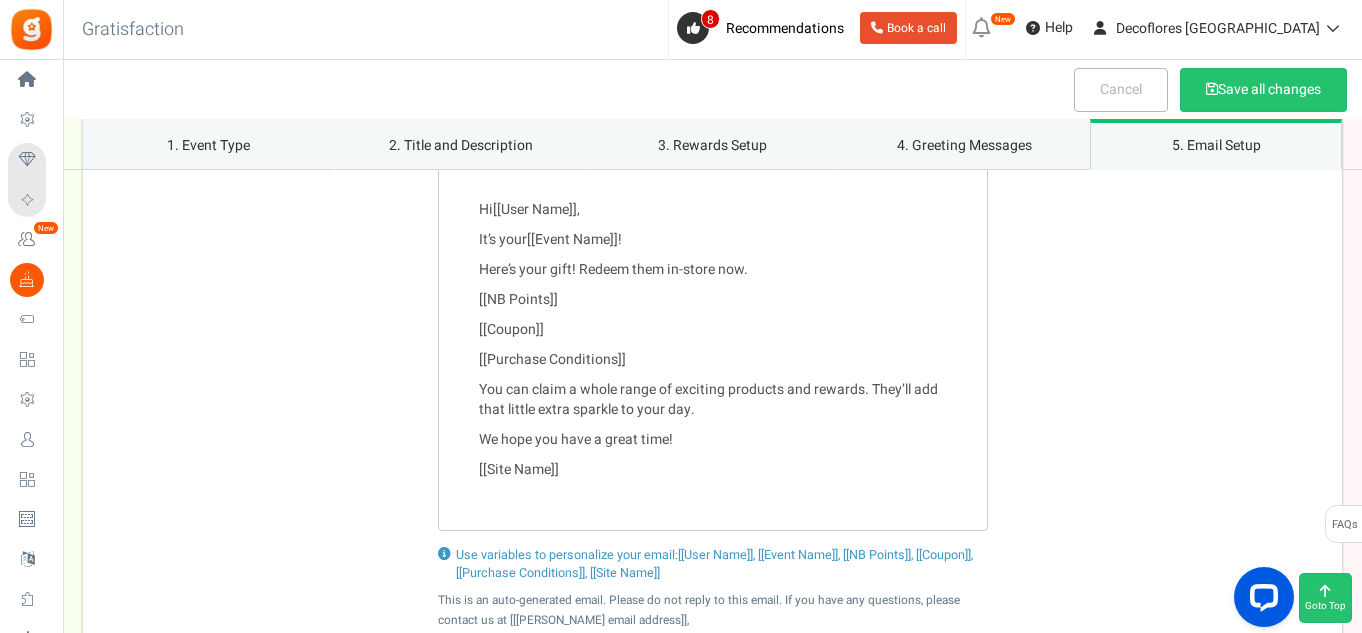 scroll, scrollTop: 2400, scrollLeft: 0, axis: vertical 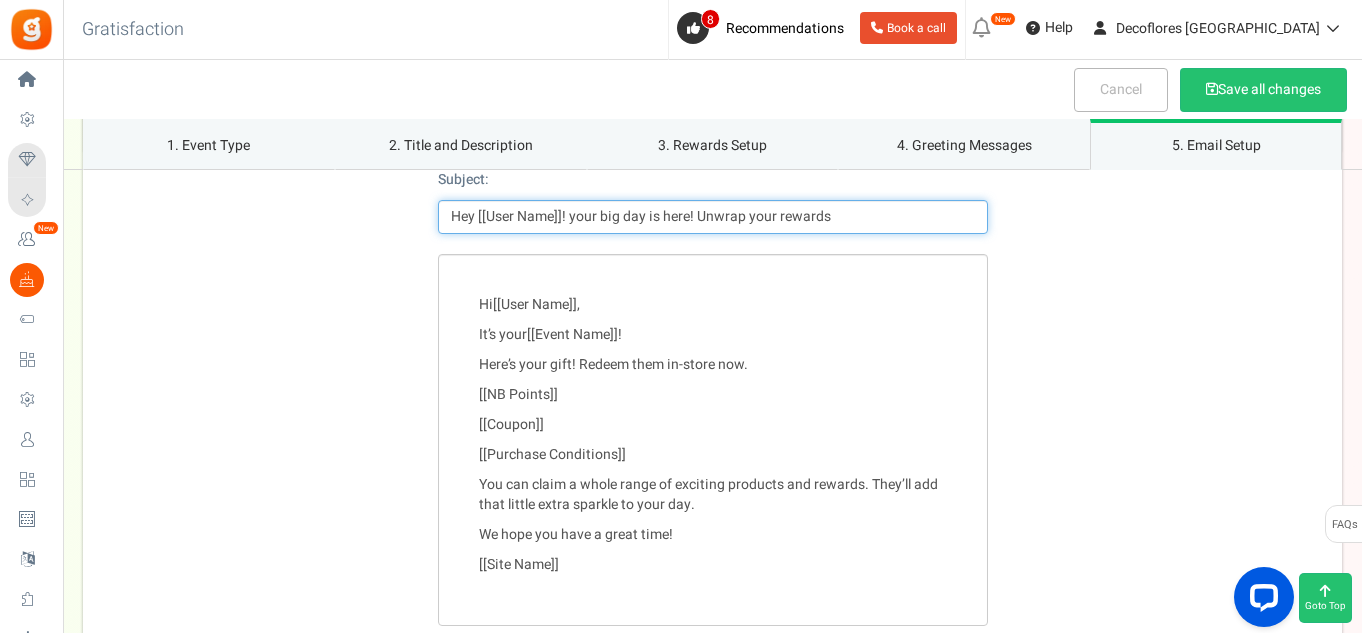 drag, startPoint x: 568, startPoint y: 217, endPoint x: 860, endPoint y: 220, distance: 292.0154 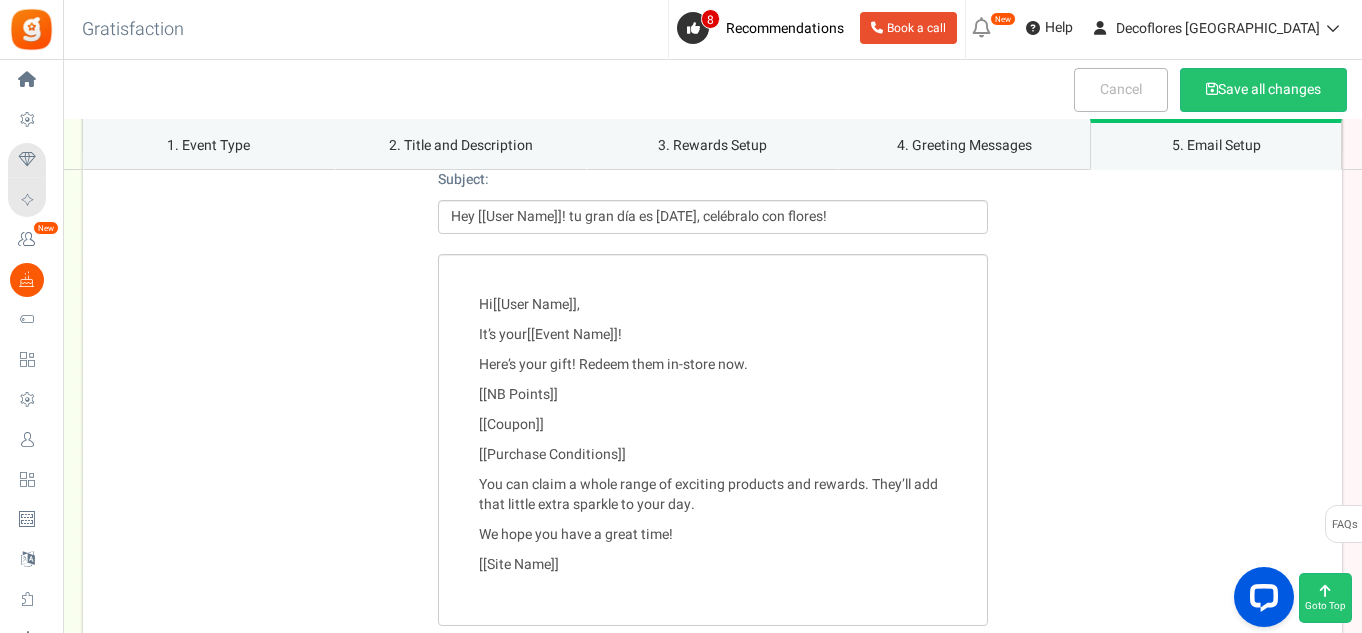 click on "Hi  [[User Name]] , It’s your  [[Event Name]] ! Here’s your gift! Redeem them in-store now. [[NB Points]] [[Coupon]] [[Purchase Conditions]] You can claim a whole range of exciting products and rewards. They’ll add that little extra sparkle to your day. We hope you have a great time! [[Site Name]]" at bounding box center [712, 440] 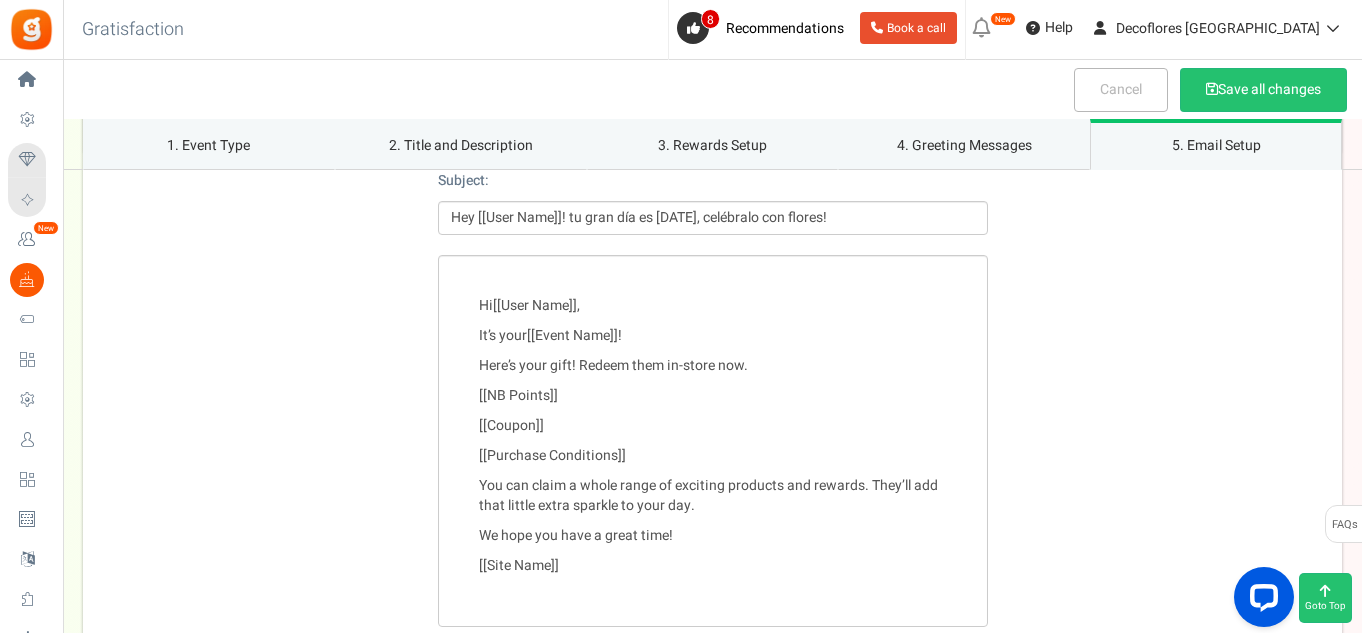 scroll, scrollTop: 2400, scrollLeft: 0, axis: vertical 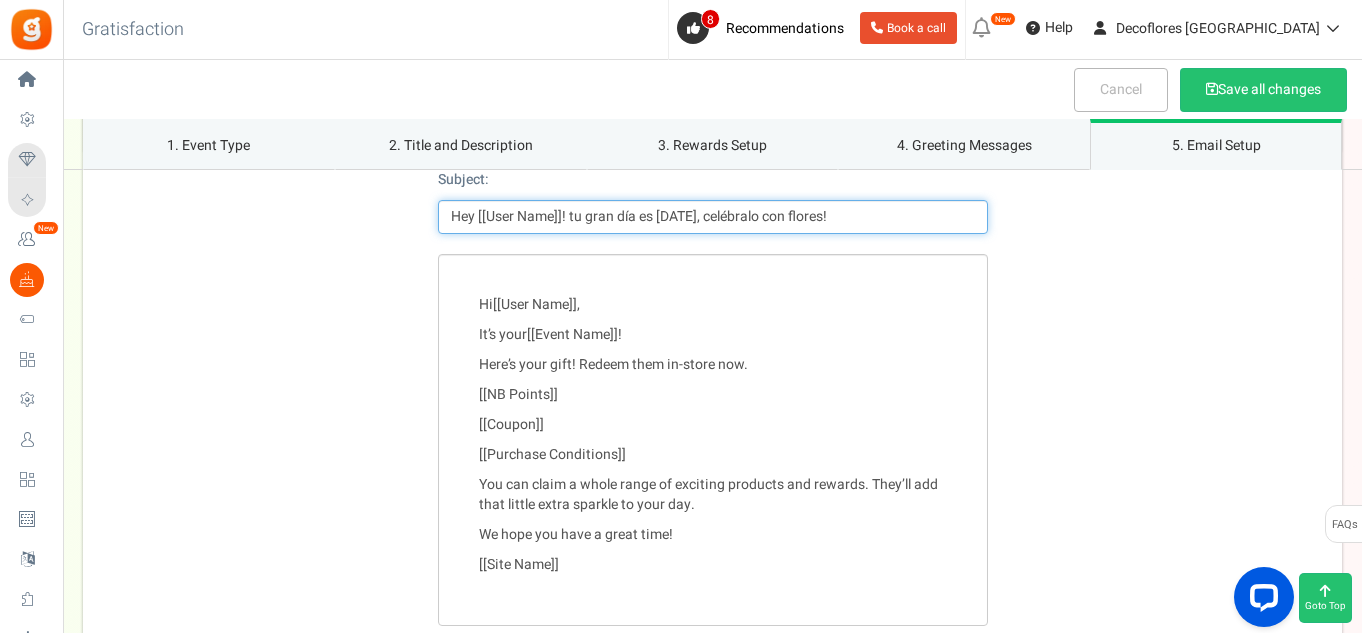 drag, startPoint x: 473, startPoint y: 213, endPoint x: 447, endPoint y: 214, distance: 26.019224 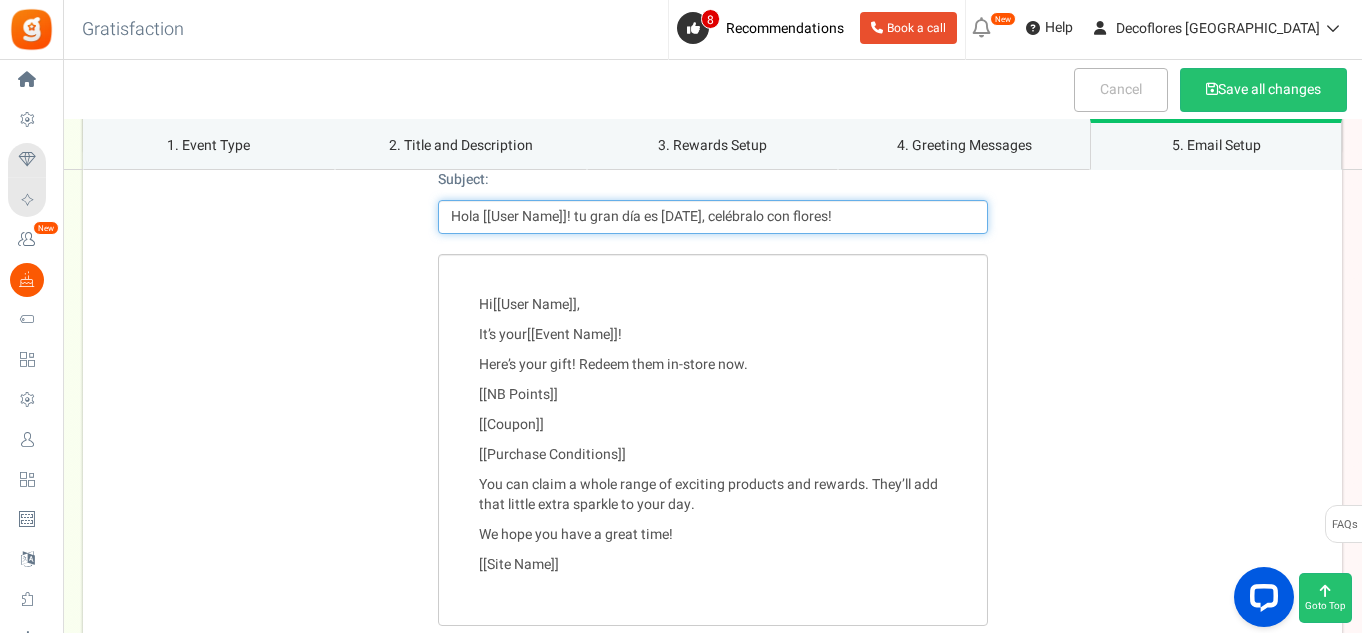 type on "Hola [[User Name]]! tu gran día es [DATE], celébralo con flores!" 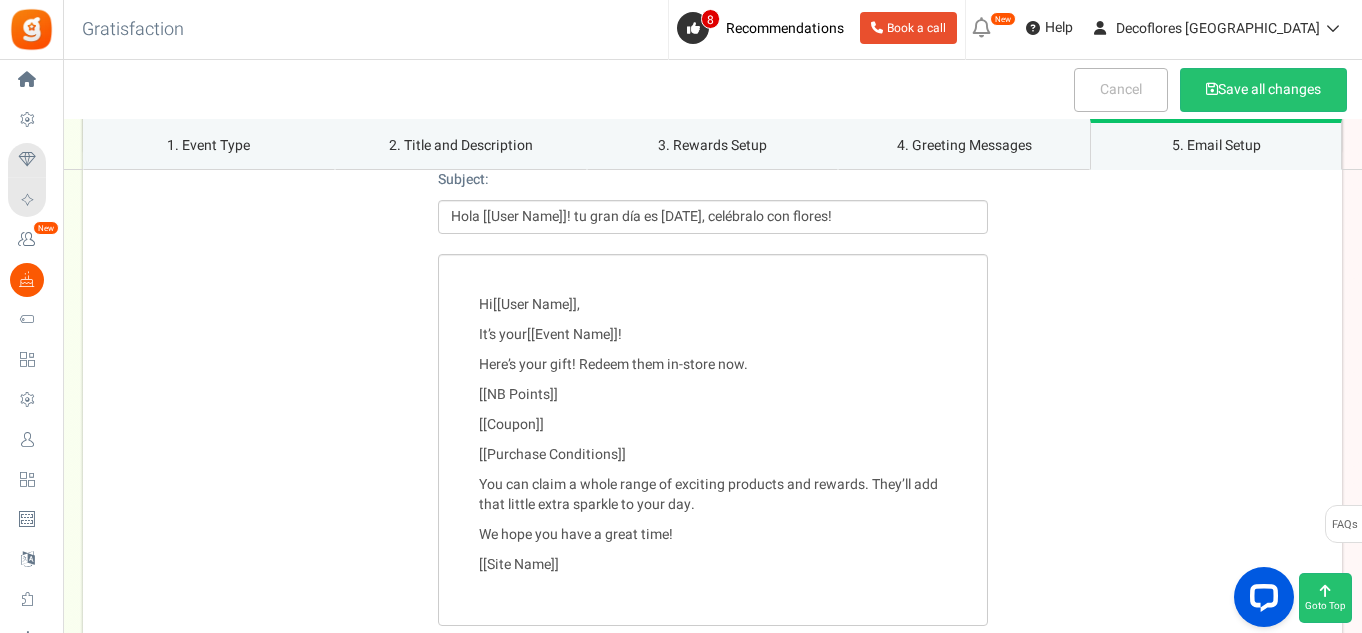 click on "Hi  [[User Name]] , It’s your  [[Event Name]] ! Here’s your gift! Redeem them in-store now. [[NB Points]] [[Coupon]] [[Purchase Conditions]] You can claim a whole range of exciting products and rewards. They’ll add that little extra sparkle to your day. We hope you have a great time! [[Site Name]]" at bounding box center [712, 440] 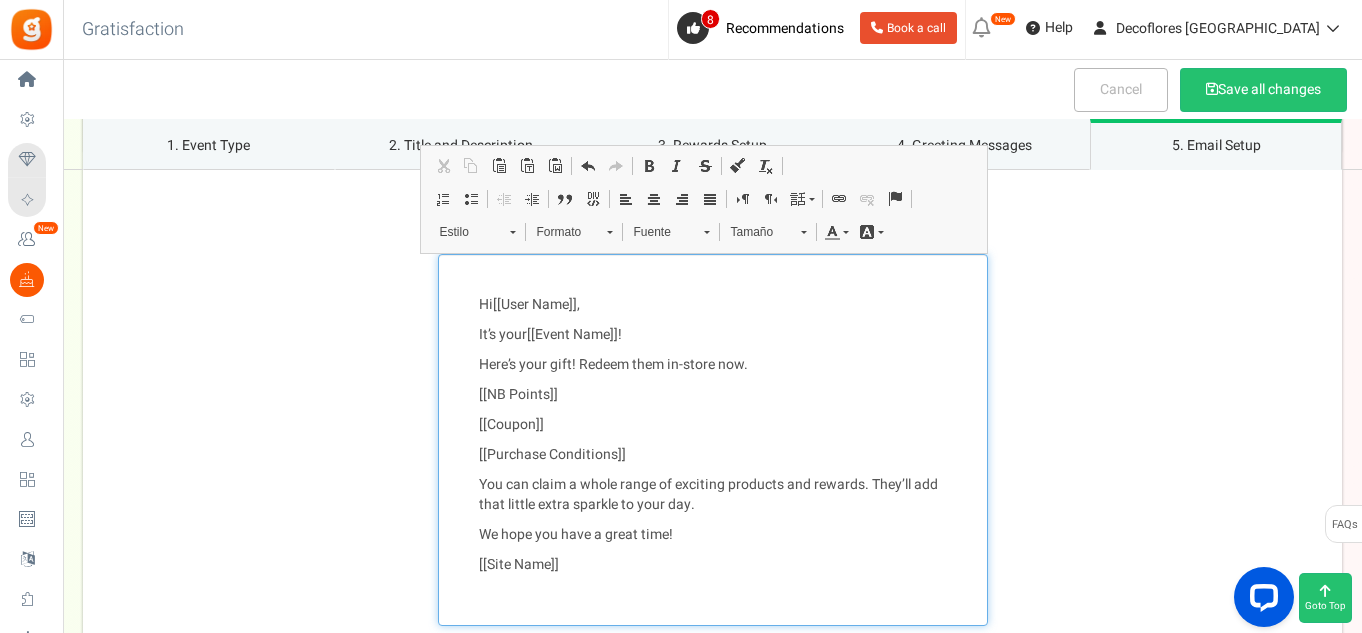 click on "Hi  [[User Name]] ," at bounding box center [713, 305] 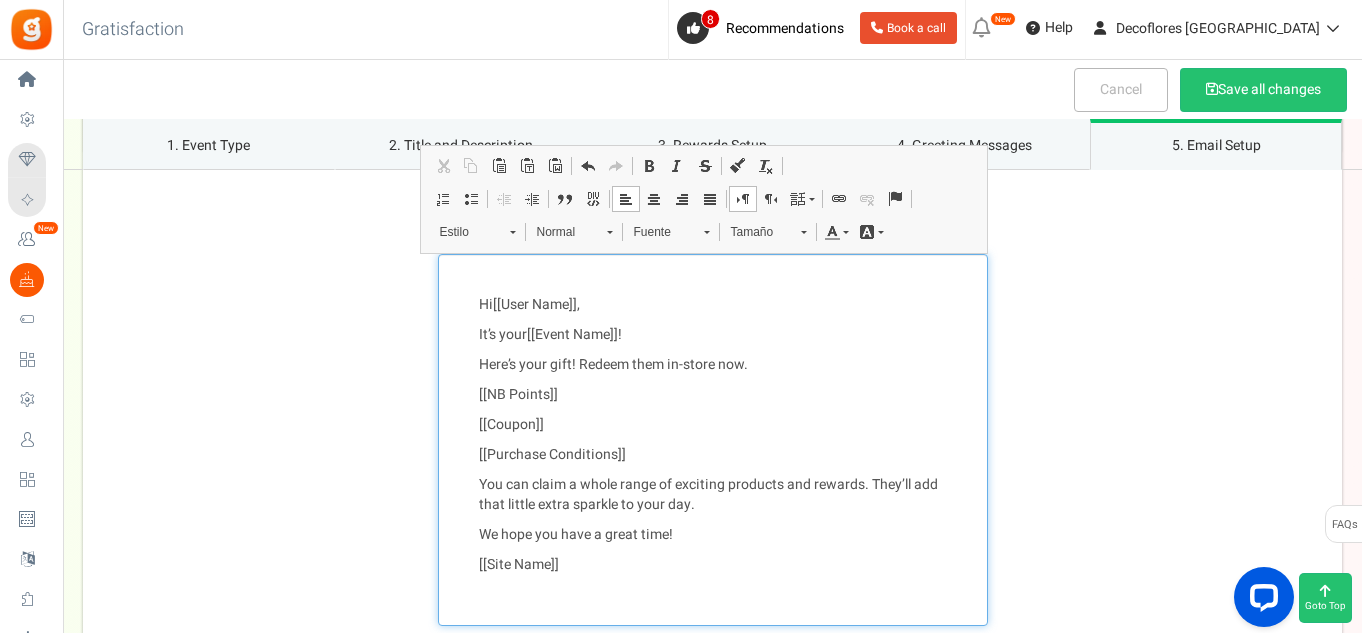 type 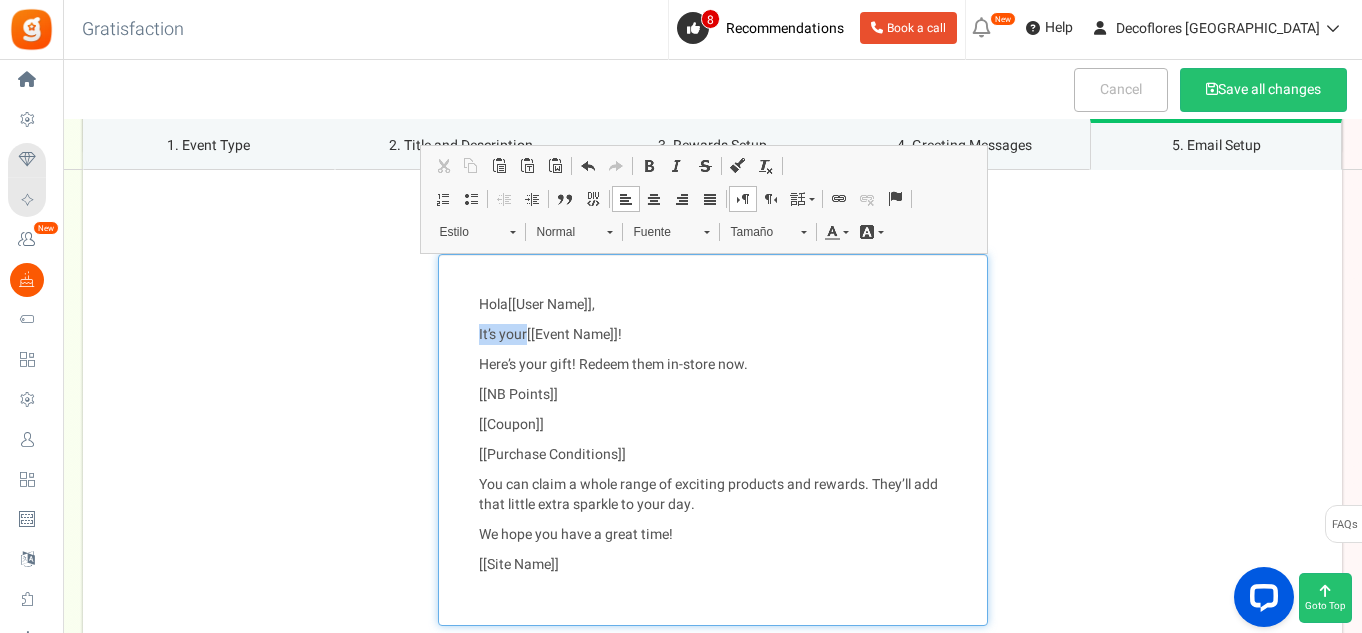 drag, startPoint x: 525, startPoint y: 332, endPoint x: 472, endPoint y: 333, distance: 53.009434 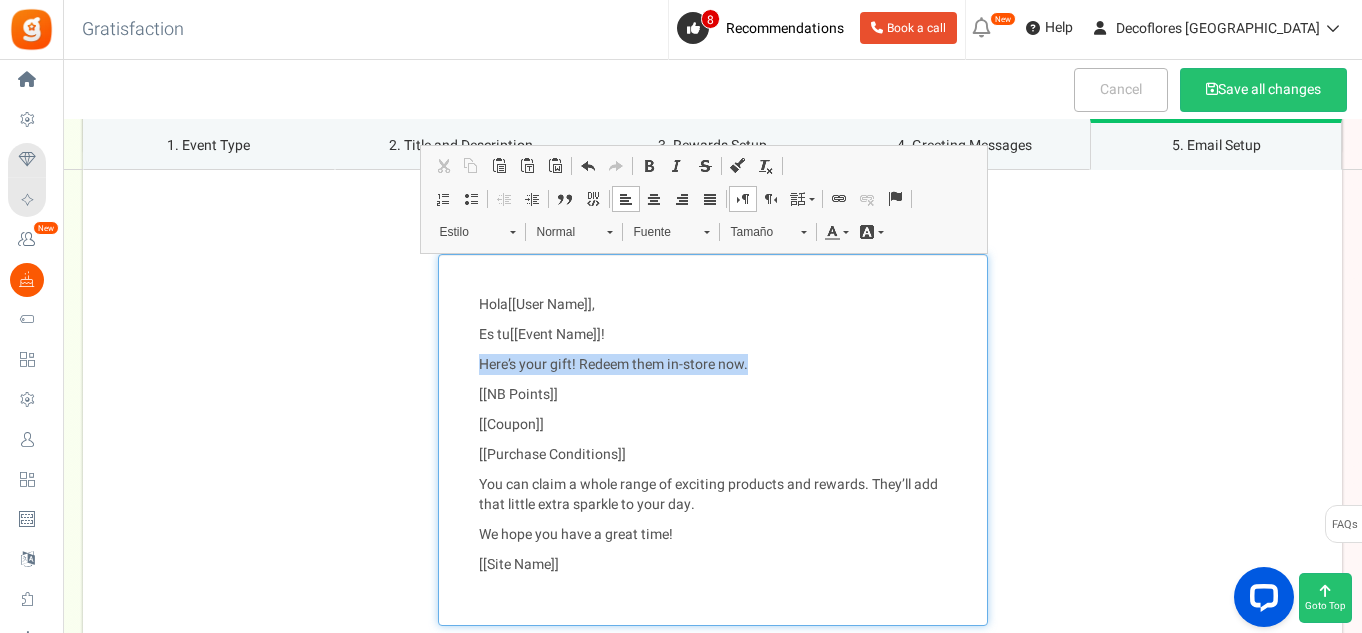 drag, startPoint x: 483, startPoint y: 365, endPoint x: 776, endPoint y: 360, distance: 293.04266 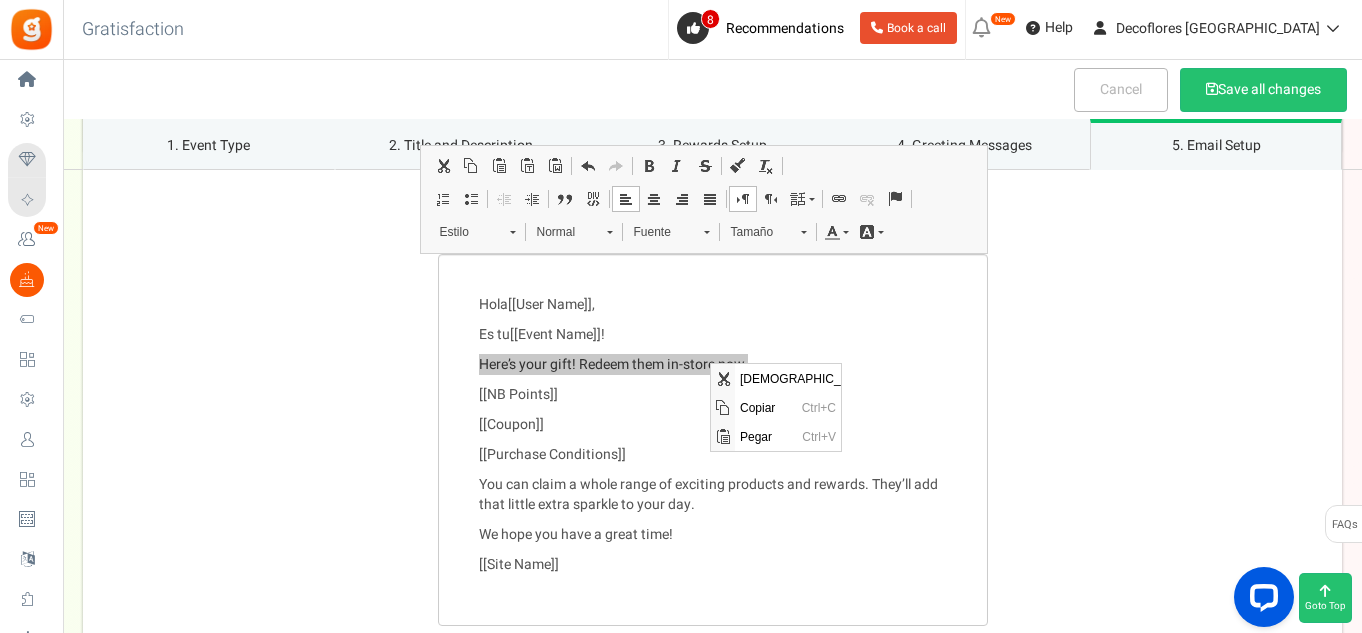 scroll, scrollTop: 0, scrollLeft: 0, axis: both 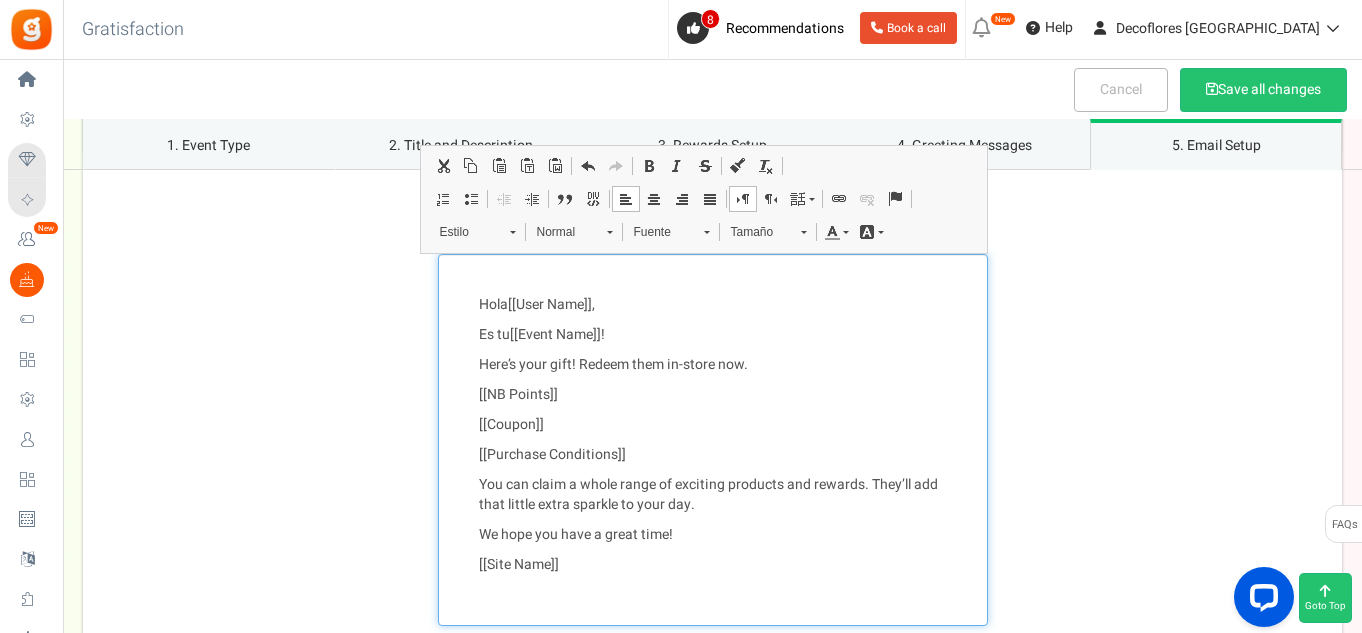 click on "Es tu   [[Event Name]] !" at bounding box center (713, 335) 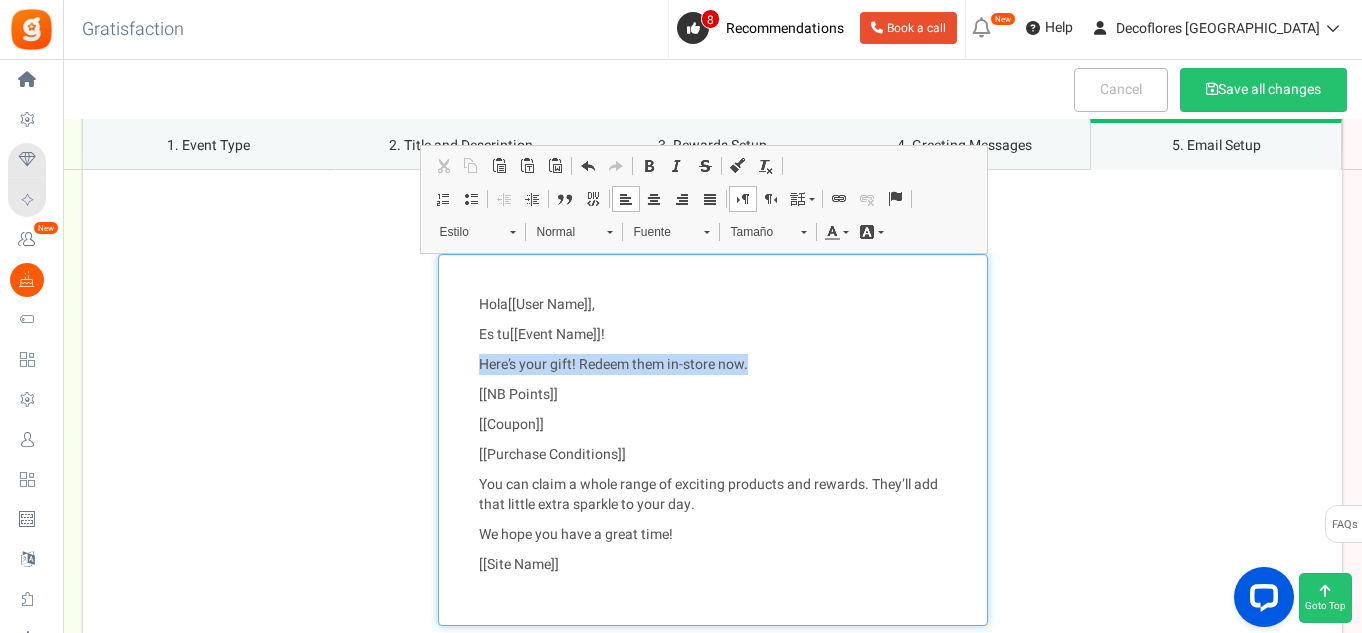 drag, startPoint x: 764, startPoint y: 363, endPoint x: 450, endPoint y: 359, distance: 314.02548 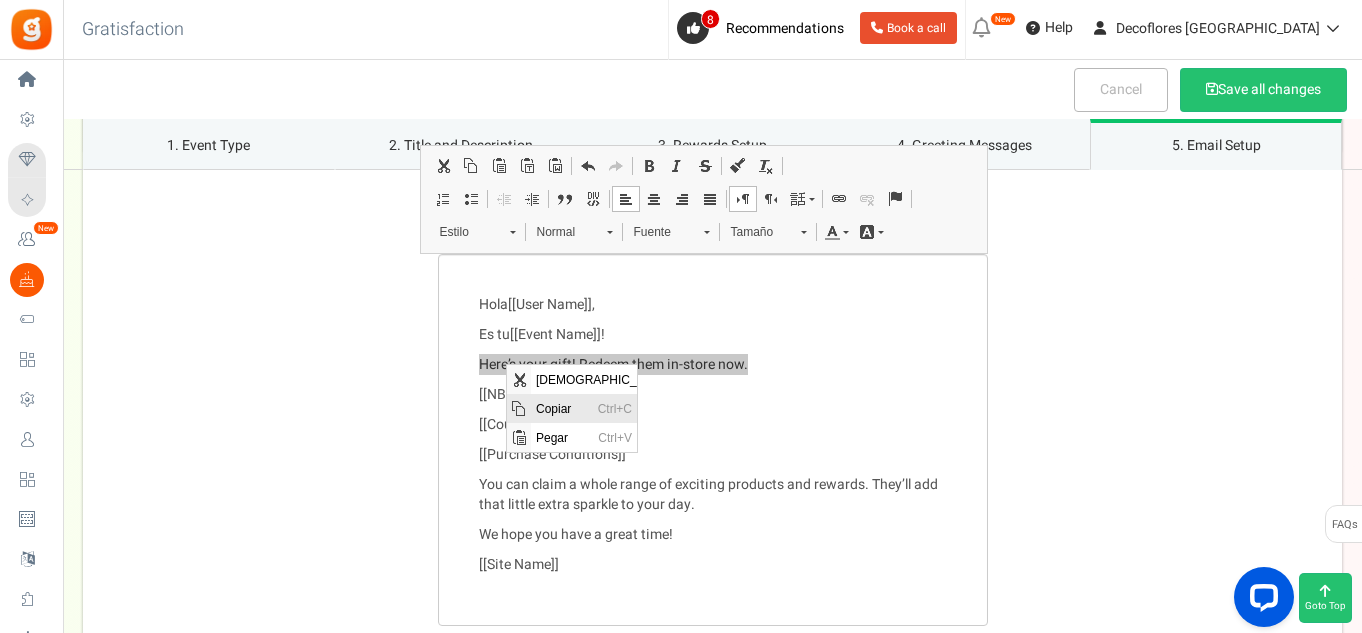 click on "Copiar" at bounding box center (562, 408) 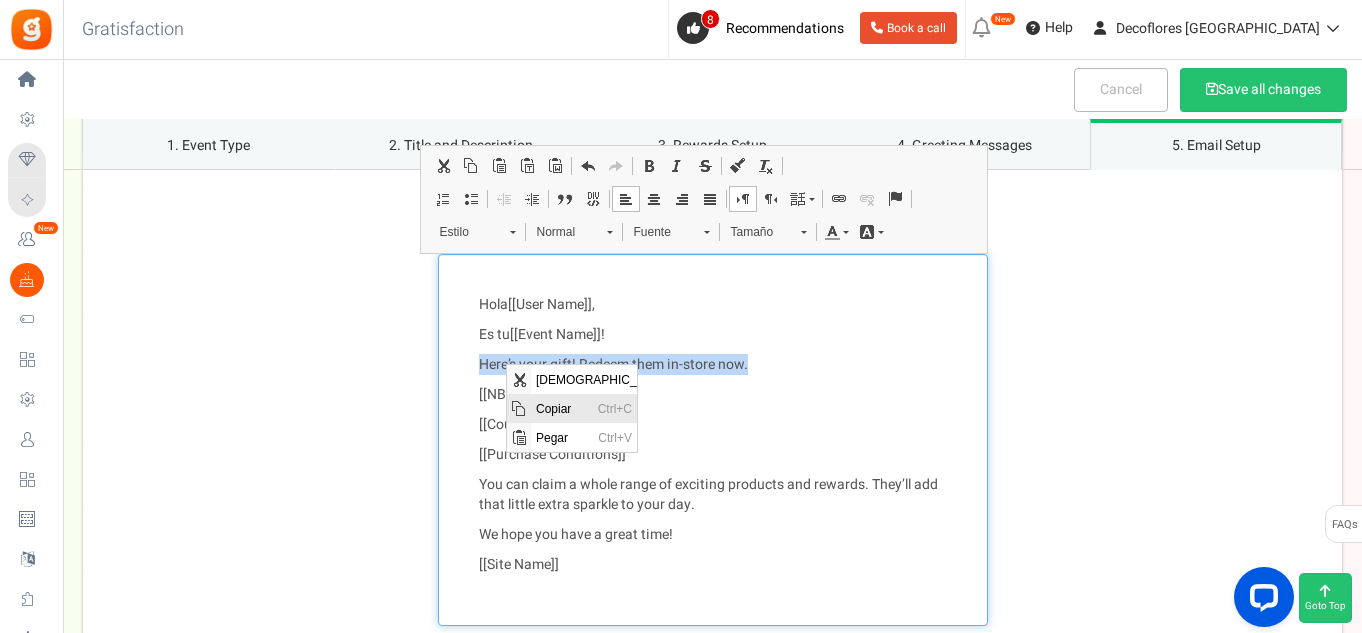 copy on "Here’s your gift! Redeem them in-store now." 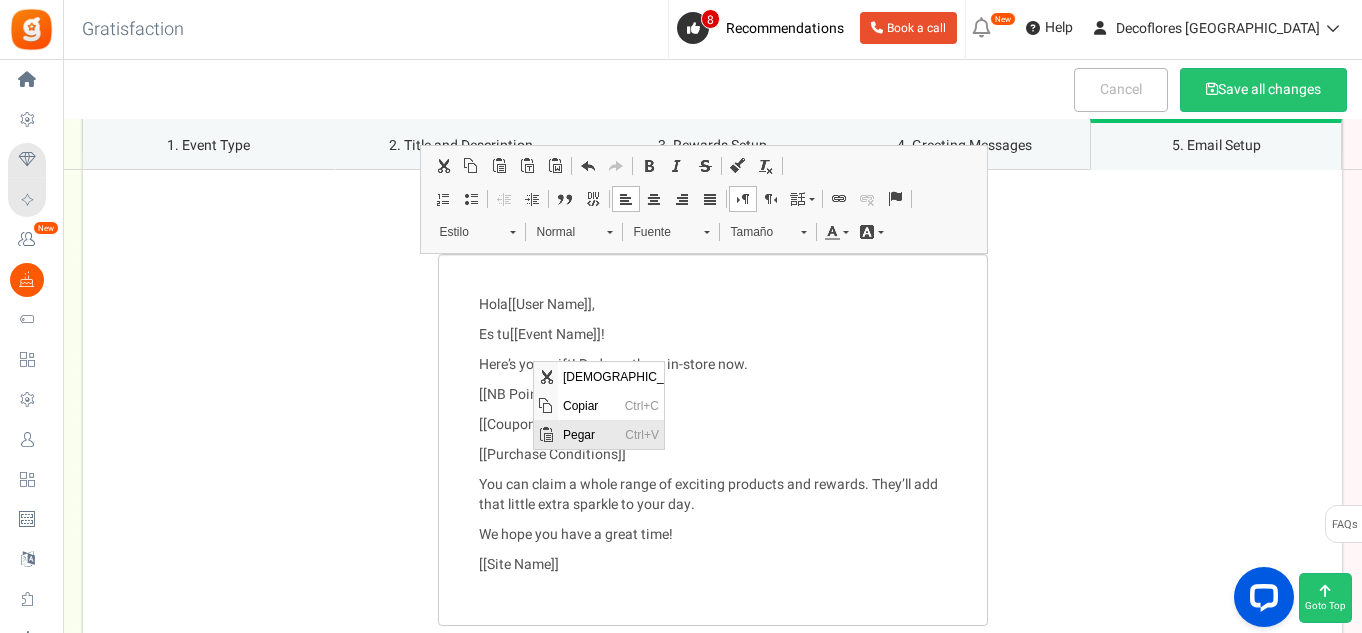 click on "Pegar" at bounding box center (589, 434) 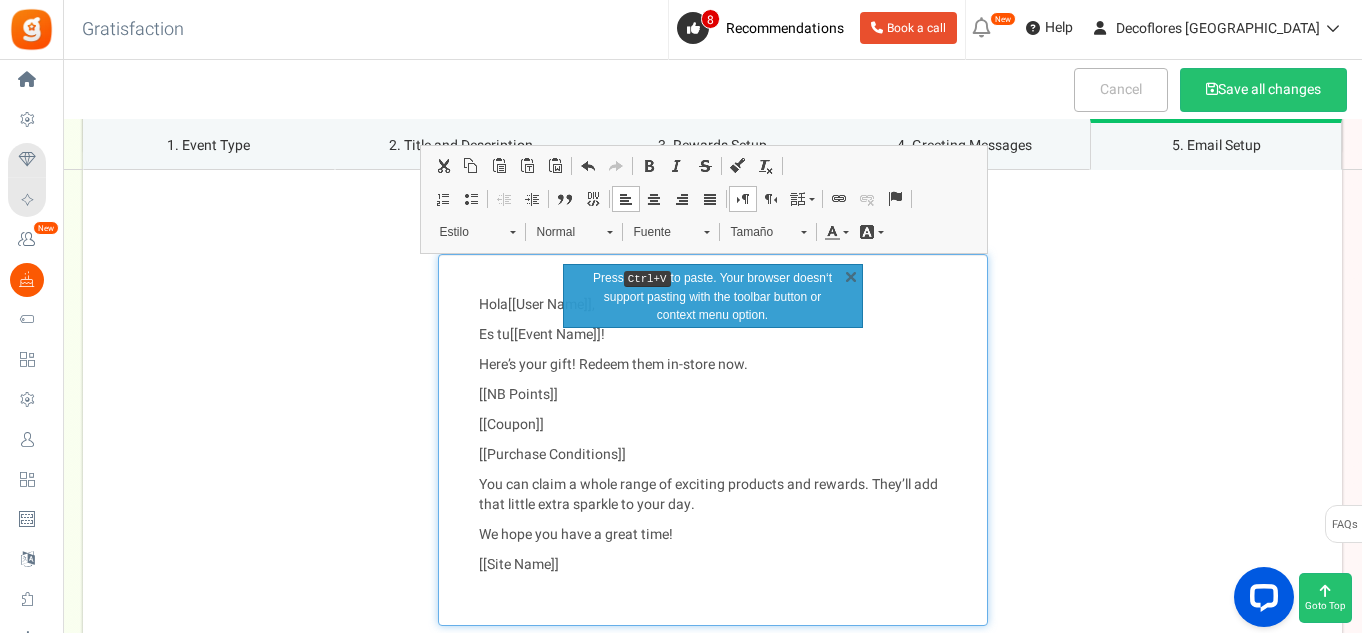 click on "[[NB Points]]" at bounding box center [713, 395] 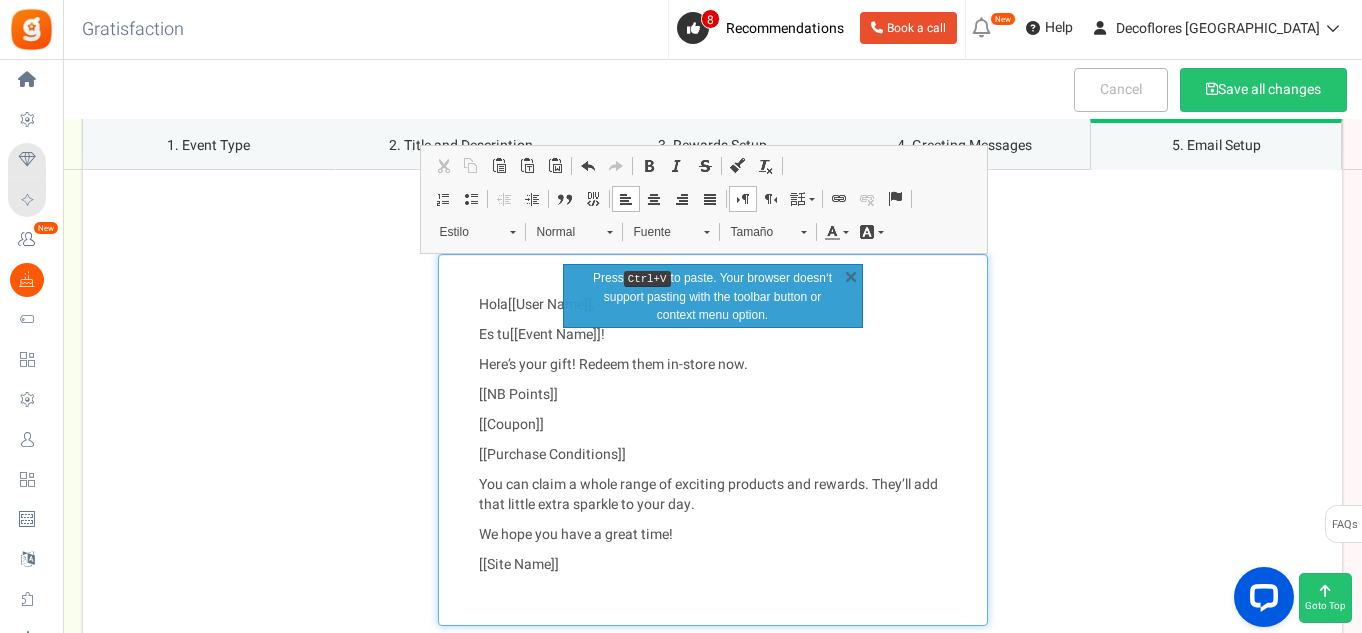 click on "Here’s your gift! Redeem them in-store now." at bounding box center (713, 365) 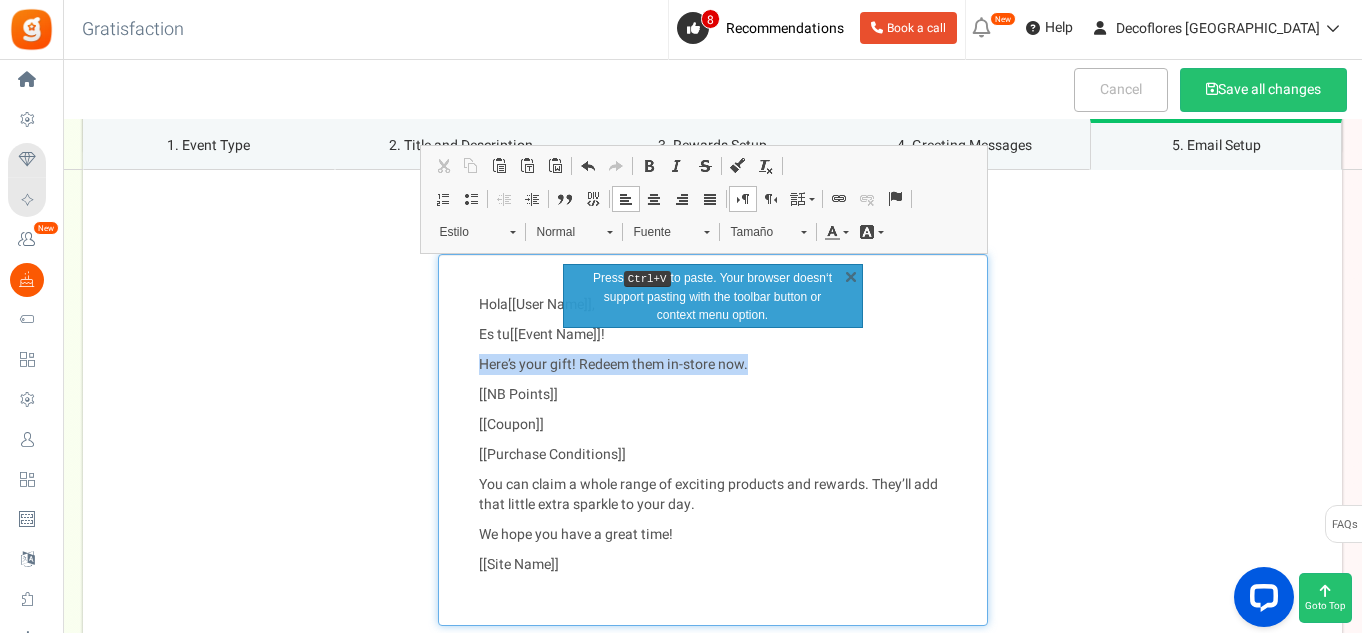 drag, startPoint x: 773, startPoint y: 361, endPoint x: 469, endPoint y: 358, distance: 304.0148 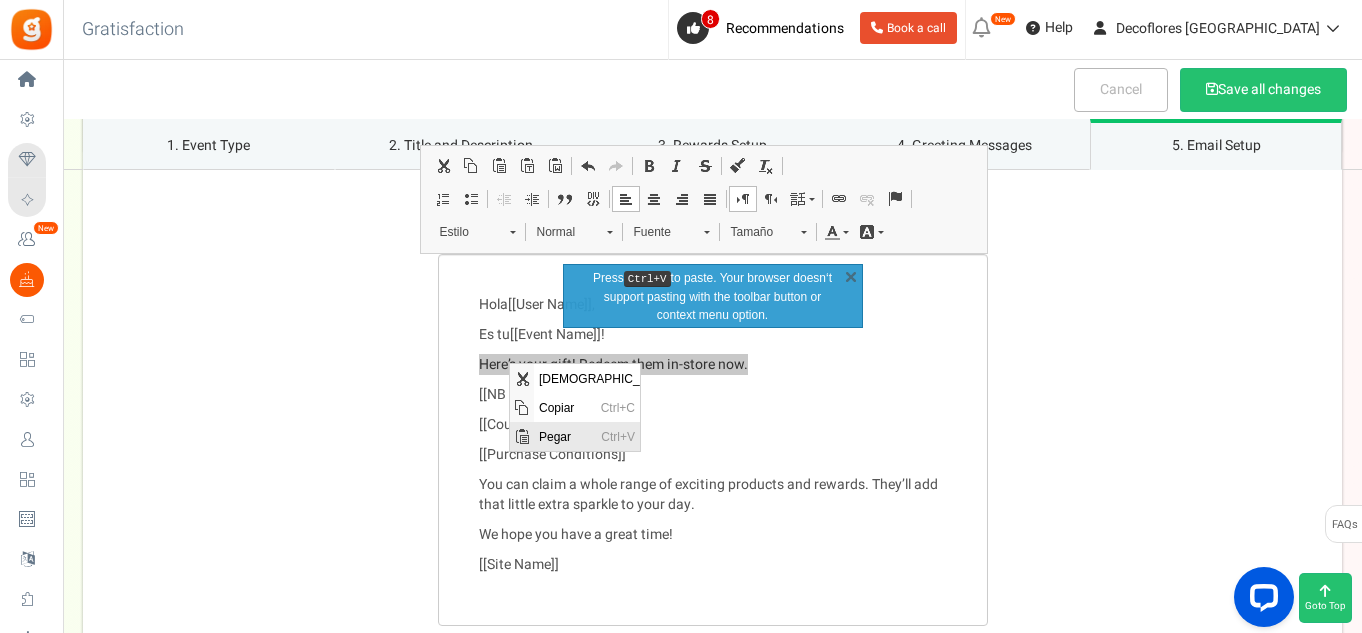 click on "Pegar" at bounding box center (565, 436) 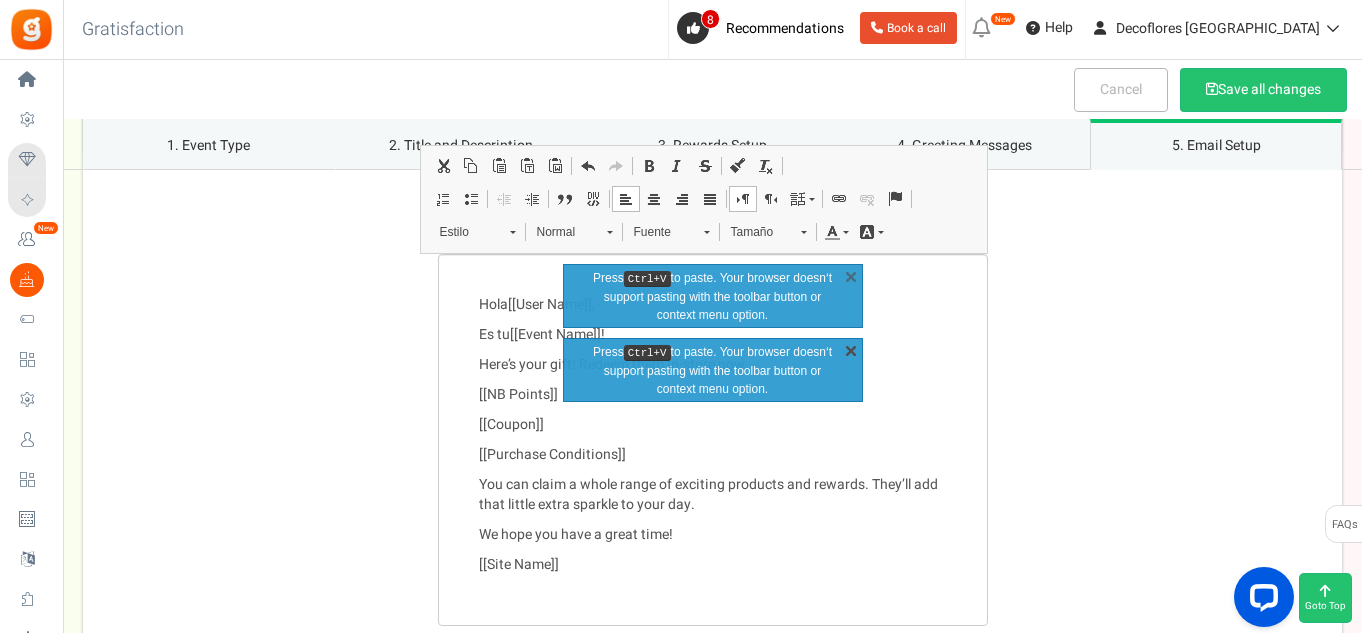 click on "X" at bounding box center (851, 350) 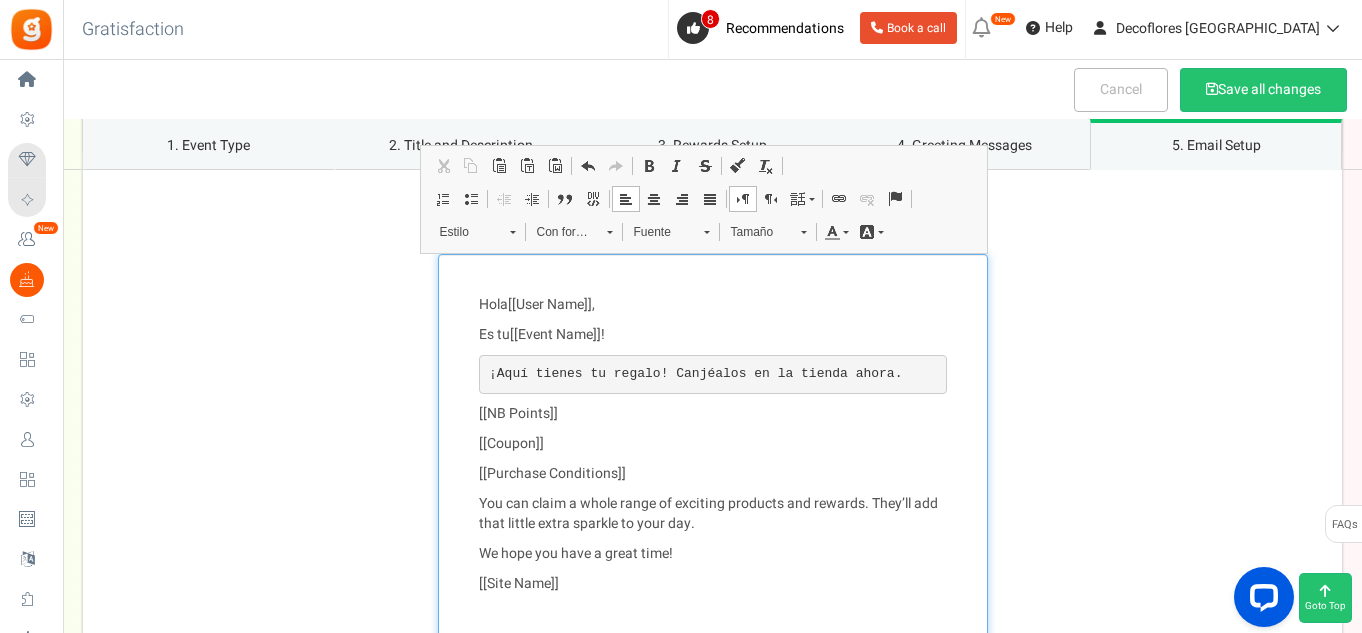 click on "¡Aquí tienes tu regalo! Canjéalos en la tienda ahora." at bounding box center (713, 375) 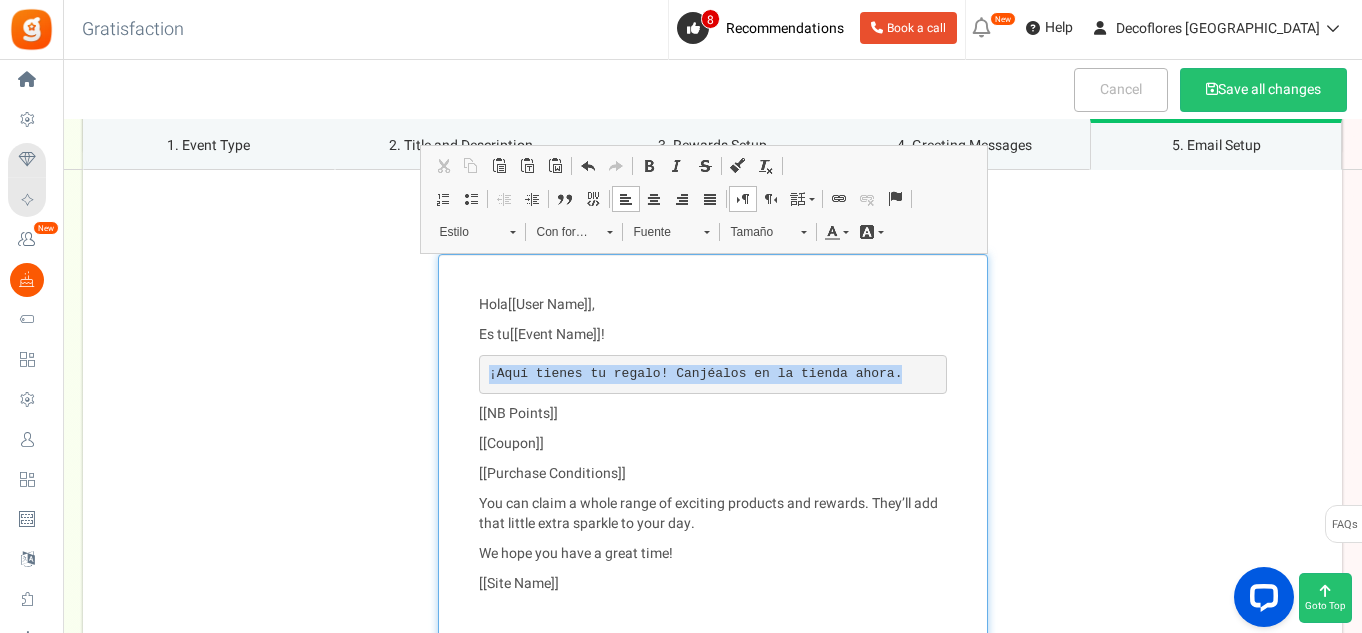 drag, startPoint x: 893, startPoint y: 376, endPoint x: 490, endPoint y: 367, distance: 403.1005 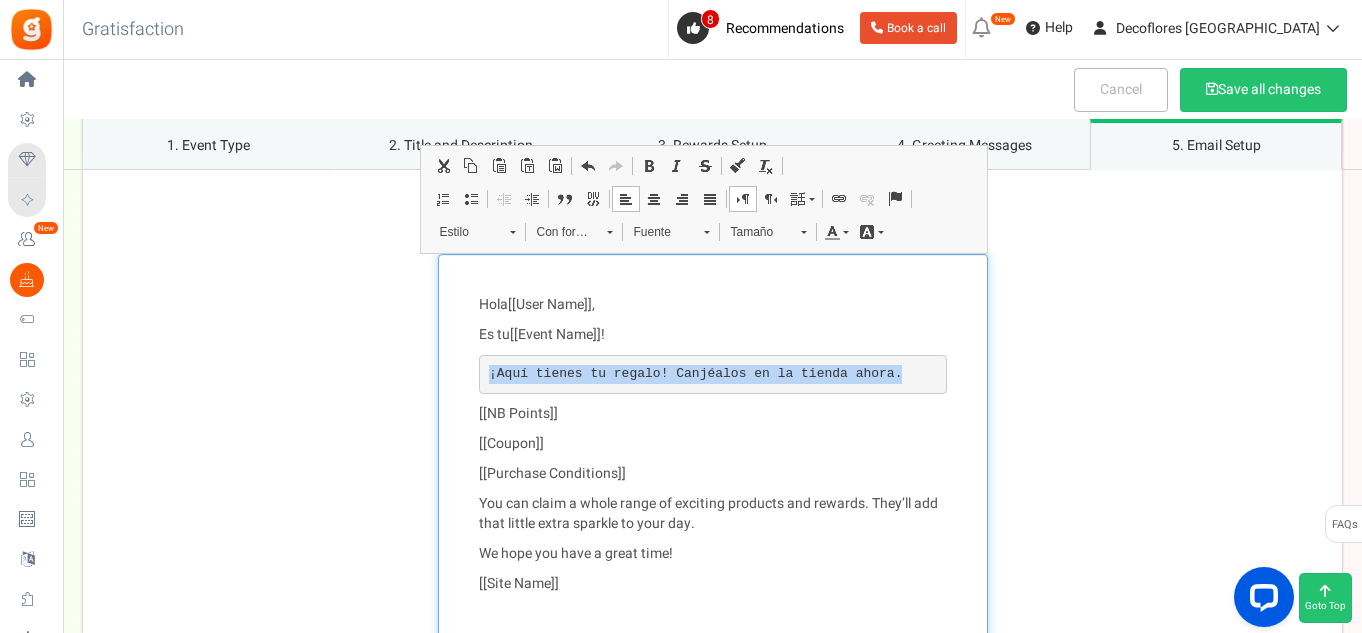 click on "Hola  [[User Name]] ," at bounding box center (713, 305) 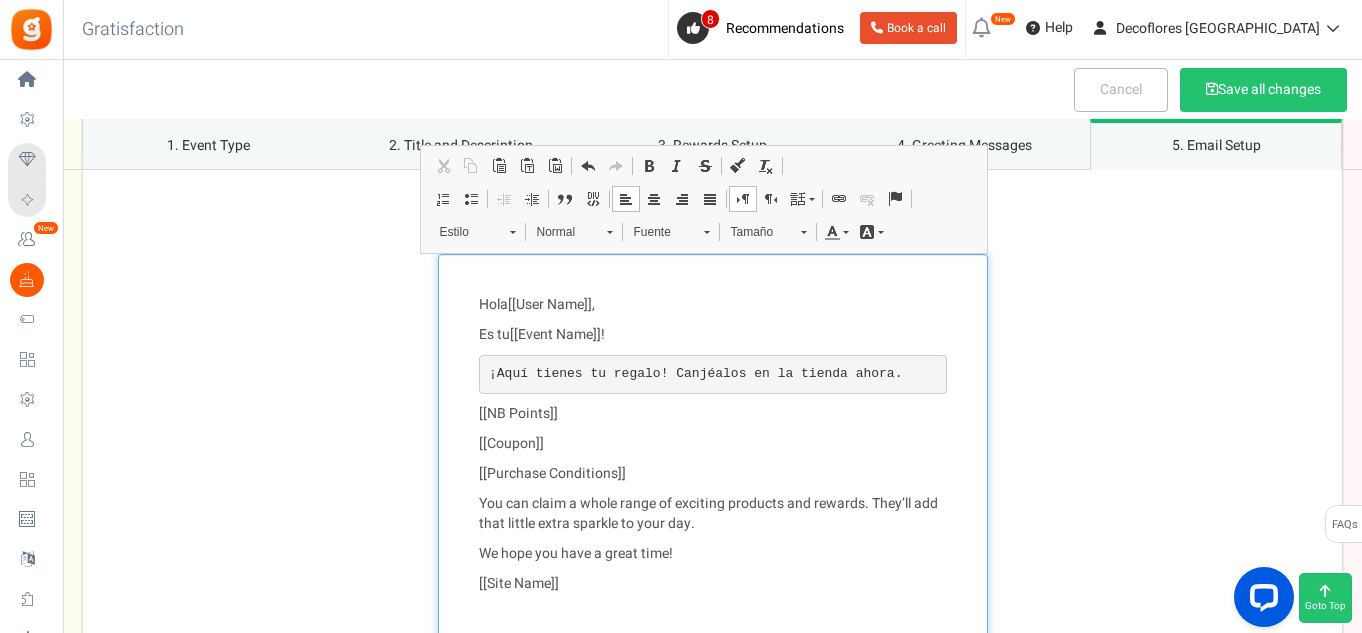 click on "Es tu   [[Event Name]] !" at bounding box center [713, 335] 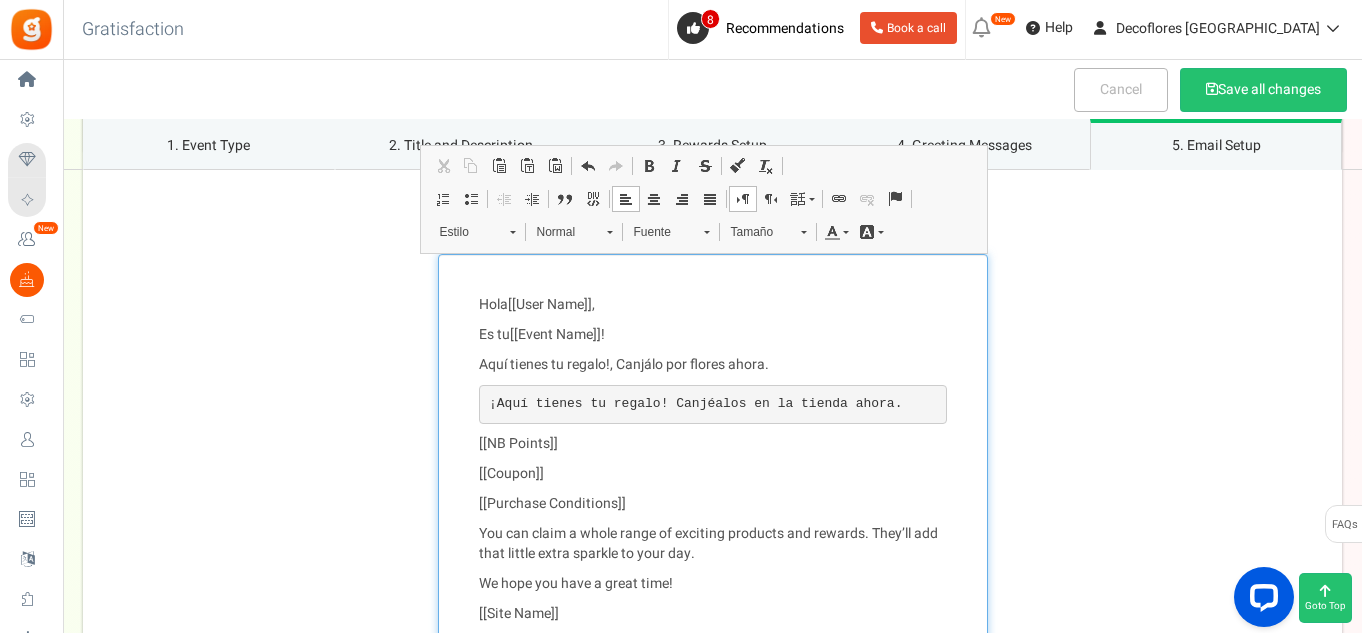 click on "¡Aquí tienes tu regalo! Canjéalos en la tienda ahora." at bounding box center (713, 405) 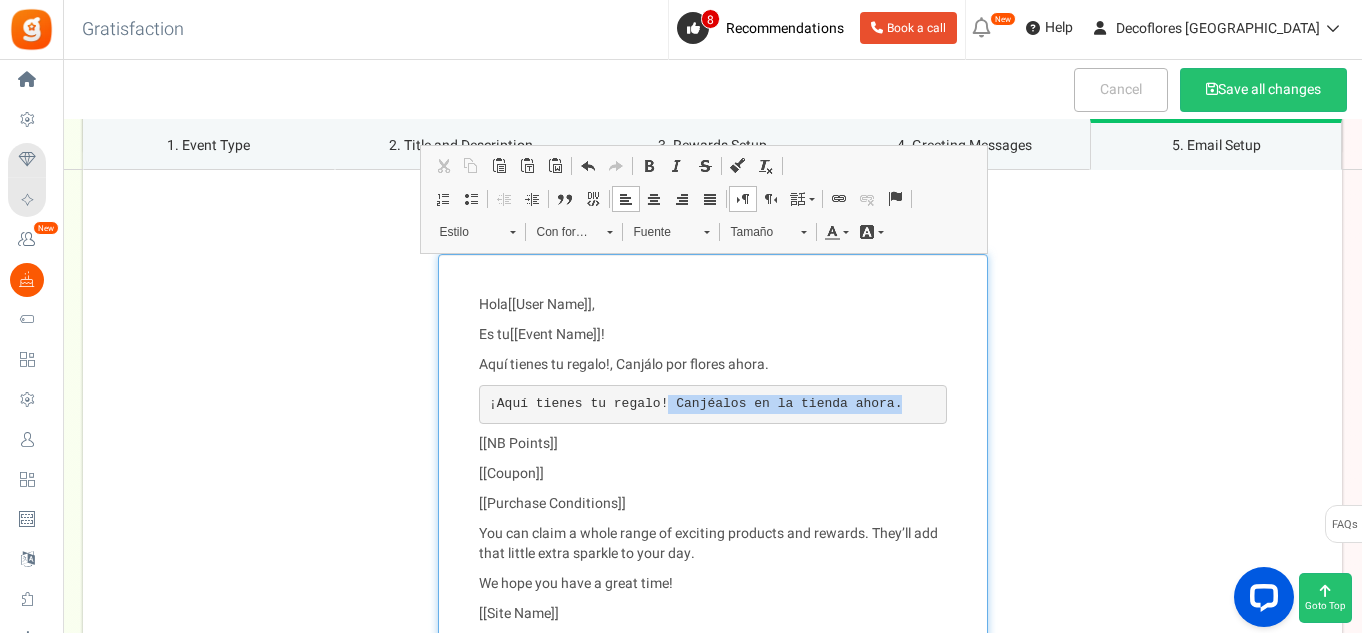drag, startPoint x: 925, startPoint y: 429, endPoint x: 642, endPoint y: 392, distance: 285.40848 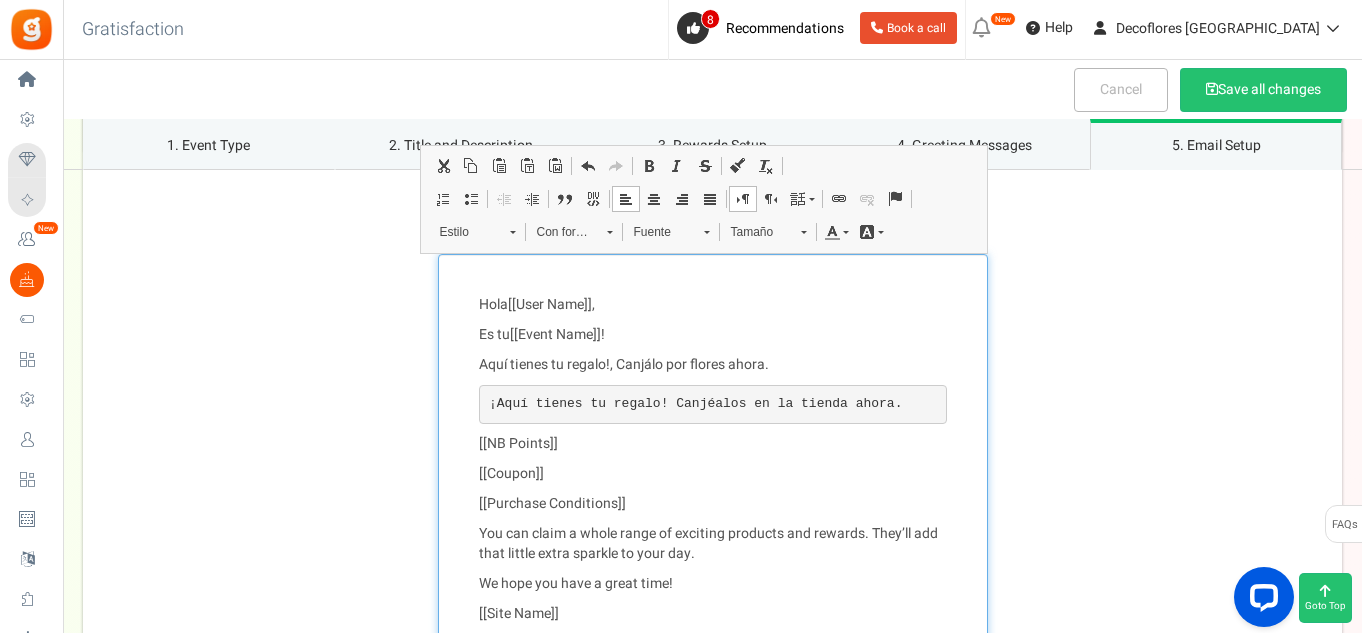 click on "Hola  [[User Name]] , Es tu   [[Event Name]] ! Aquí tienes tu regalo!, Canjálo por flores ahora. ¡Aquí tienes tu regalo! Canjéalos en la tienda ahora. [[NB Points]] [[Coupon]] [[Purchase Conditions]] You can claim a whole range of exciting products and rewards. They’ll add that little extra sparkle to your day. We hope you have a great time! [[Site Name]]" at bounding box center [713, 465] 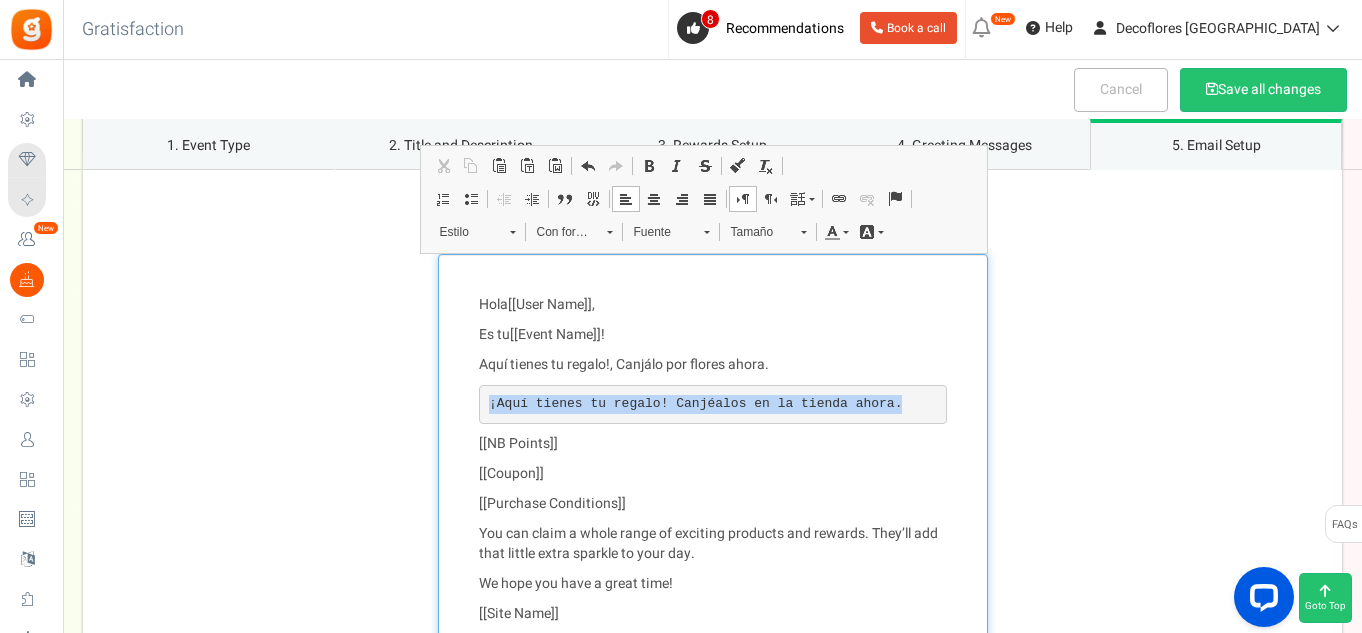 drag, startPoint x: 467, startPoint y: 406, endPoint x: 940, endPoint y: 368, distance: 474.524 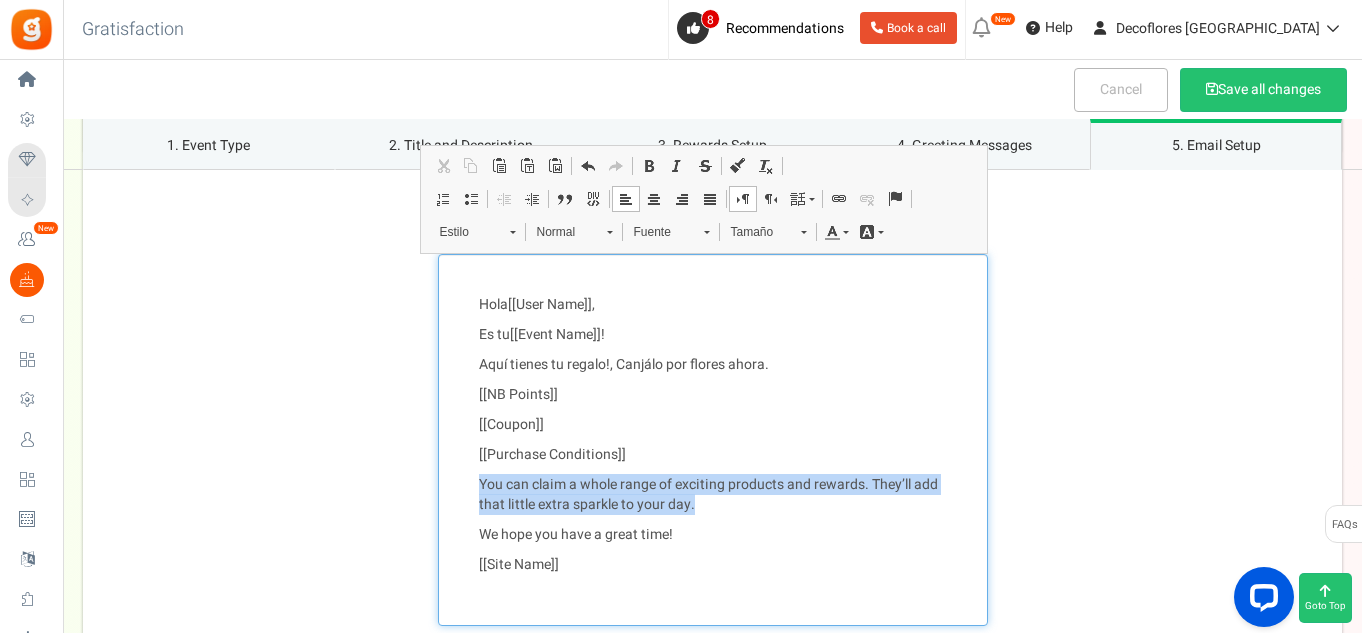 drag, startPoint x: 718, startPoint y: 508, endPoint x: 458, endPoint y: 485, distance: 261.01532 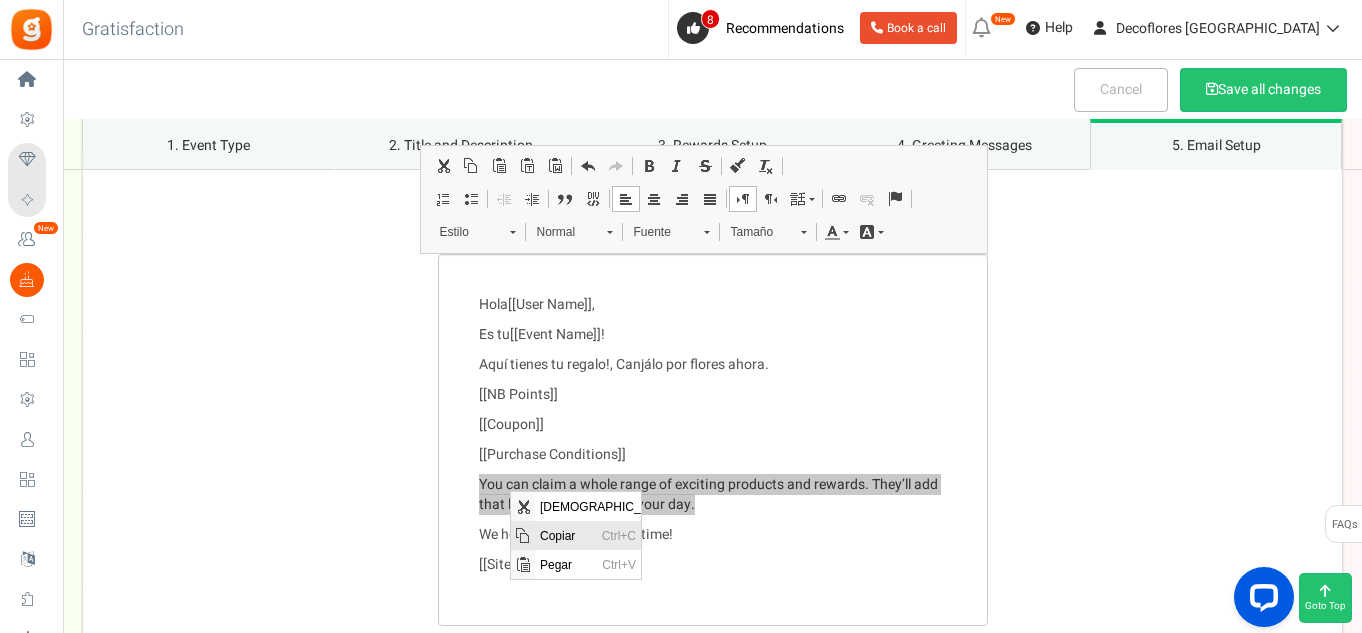 click on "Copiar" at bounding box center [566, 535] 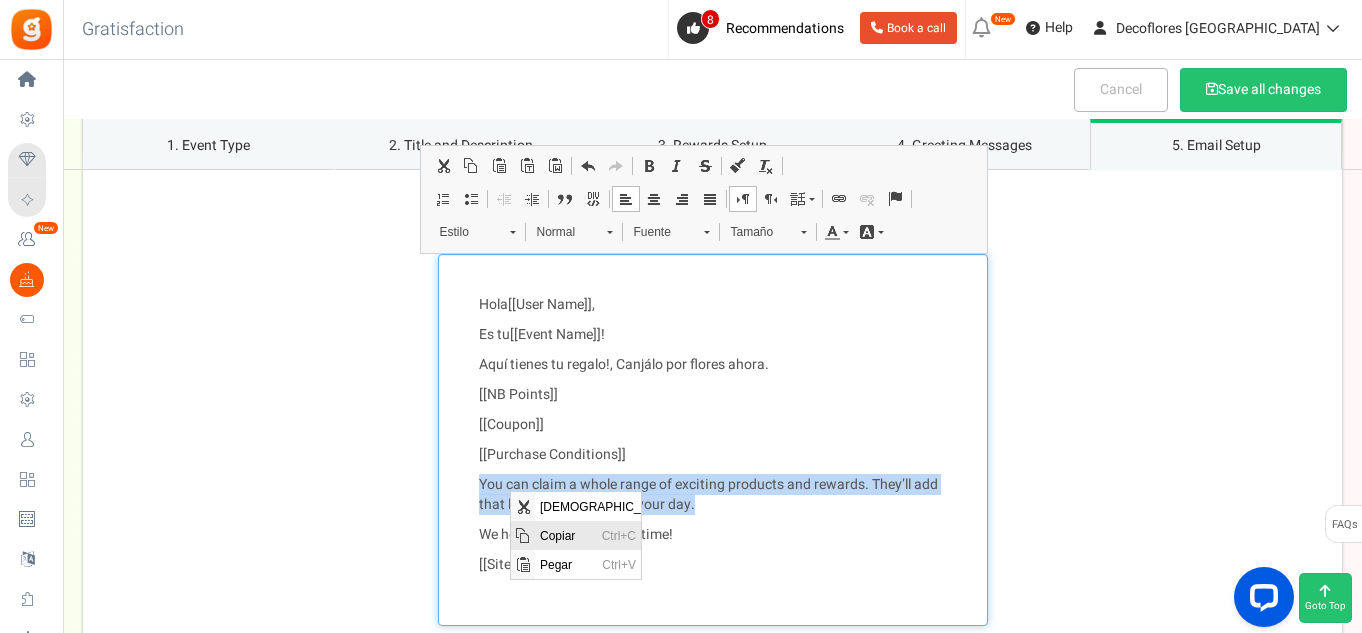 copy on "You can claim a whole range of exciting products and rewards. They’ll add that little extra sparkle to your day." 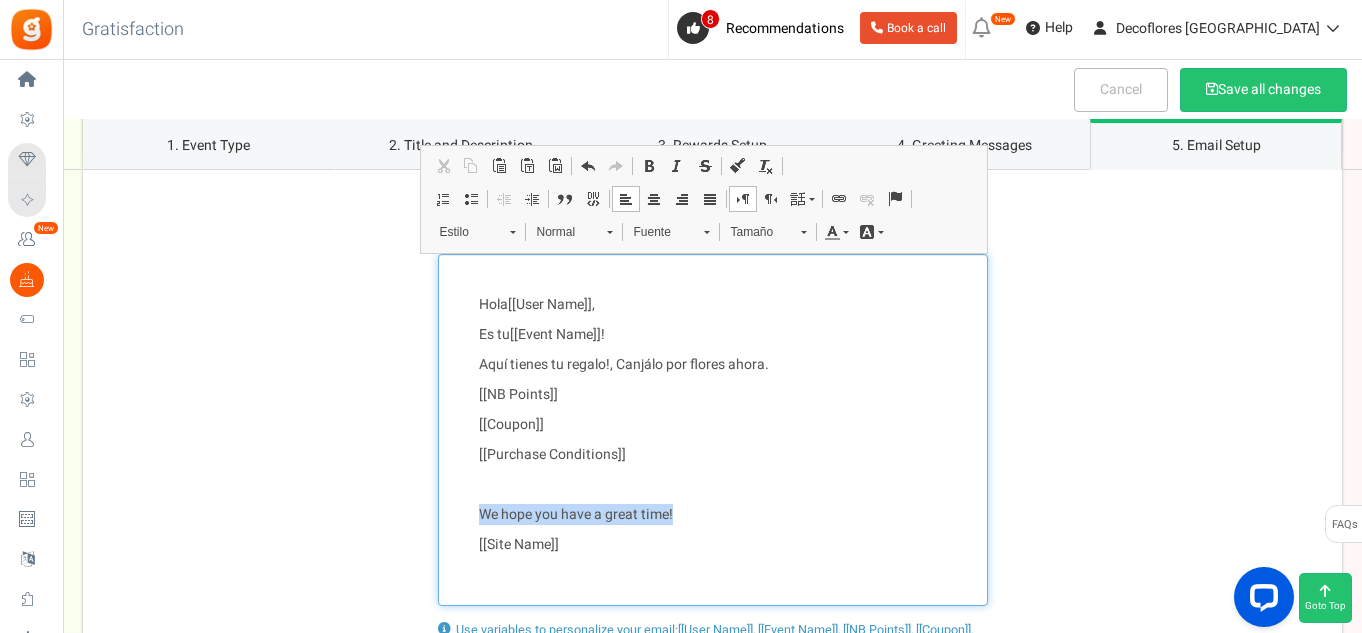 drag, startPoint x: 685, startPoint y: 513, endPoint x: 461, endPoint y: 510, distance: 224.0201 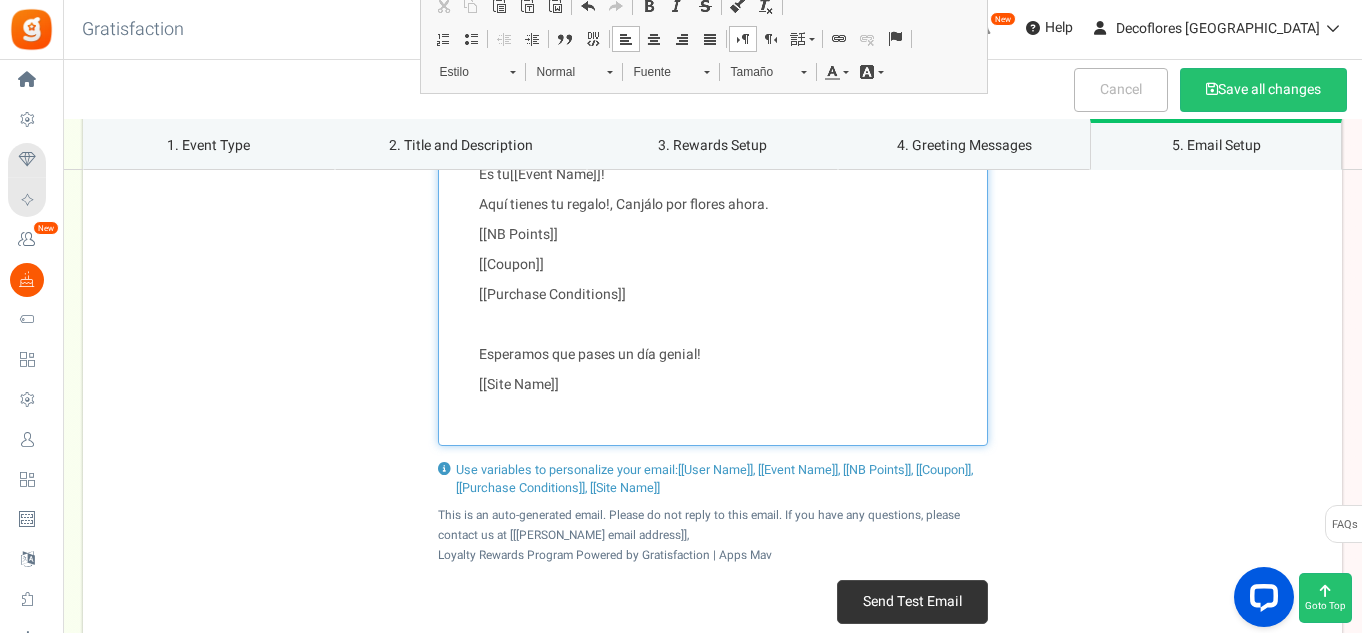 scroll, scrollTop: 2600, scrollLeft: 0, axis: vertical 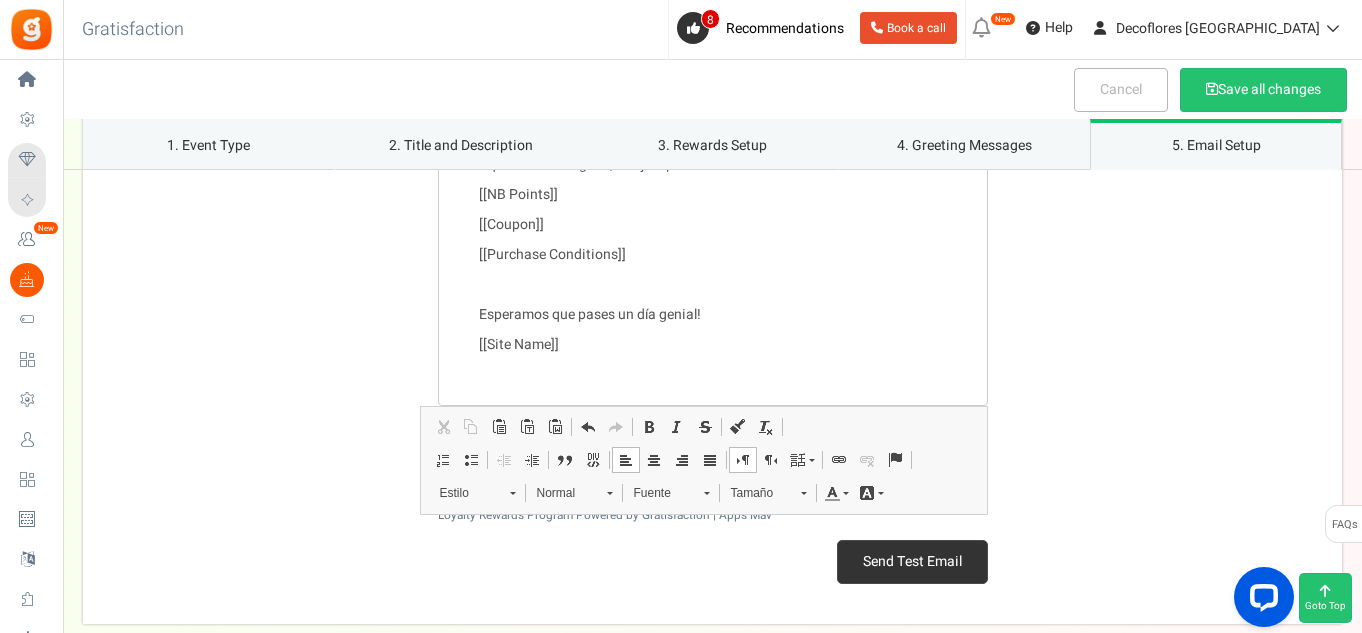 click on "Send Test Email" at bounding box center (912, 562) 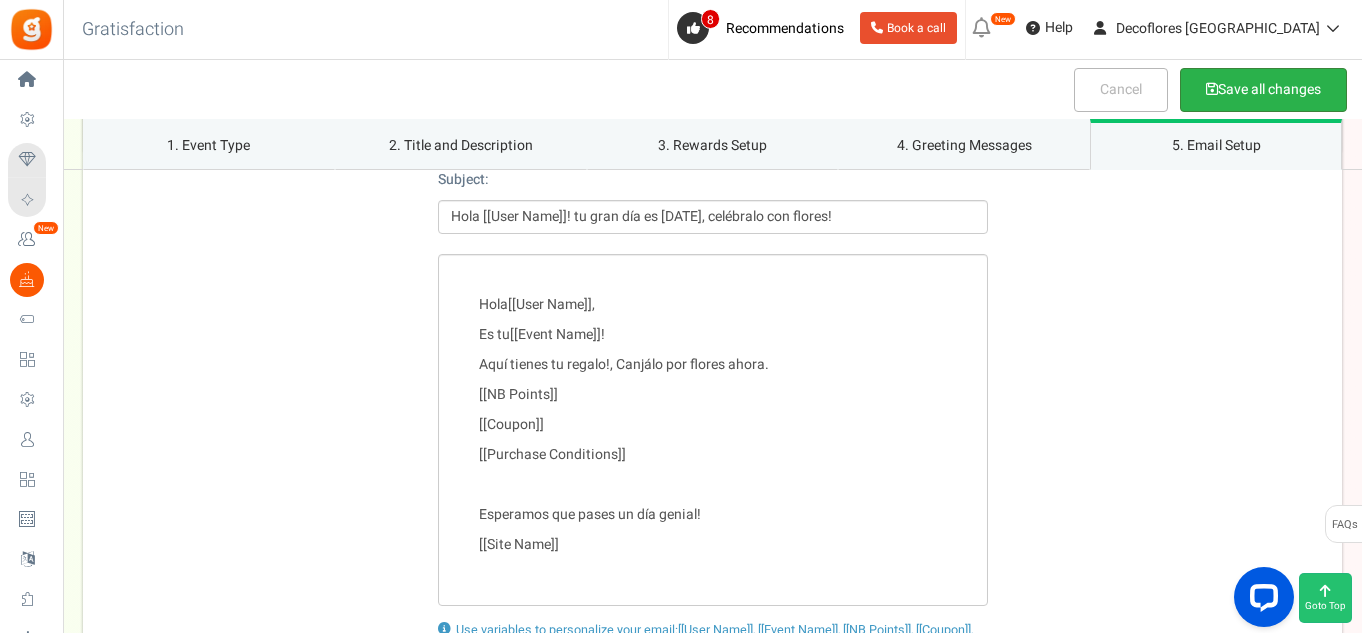 click on "Save all changes" at bounding box center (1263, 90) 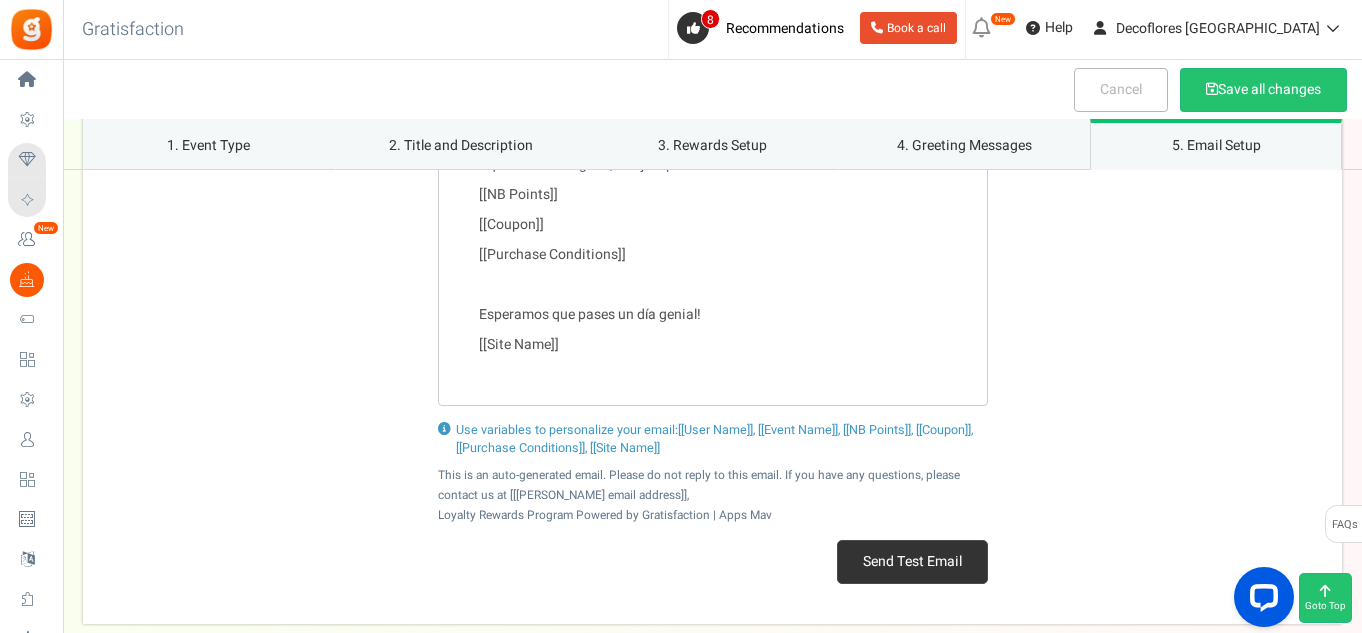 scroll, scrollTop: 2646, scrollLeft: 0, axis: vertical 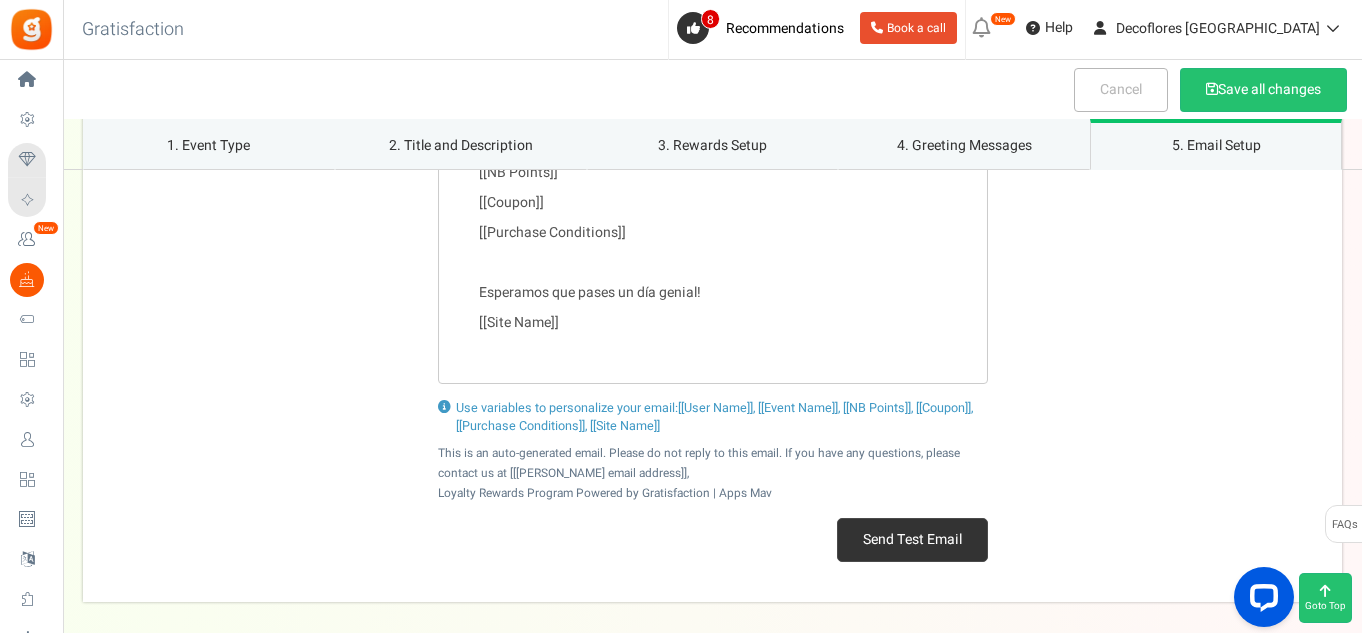 click on "Send Test Email" at bounding box center [912, 540] 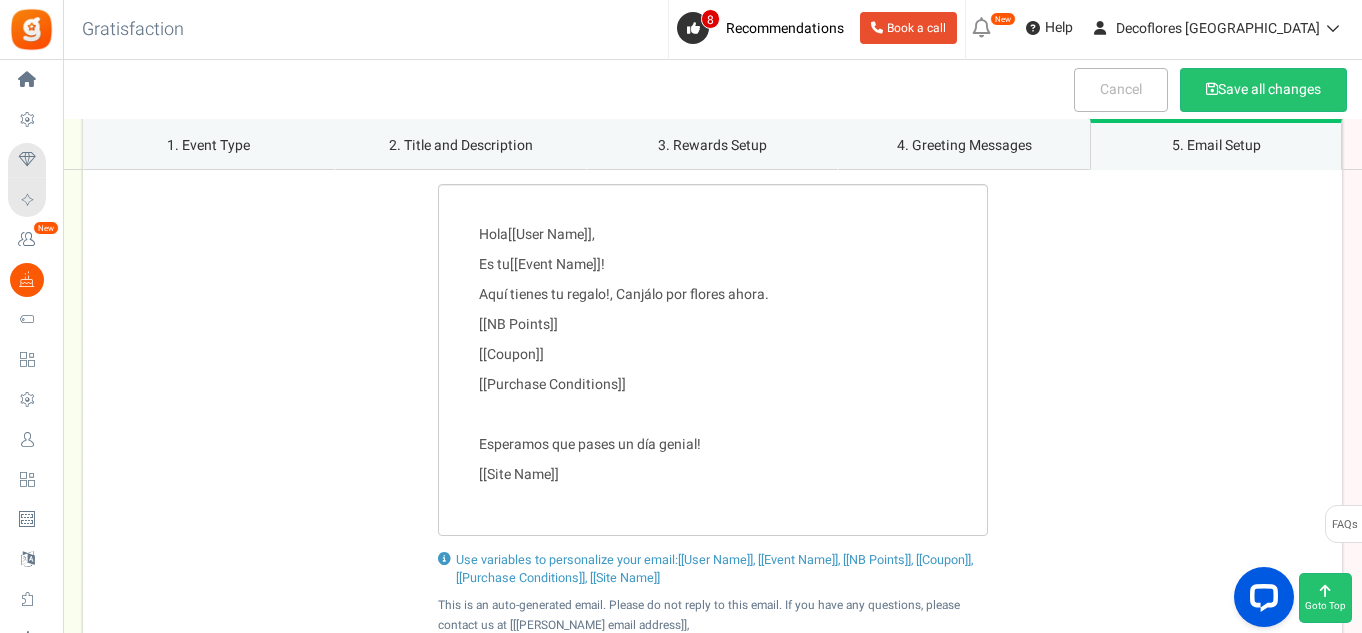 scroll, scrollTop: 2446, scrollLeft: 0, axis: vertical 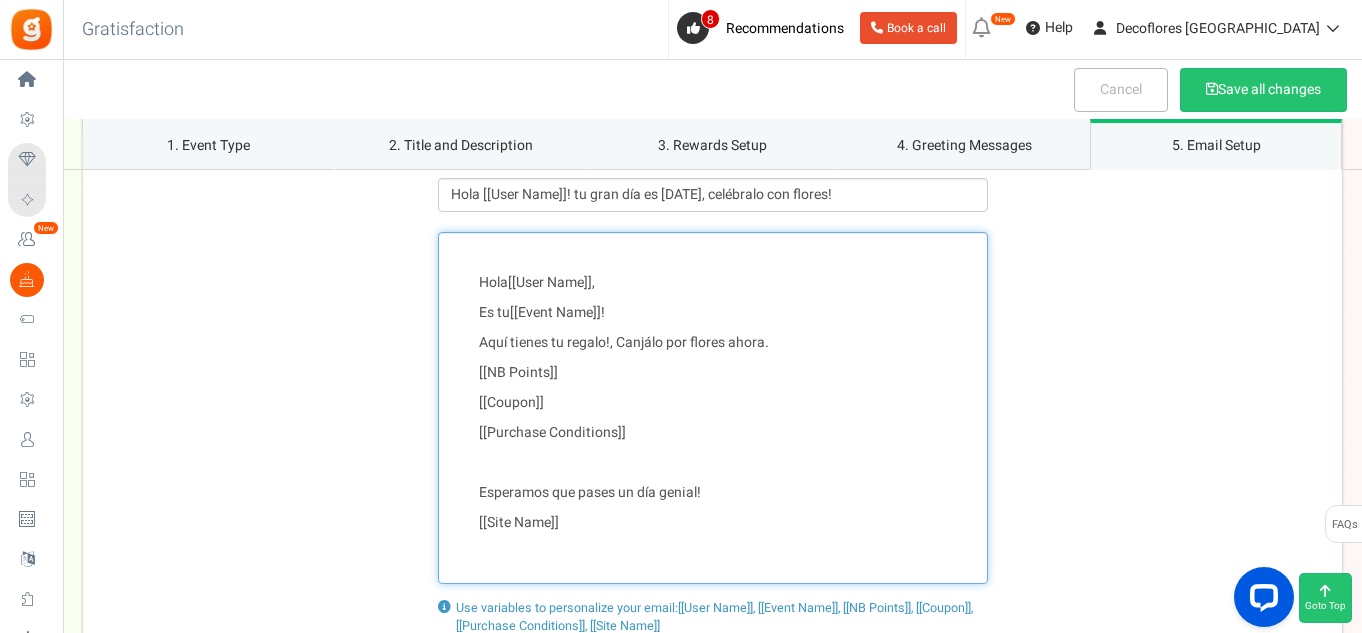 click on "Hola  [[User Name]] , Es tu   [[Event Name]] ! Aquí tienes tu regalo!, Canjálo por flores ahora. [[NB Points]] [[Coupon]] [[Purchase Conditions]] Esperamos que pases un día genial! [[Site Name]]" at bounding box center (713, 408) 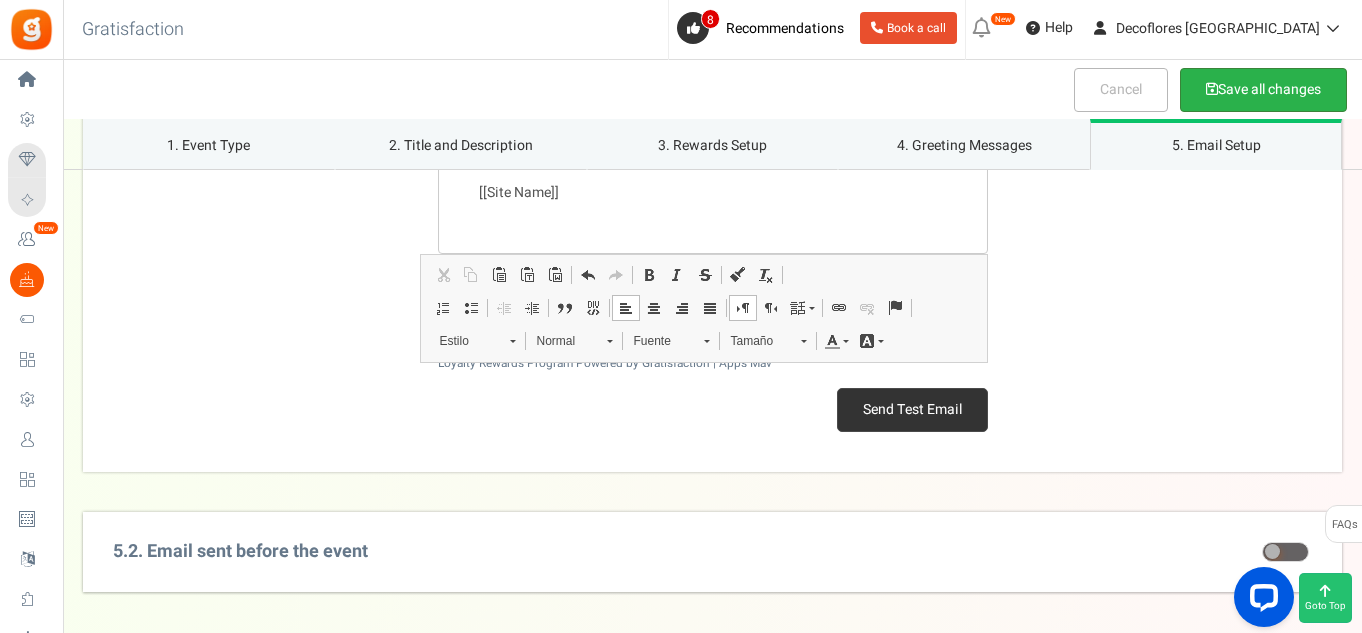 click on "Save all changes" at bounding box center (1263, 90) 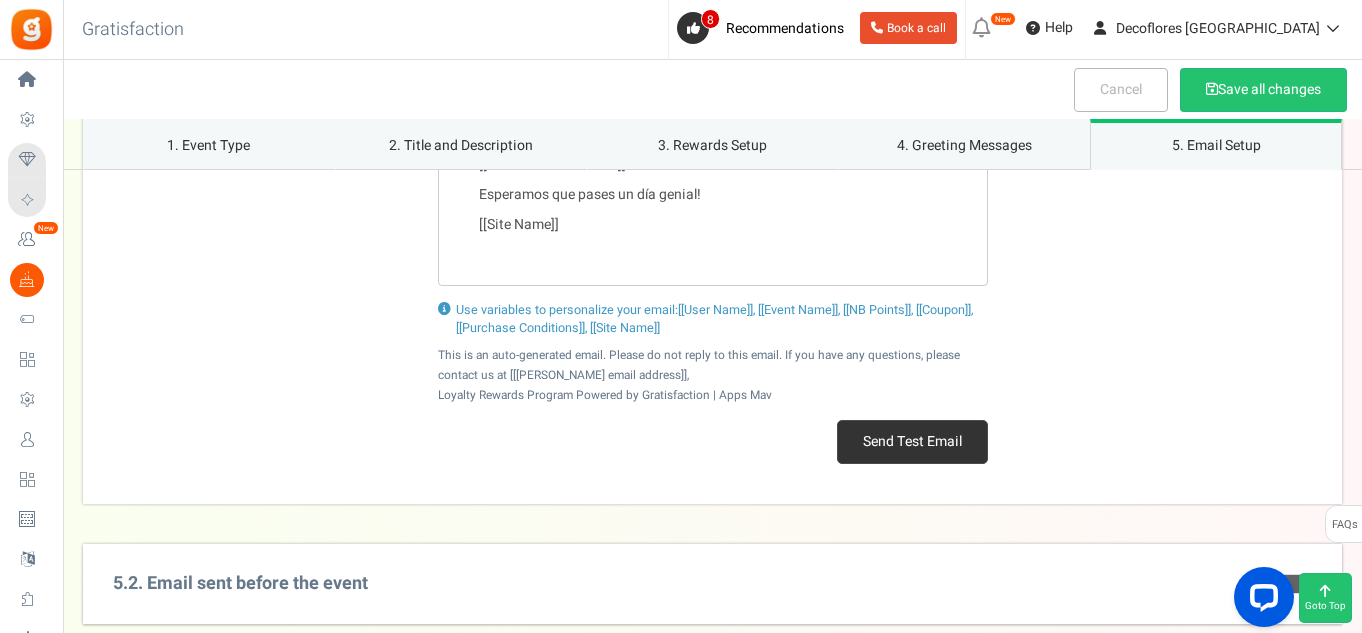 scroll, scrollTop: 2846, scrollLeft: 0, axis: vertical 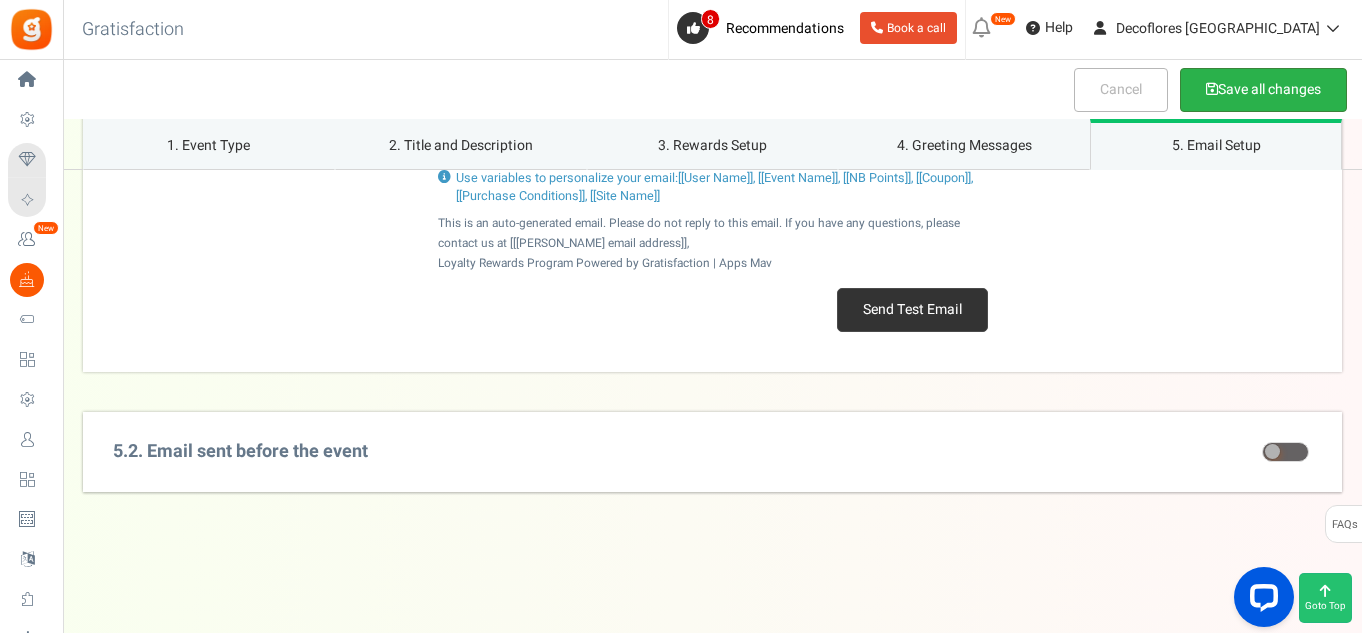 type on "Se aproxima una fecha para celebrar con flores" 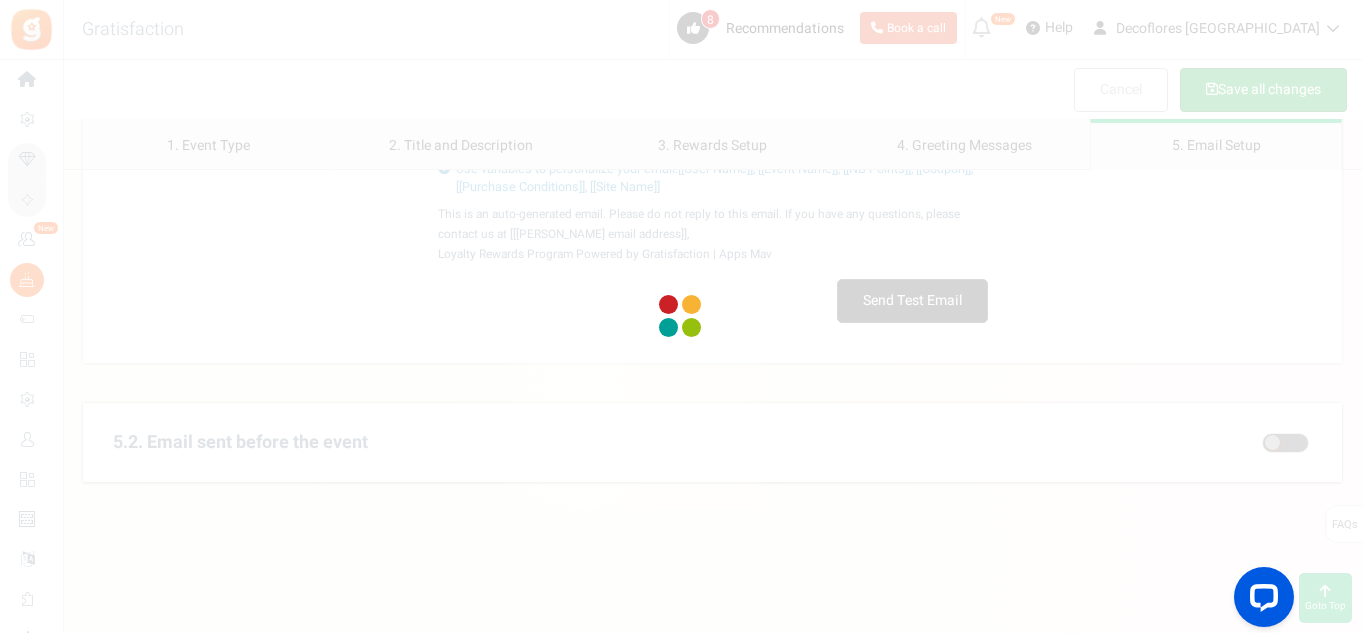 scroll, scrollTop: 2822, scrollLeft: 0, axis: vertical 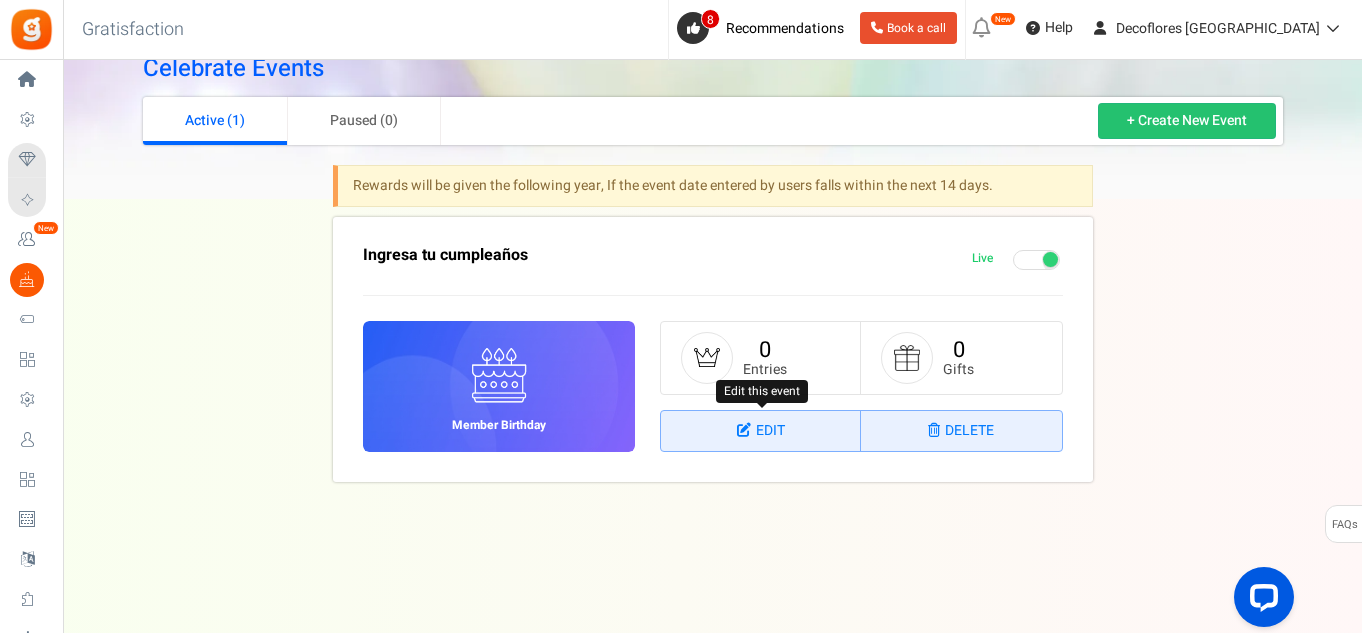 click on "Edit" at bounding box center [761, 431] 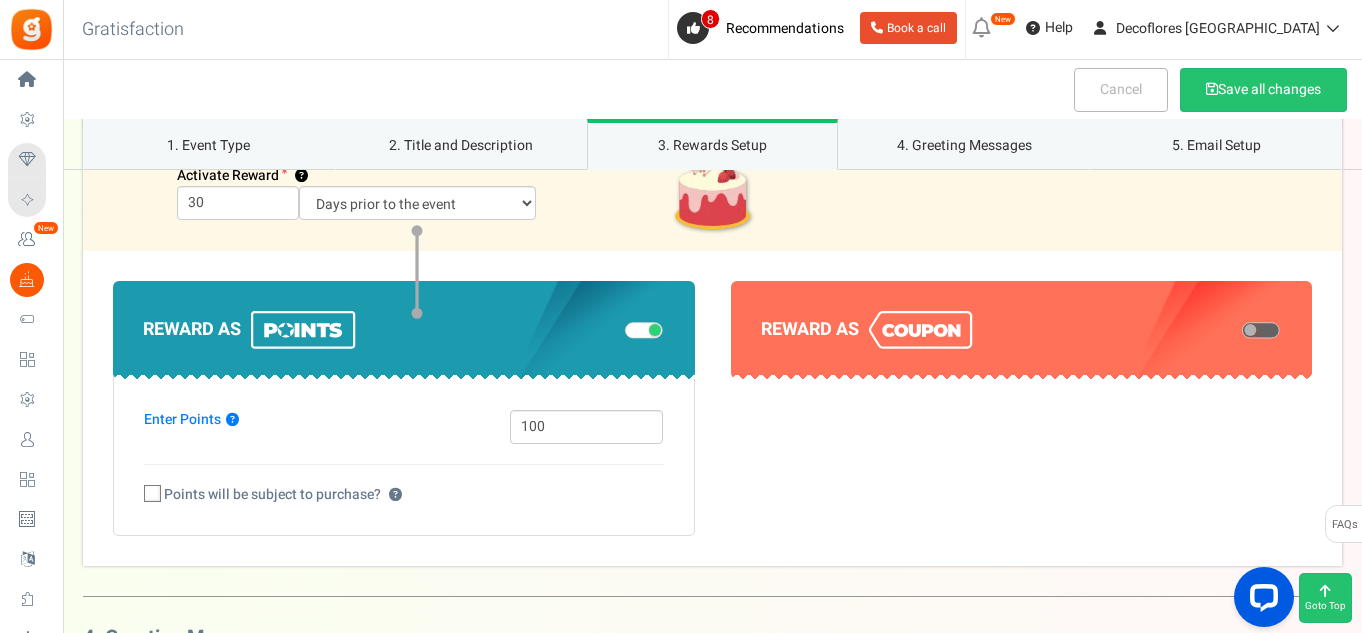 scroll, scrollTop: 1500, scrollLeft: 0, axis: vertical 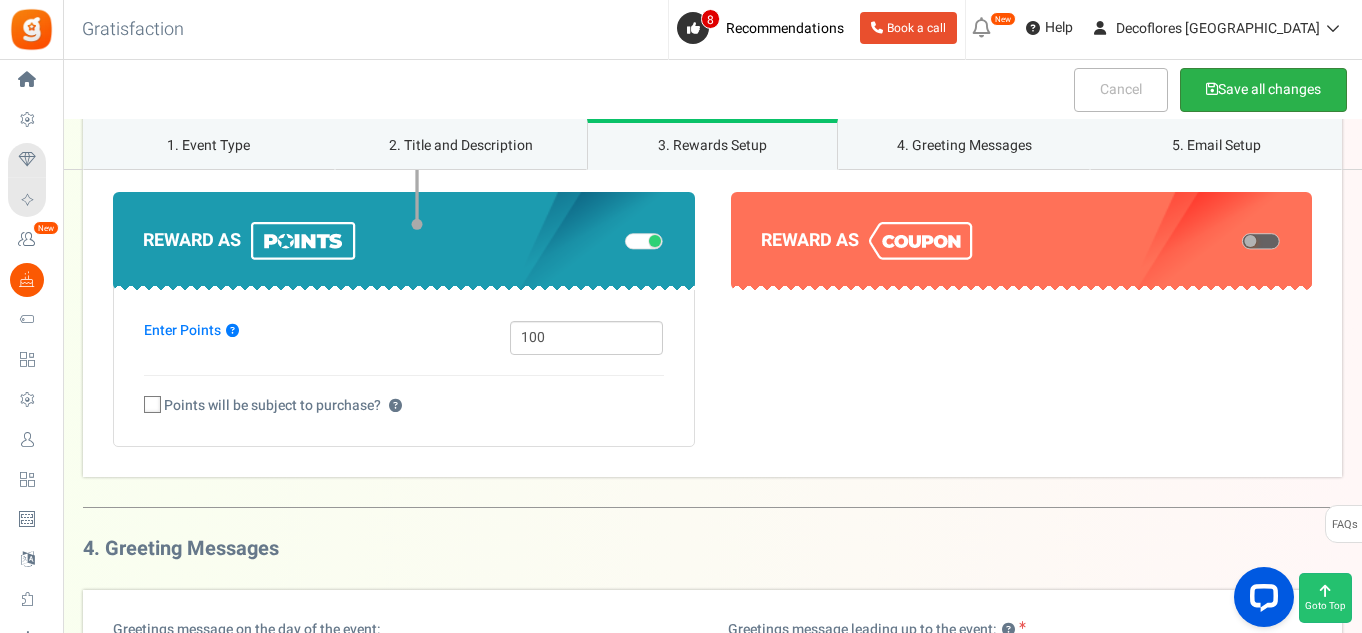 click on "Save all changes" at bounding box center (1263, 90) 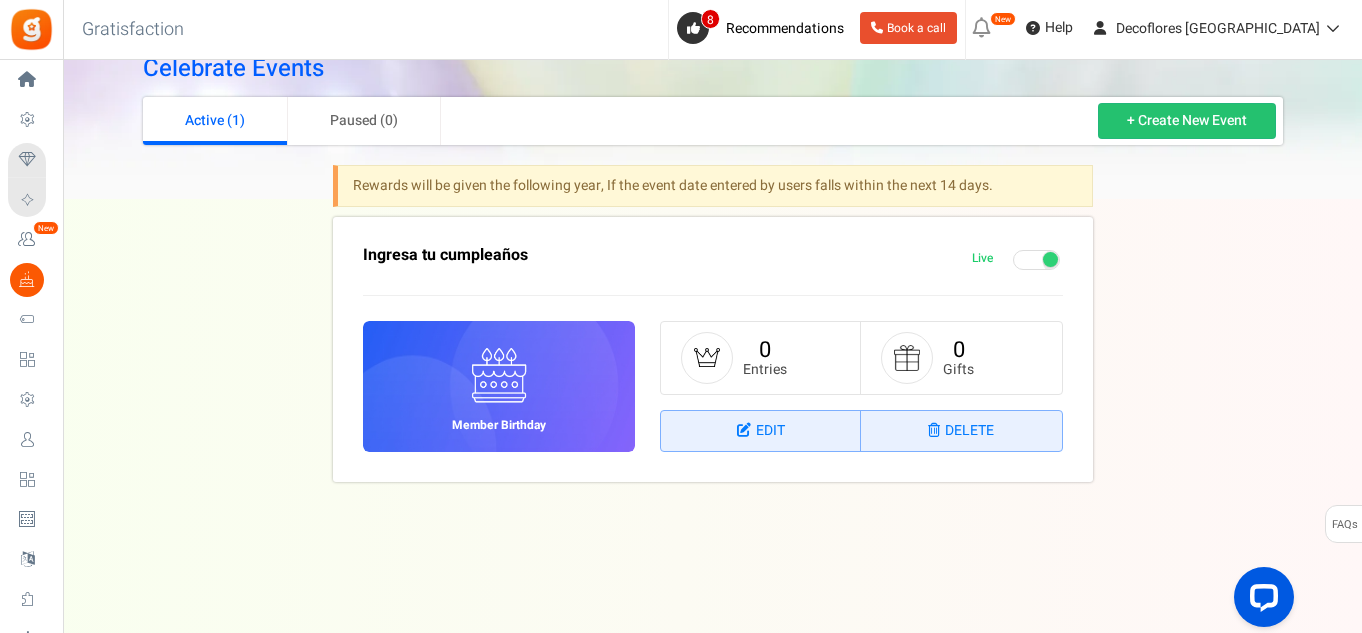 scroll, scrollTop: 0, scrollLeft: 0, axis: both 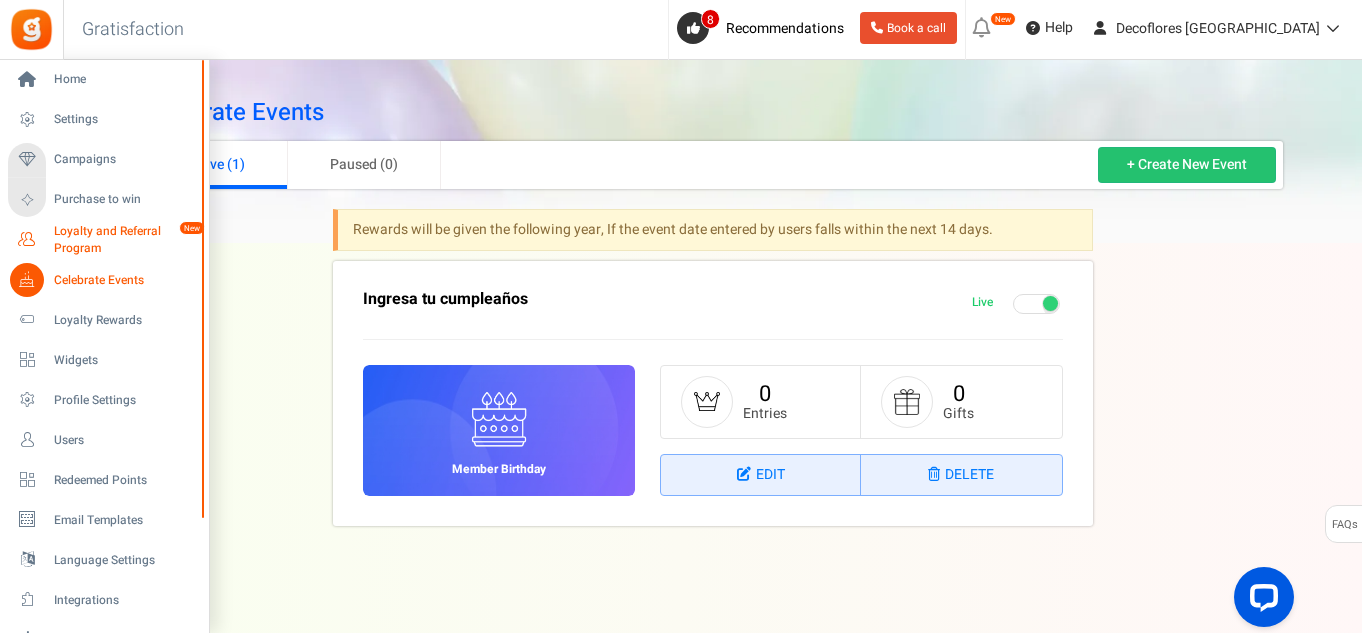 click on "Loyalty and Referral Program" at bounding box center [127, 240] 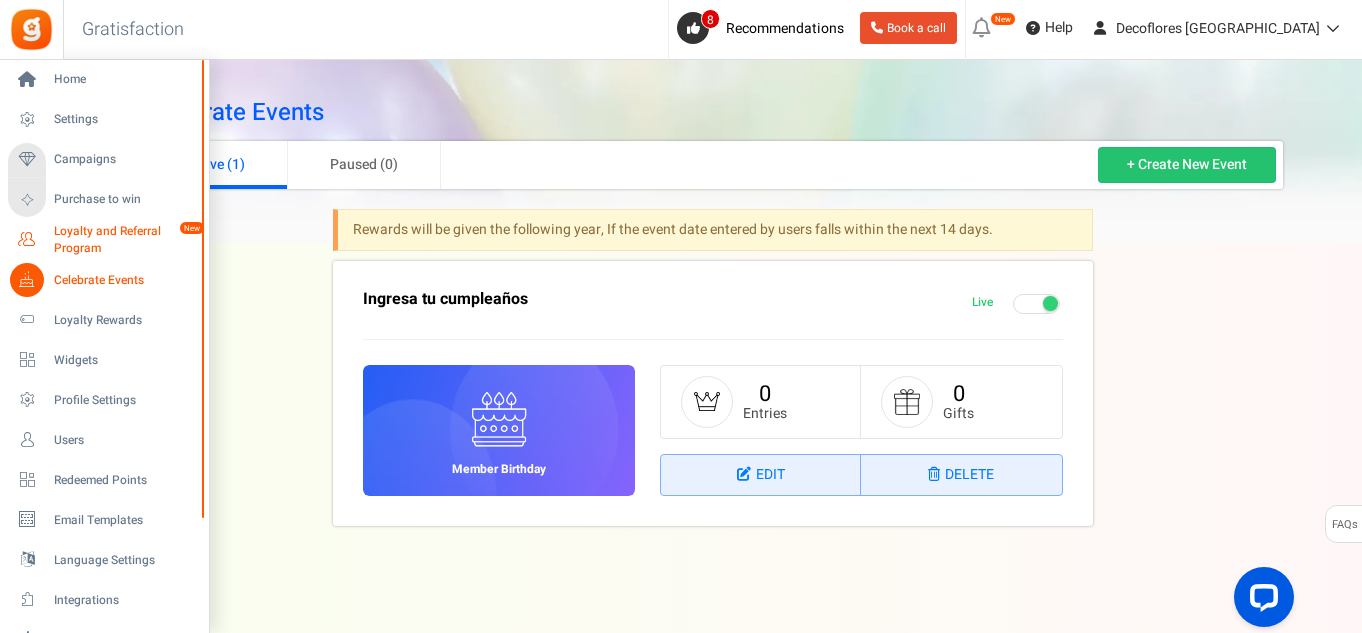 click on "Loyalty and Referral Program" at bounding box center (127, 240) 